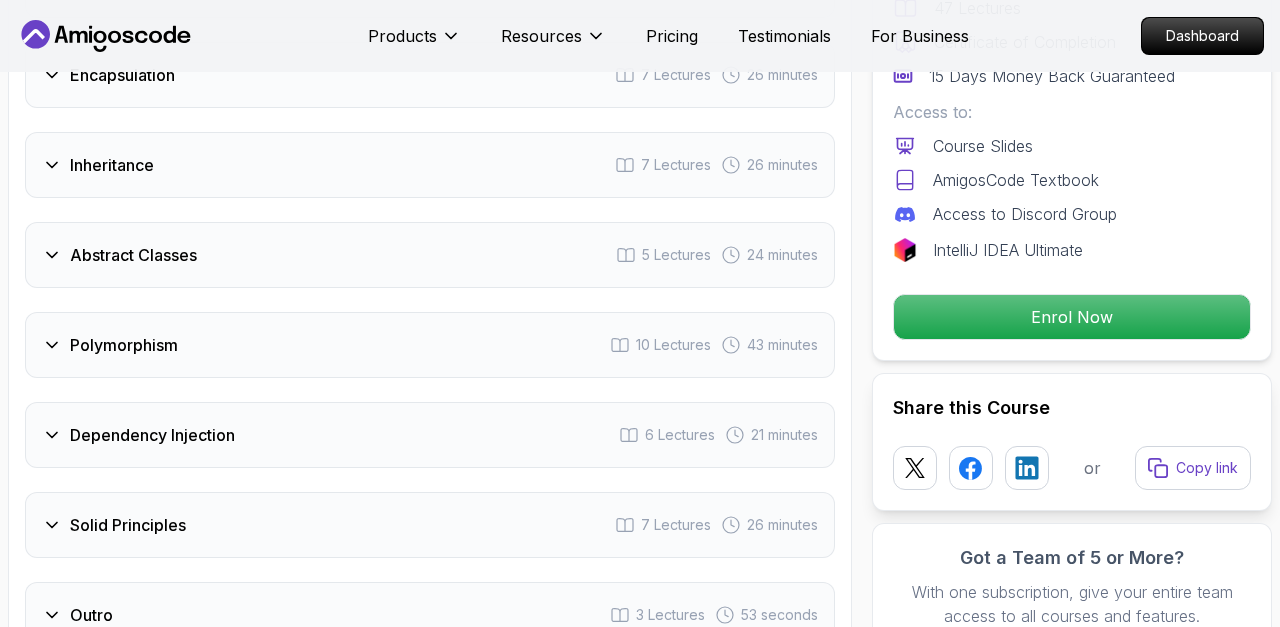 scroll, scrollTop: 2795, scrollLeft: 0, axis: vertical 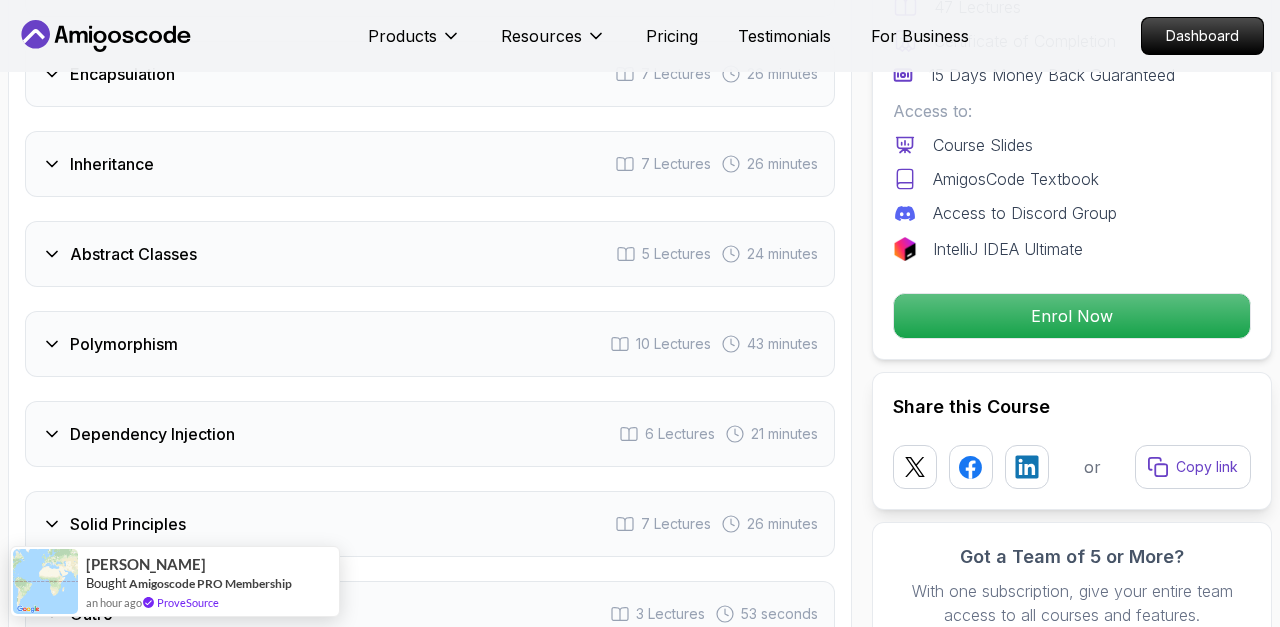 click on "Polymorphism 10   Lectures     43 minutes" at bounding box center (430, 344) 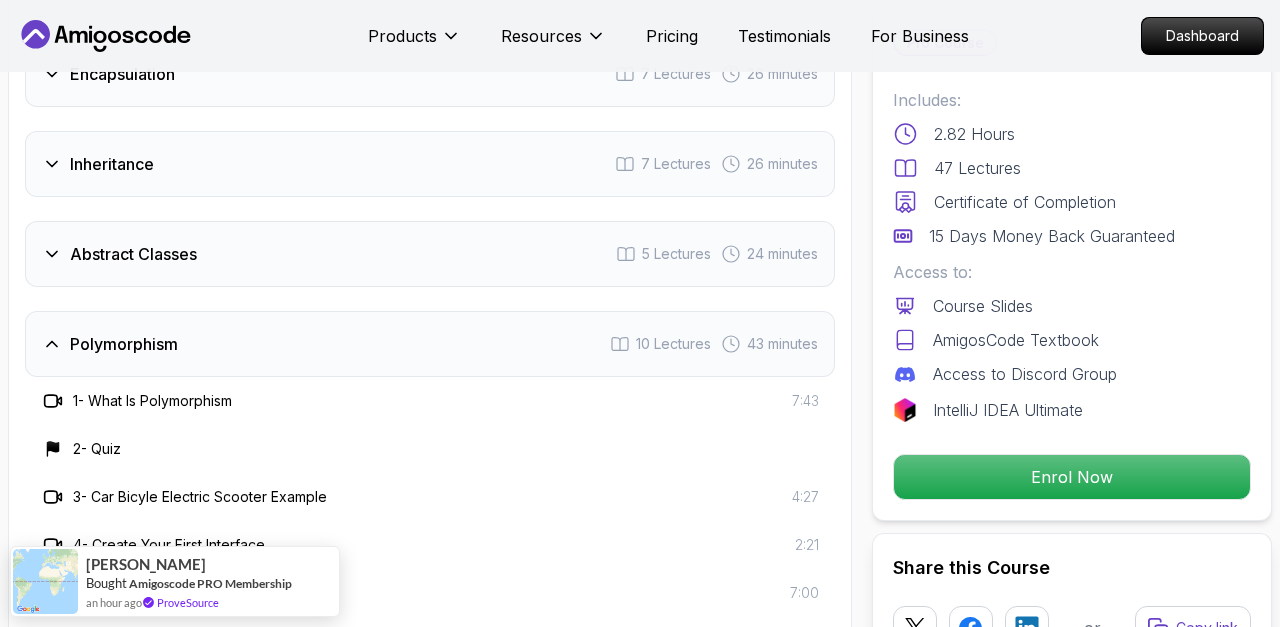 click on "Polymorphism 10   Lectures     43 minutes" at bounding box center (430, 344) 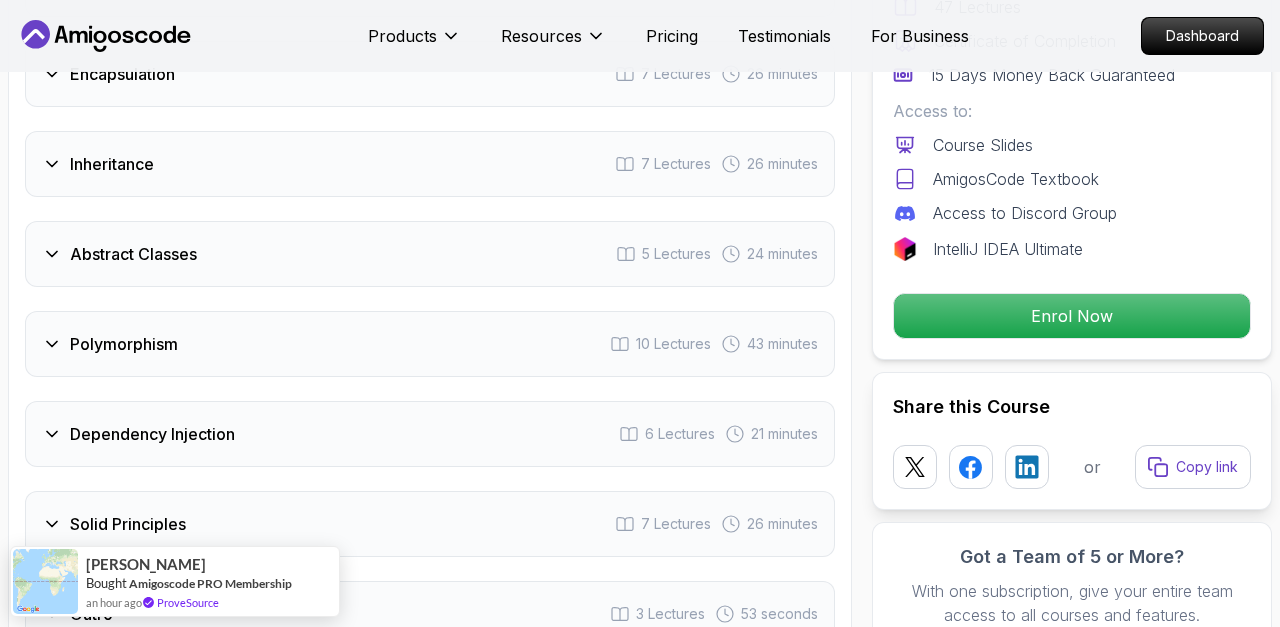 click on "Dependency Injection" at bounding box center [152, 434] 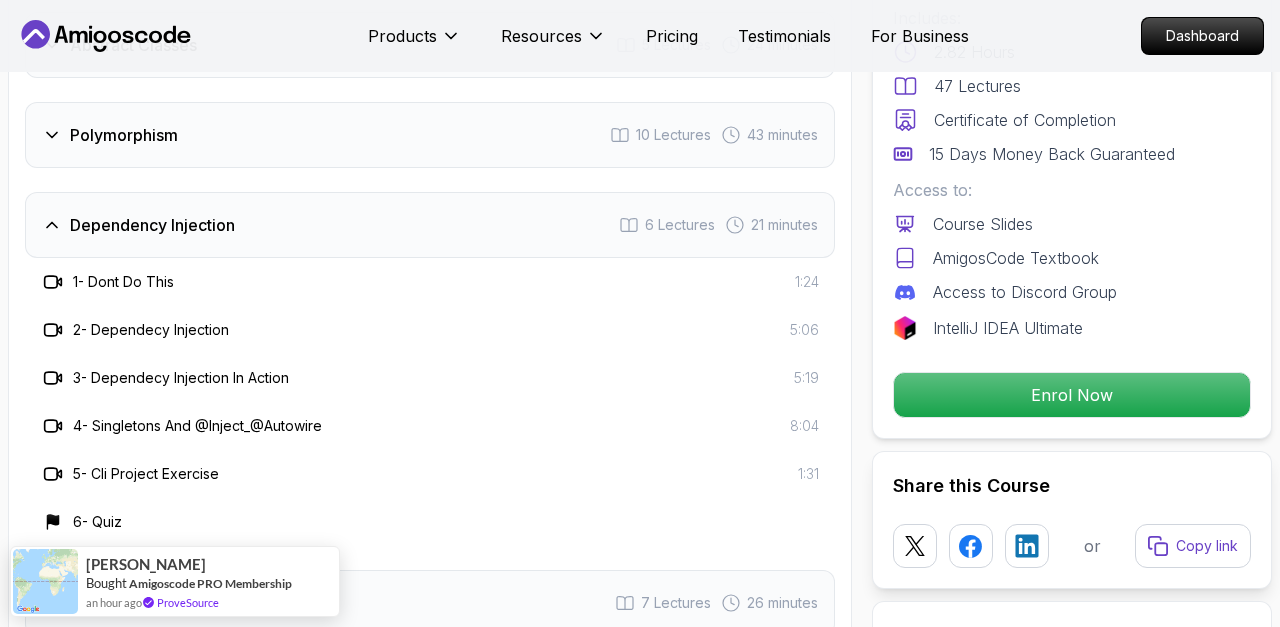 scroll, scrollTop: 2998, scrollLeft: 0, axis: vertical 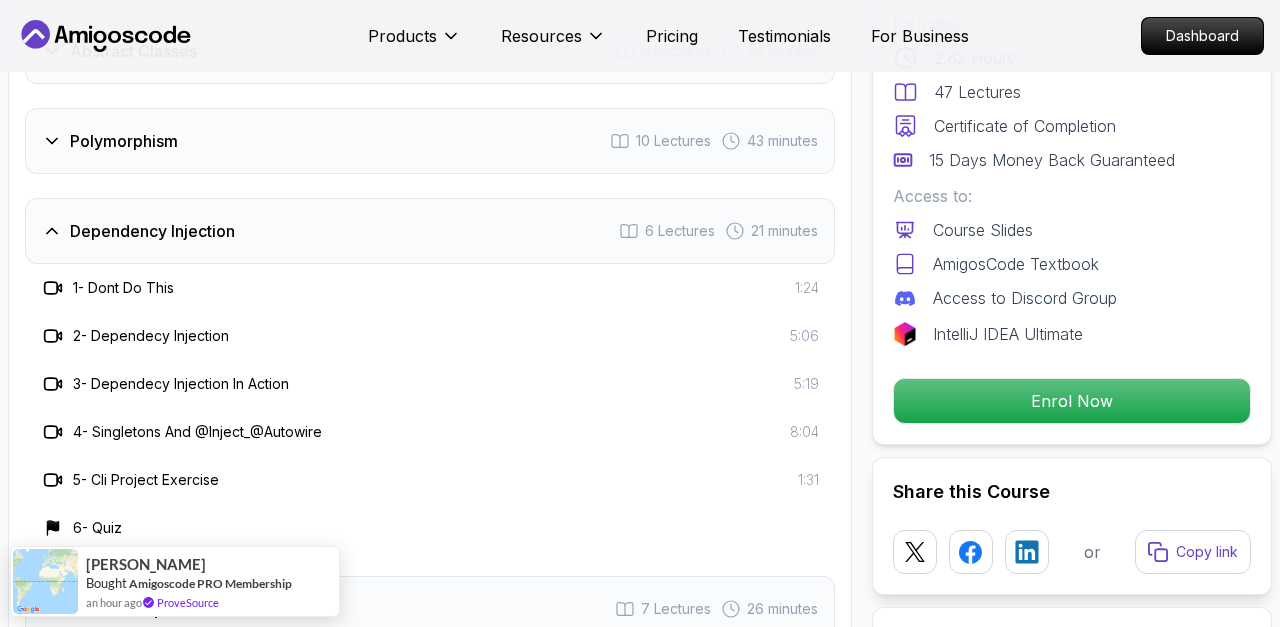 click on "Dependency Injection" at bounding box center [152, 231] 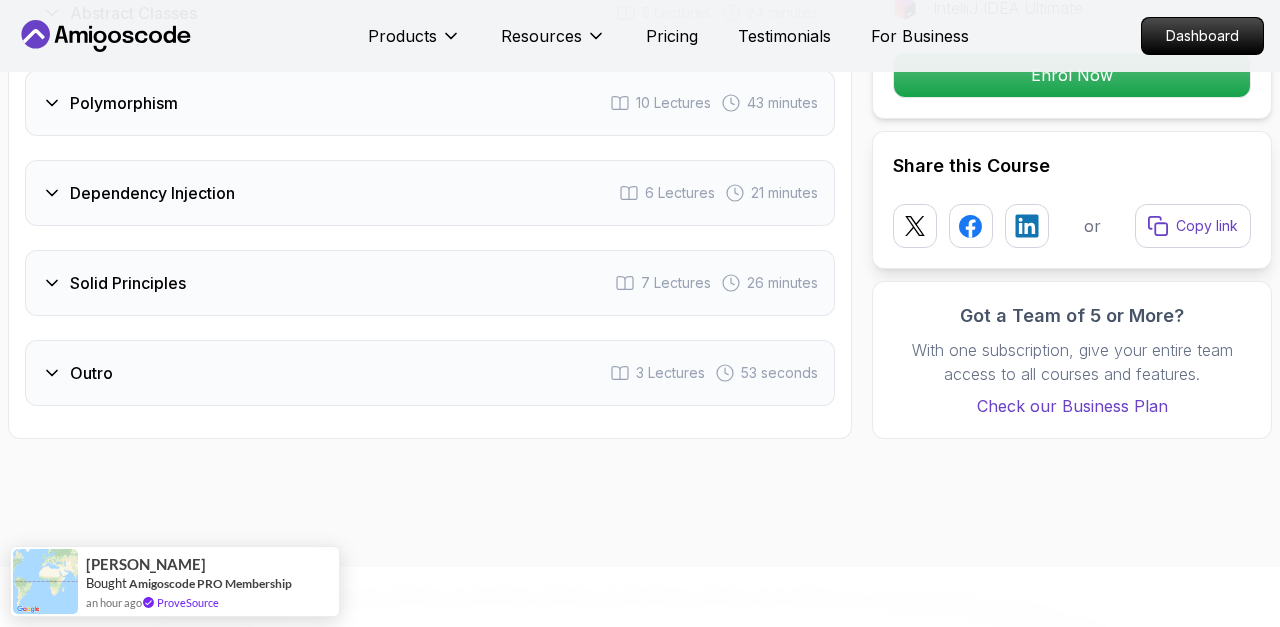 scroll, scrollTop: 3041, scrollLeft: 0, axis: vertical 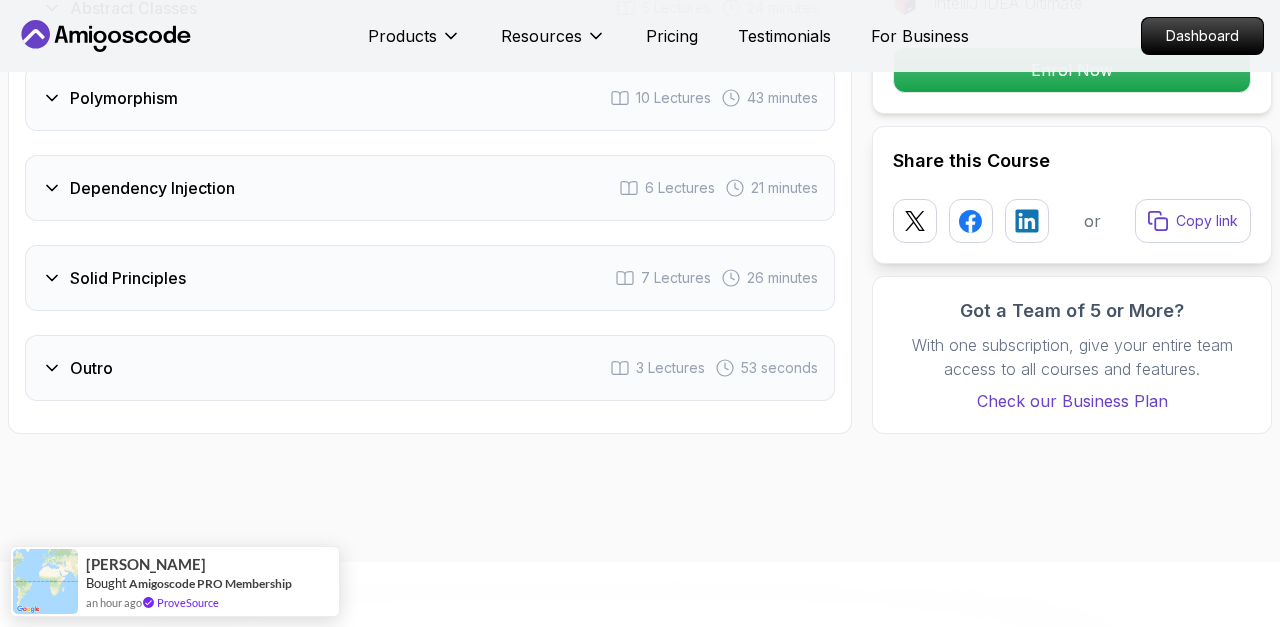 click on "Solid Principles" at bounding box center (128, 278) 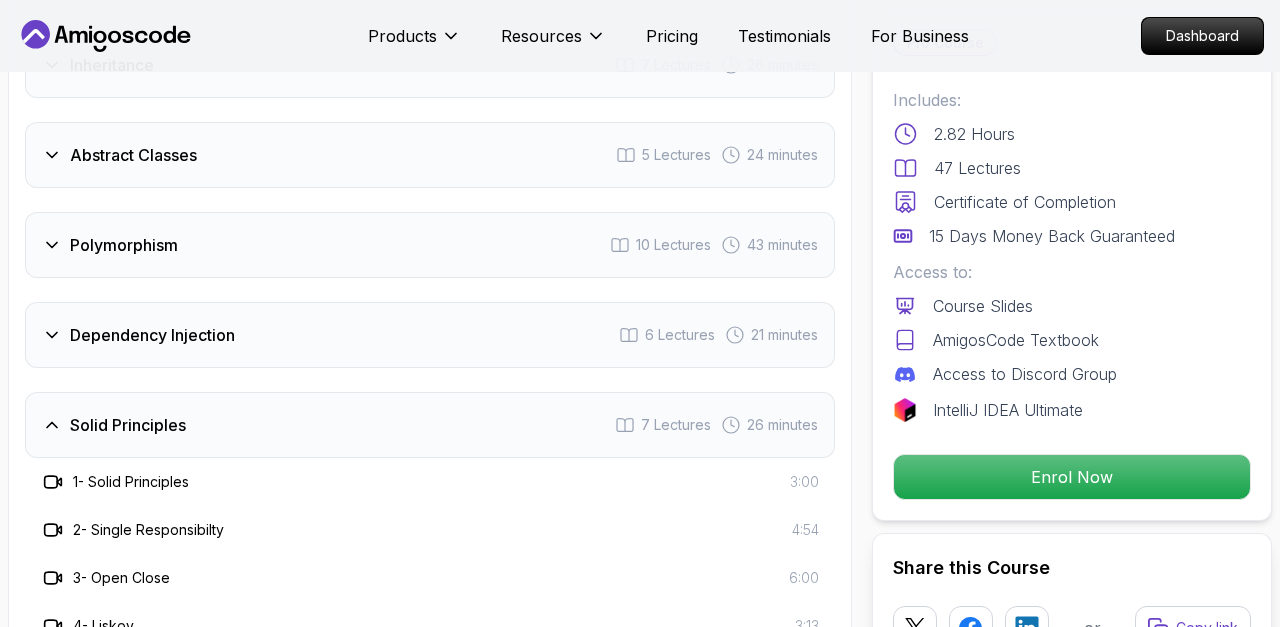 scroll, scrollTop: 2925, scrollLeft: 0, axis: vertical 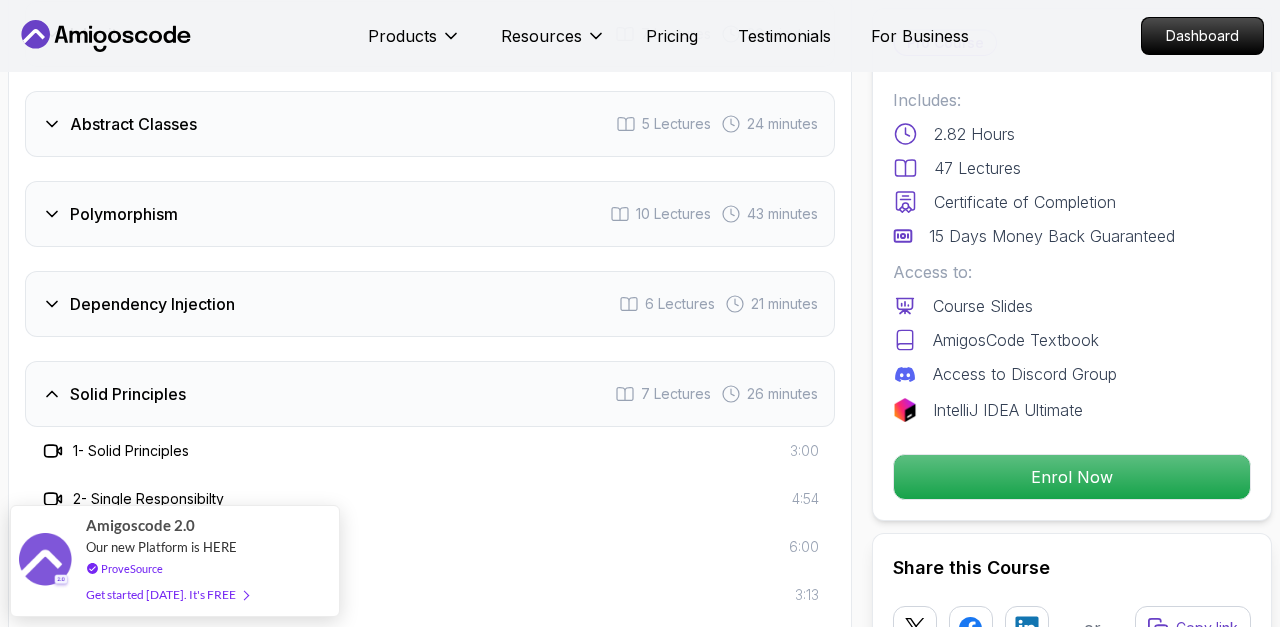 click on "Solid Principles 7   Lectures     26 minutes" at bounding box center [430, 394] 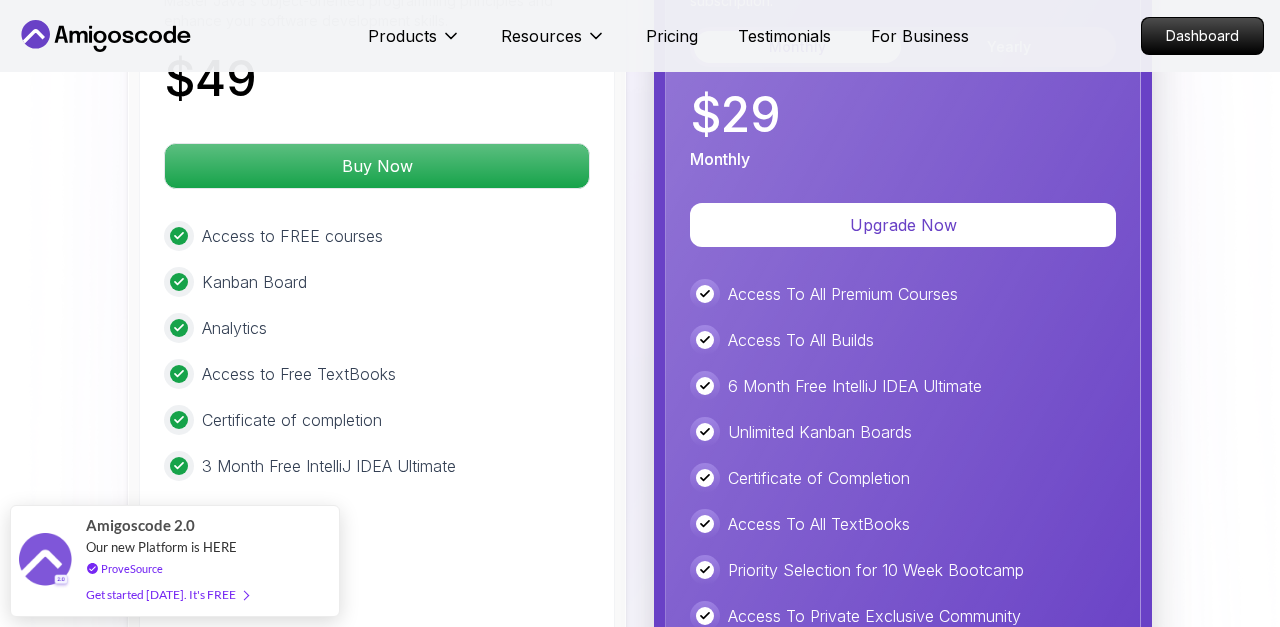 scroll, scrollTop: 1467, scrollLeft: 0, axis: vertical 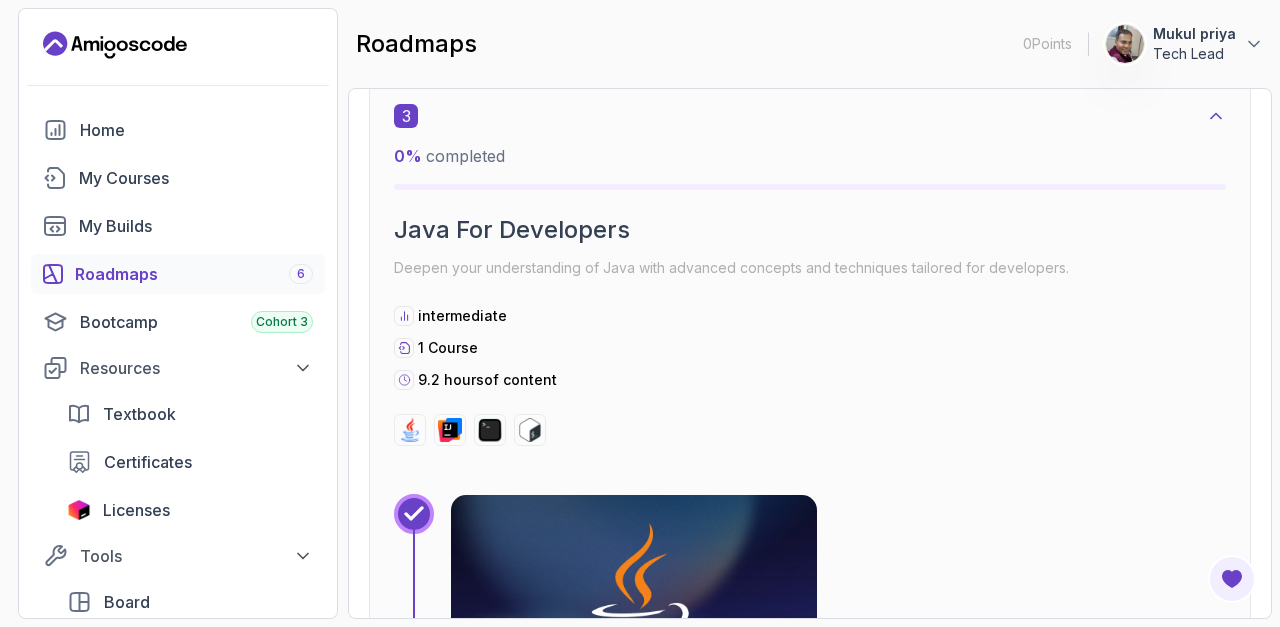 click on "9.2 hours  of content" at bounding box center (810, 380) 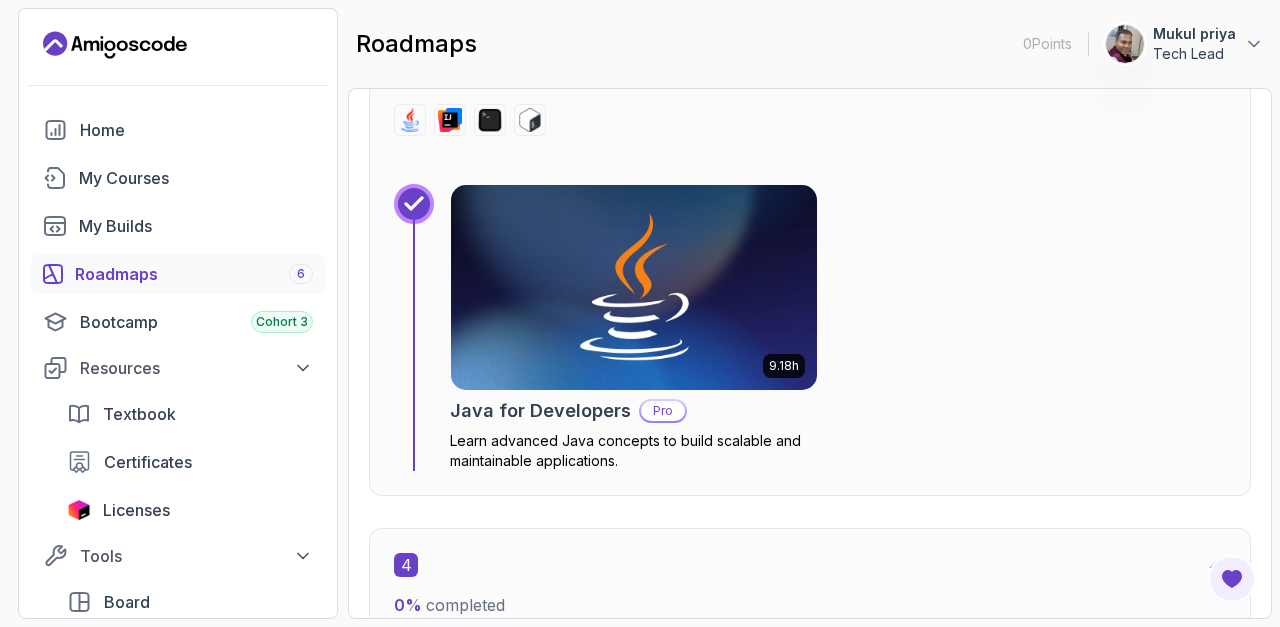 scroll, scrollTop: 2413, scrollLeft: 0, axis: vertical 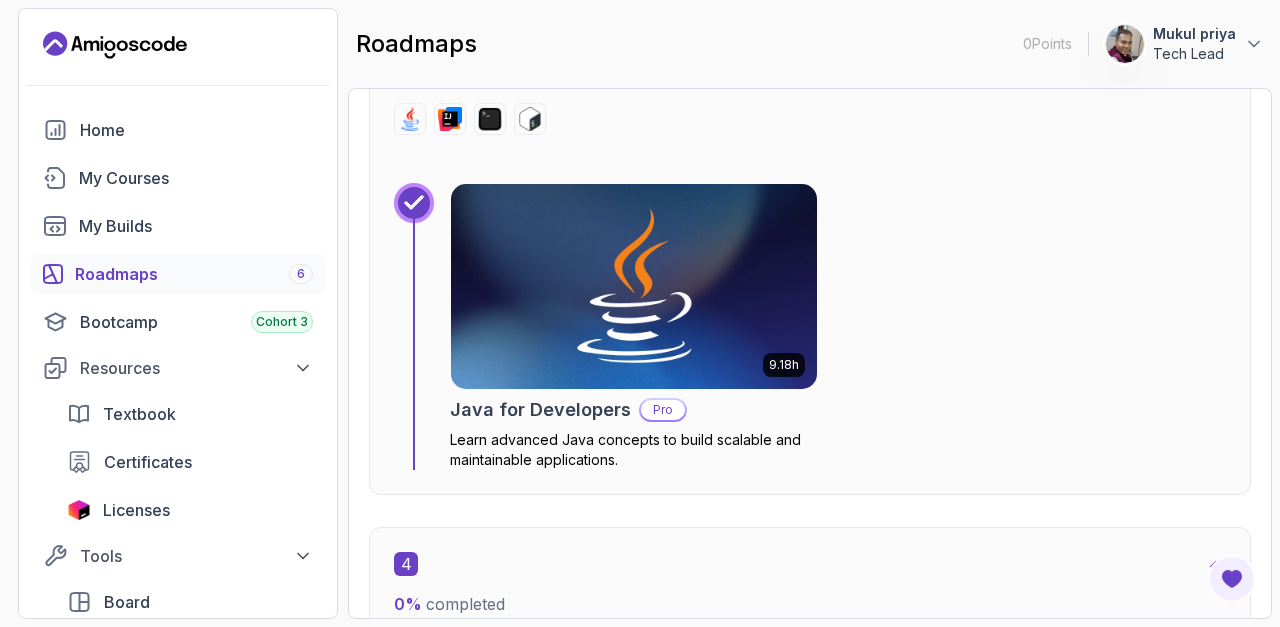 click on "Java for Developers" at bounding box center [540, 410] 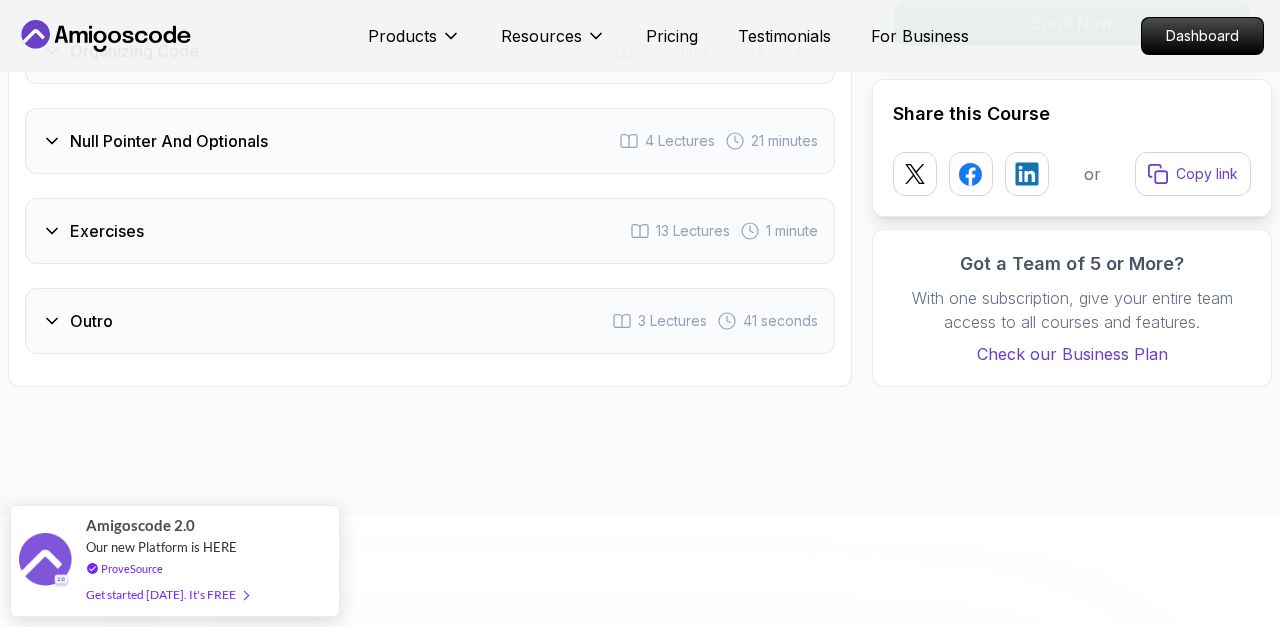 scroll, scrollTop: 4312, scrollLeft: 0, axis: vertical 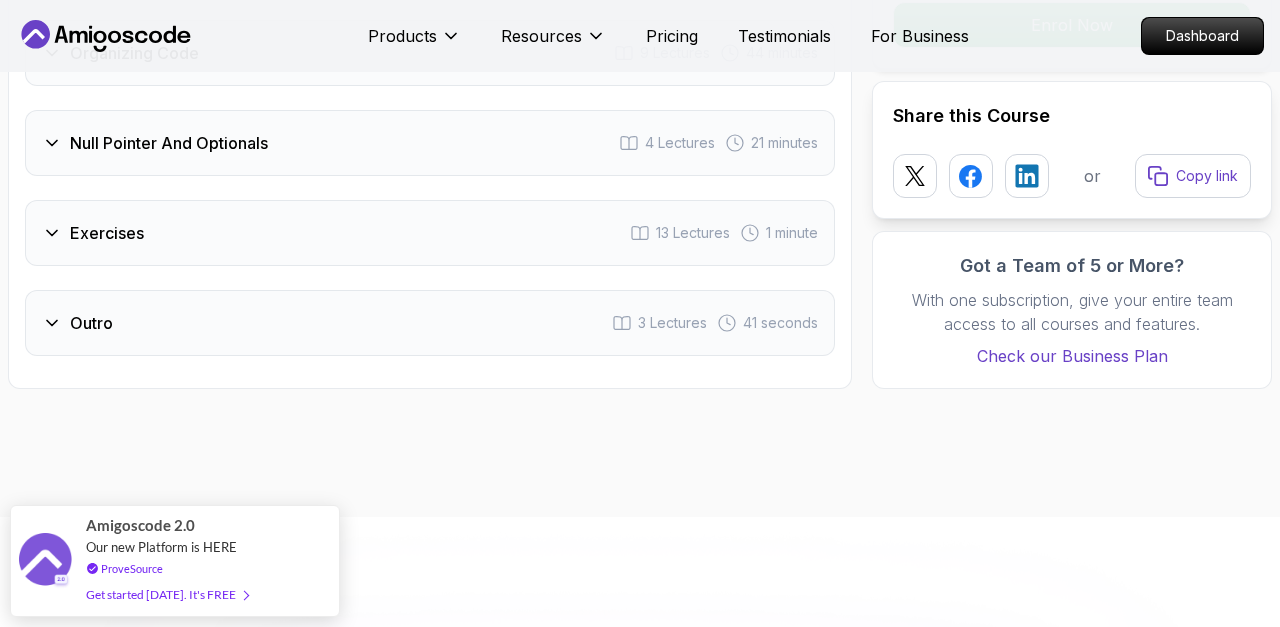 click on "Exercises 13   Lectures     1 minute" at bounding box center (430, 233) 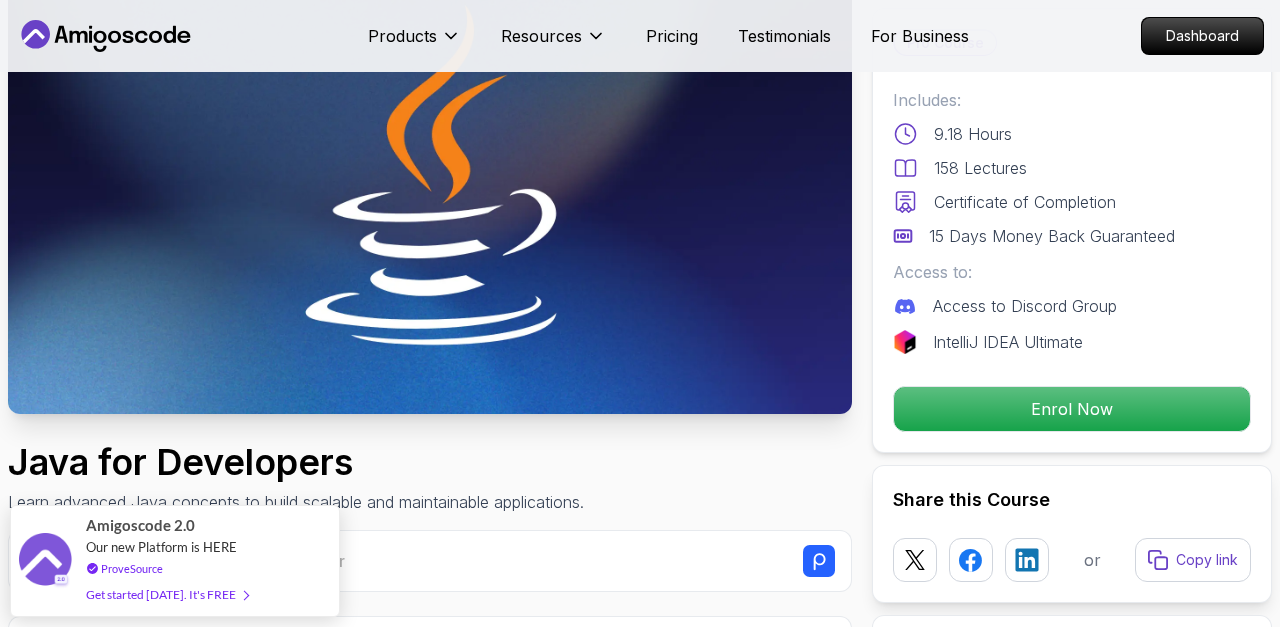 scroll, scrollTop: 0, scrollLeft: 0, axis: both 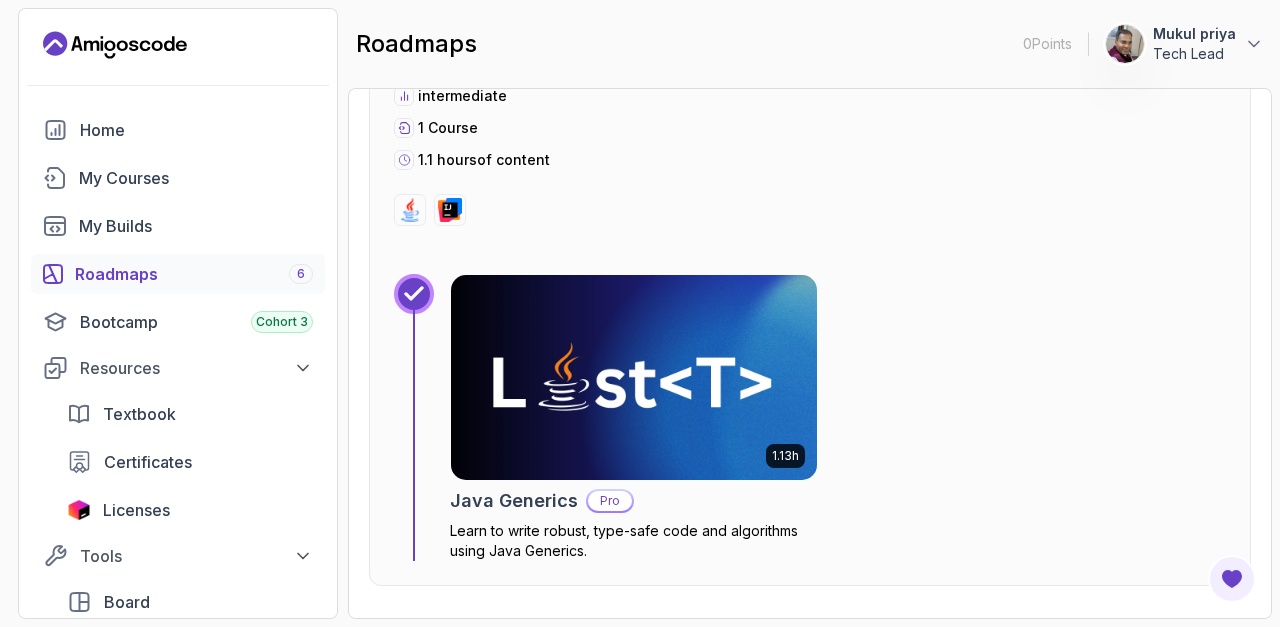 click on "Java Generics Pro" at bounding box center [634, 501] 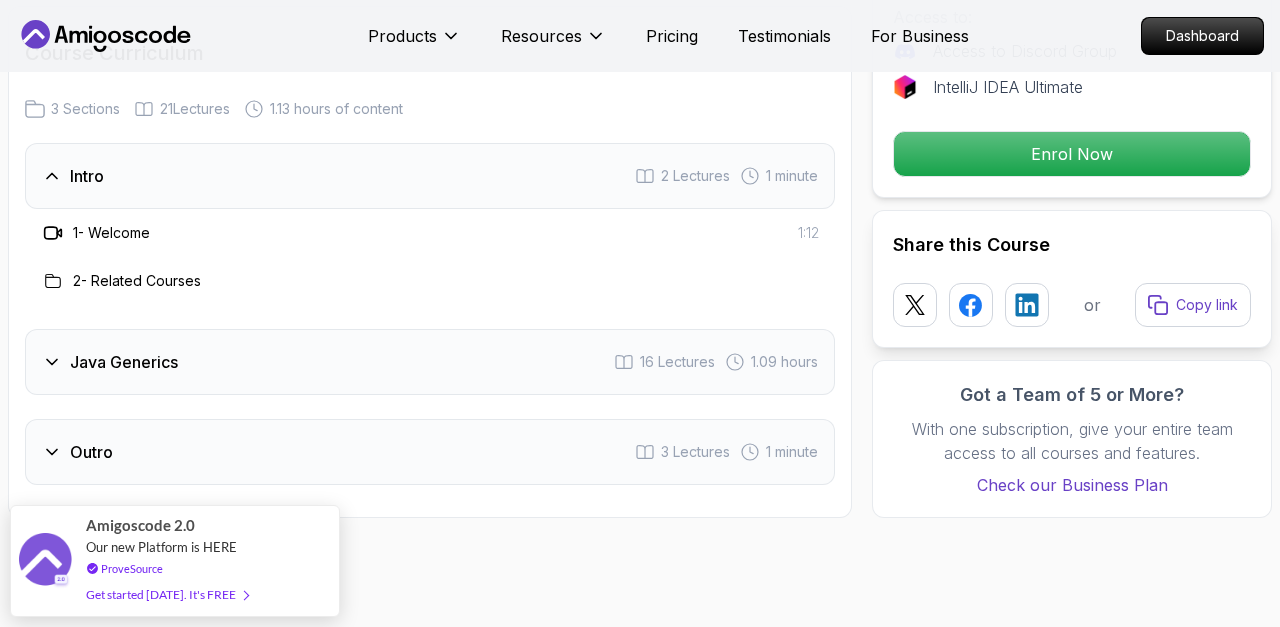 scroll, scrollTop: 2665, scrollLeft: 0, axis: vertical 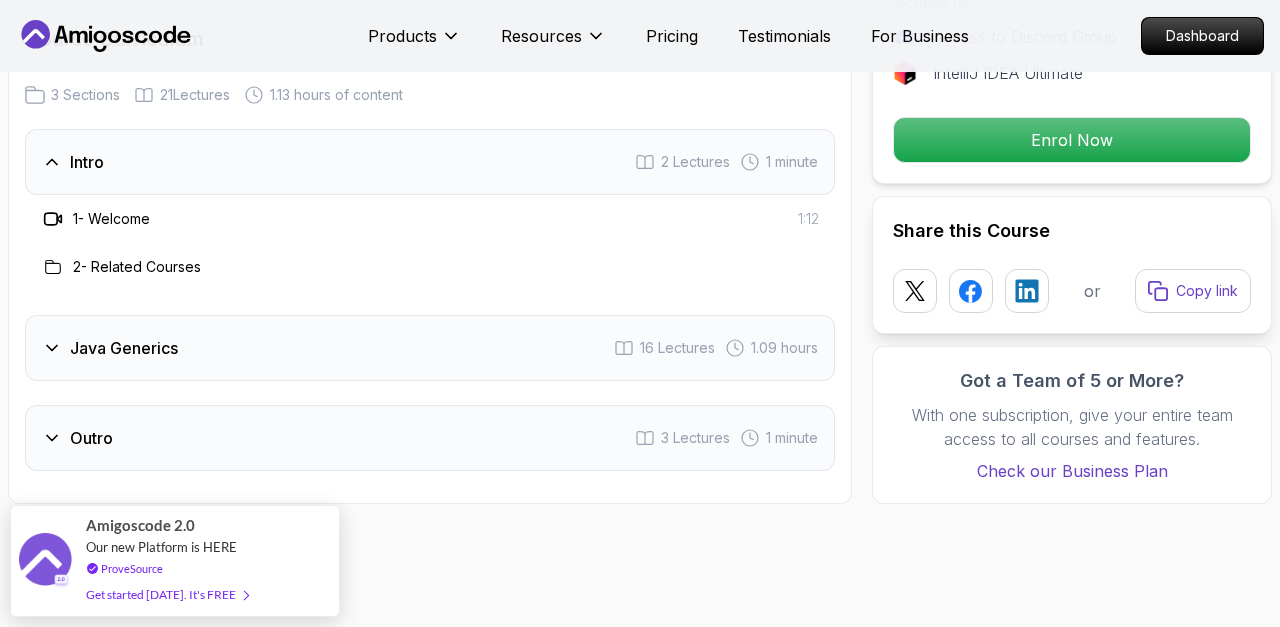click on "Java Generics 16   Lectures     1.09 hours" at bounding box center [430, 348] 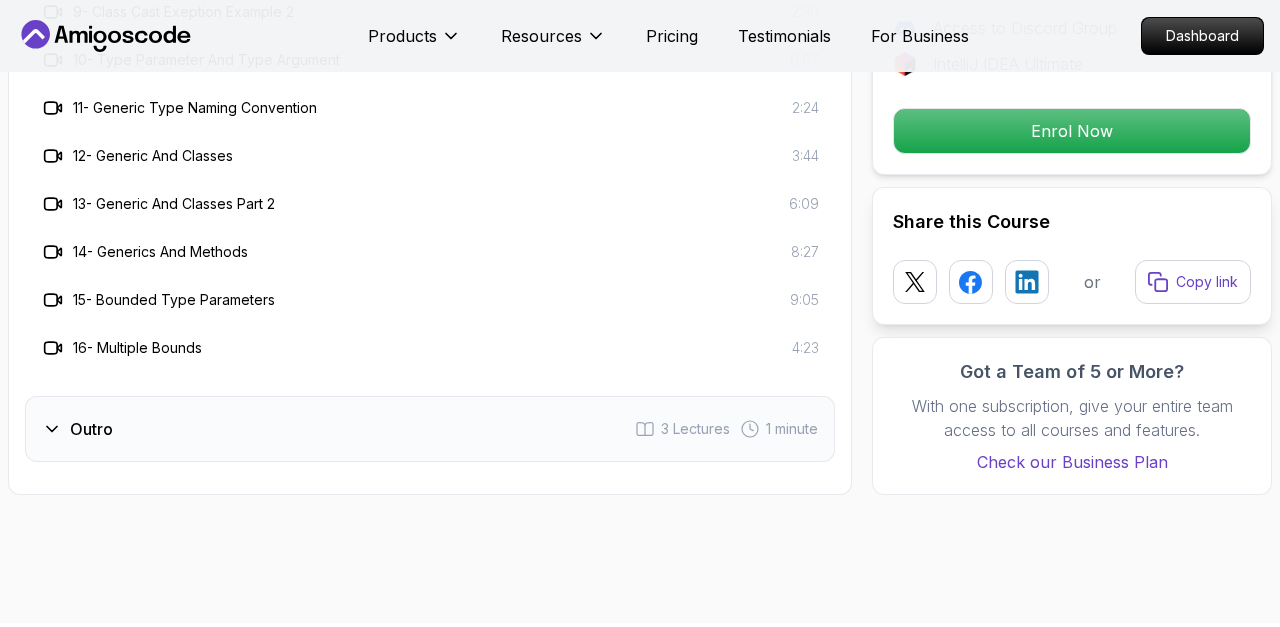 scroll, scrollTop: 3353, scrollLeft: 0, axis: vertical 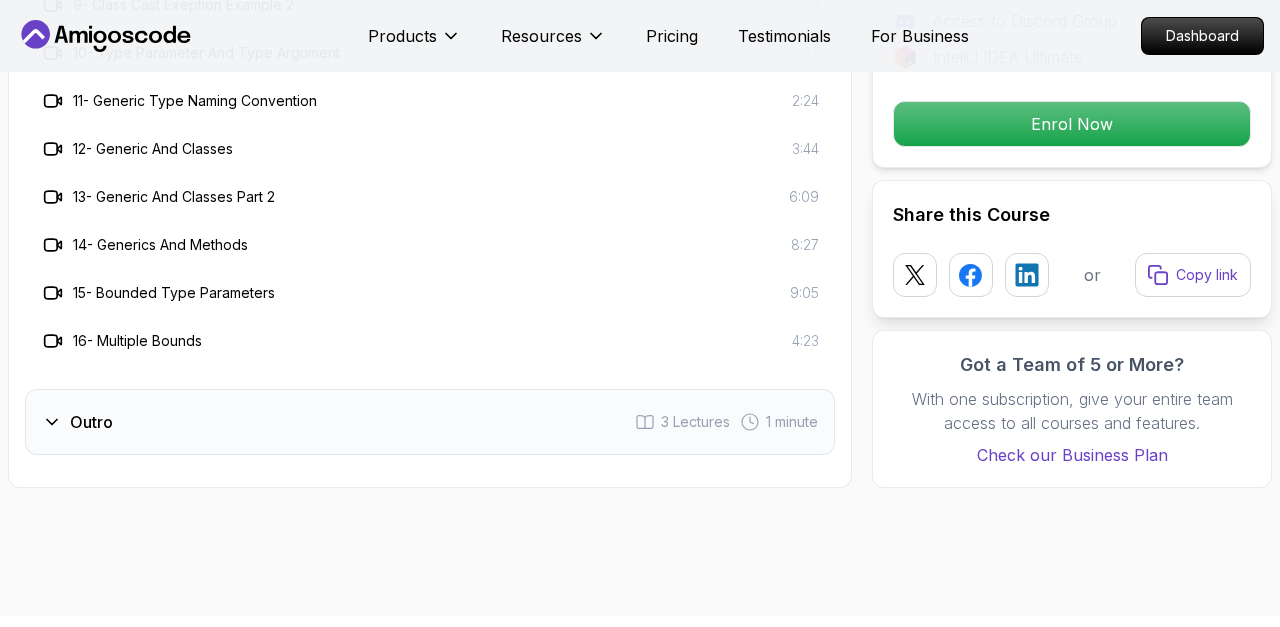 click on "Outro 3   Lectures     1 minute" at bounding box center [430, 422] 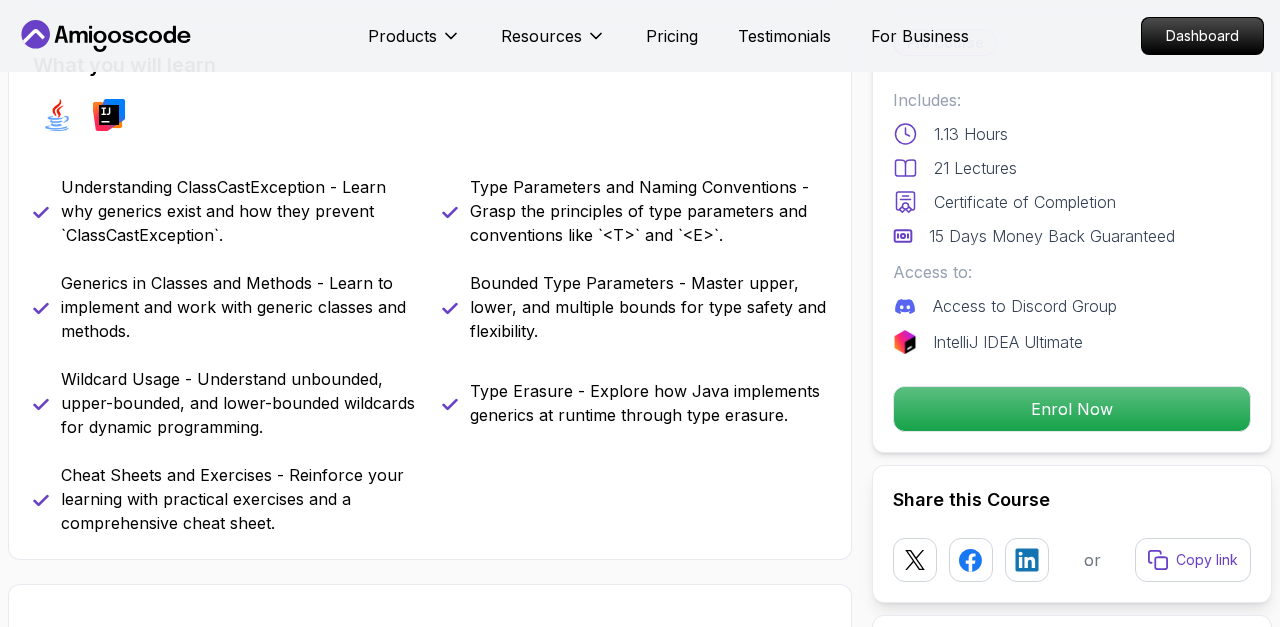 scroll, scrollTop: 0, scrollLeft: 0, axis: both 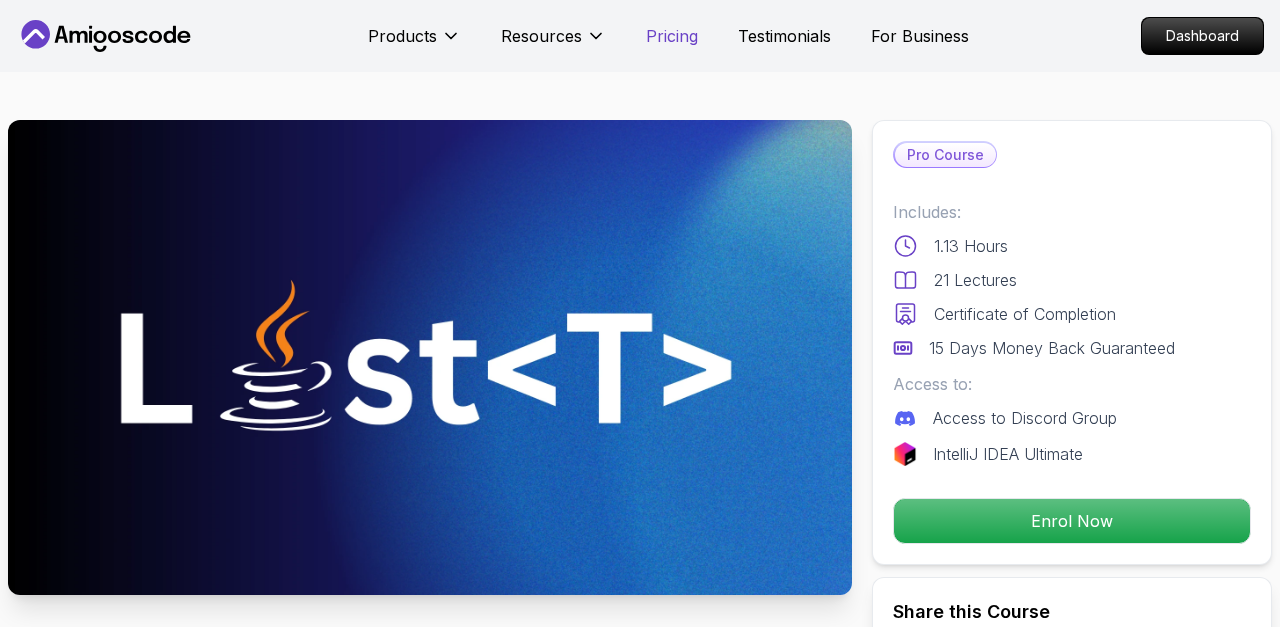 click on "Pricing" at bounding box center (672, 36) 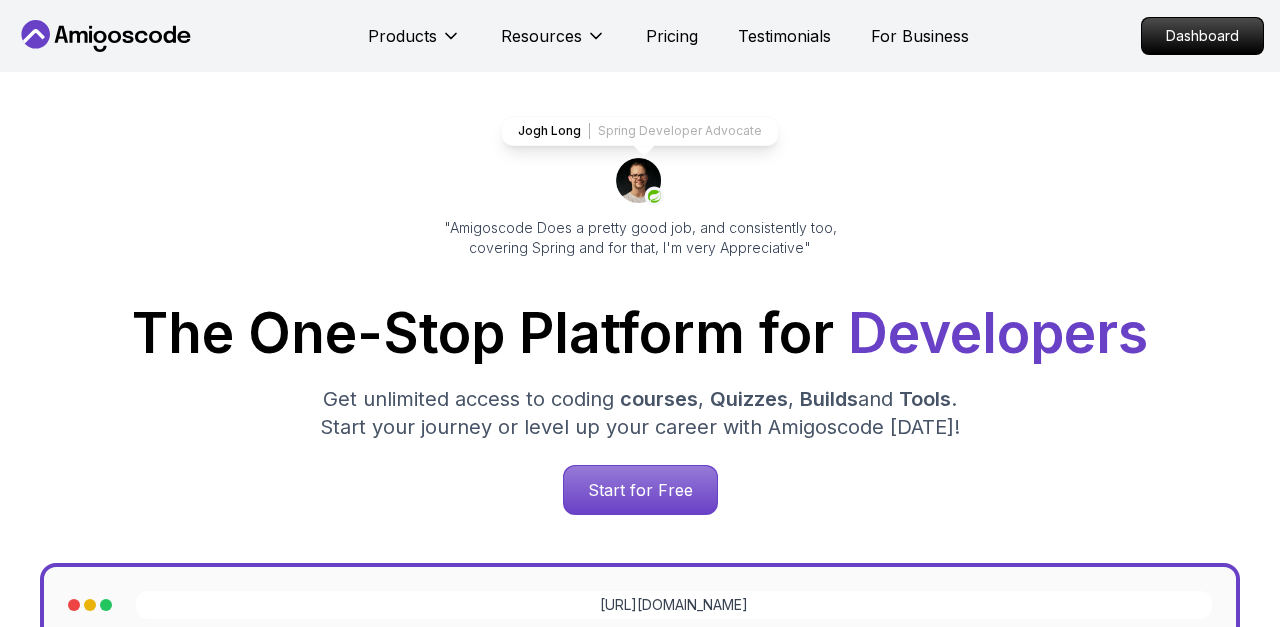 scroll, scrollTop: 0, scrollLeft: 0, axis: both 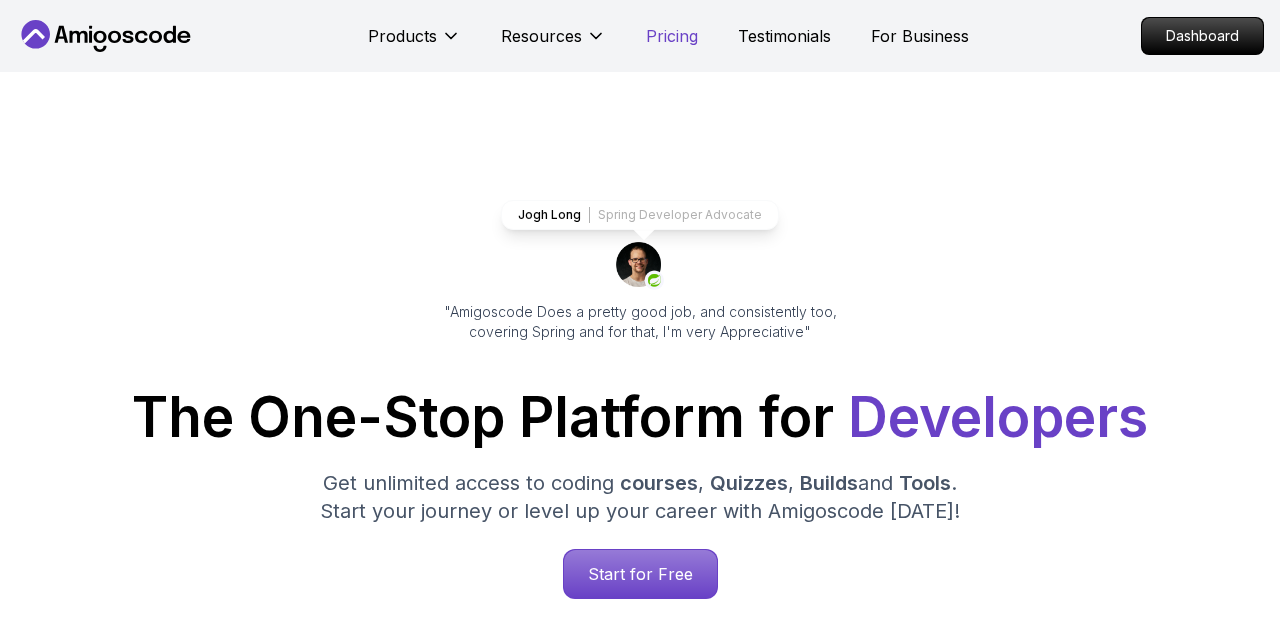 click on "Pricing" at bounding box center [672, 36] 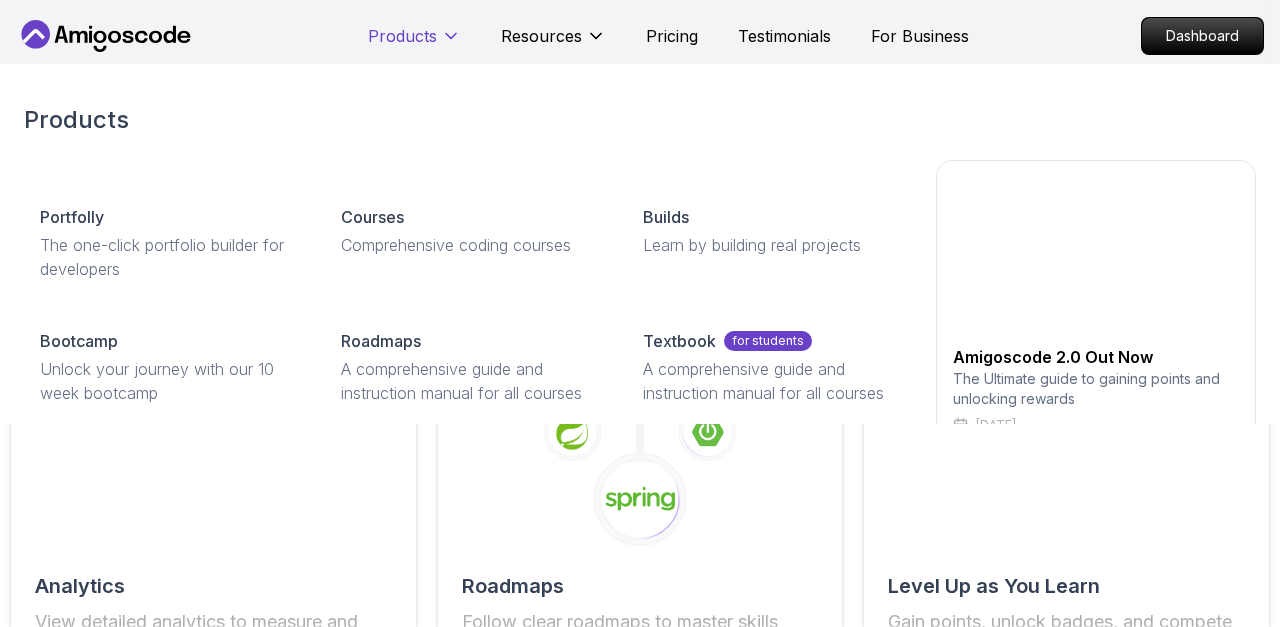 scroll, scrollTop: 3459, scrollLeft: 0, axis: vertical 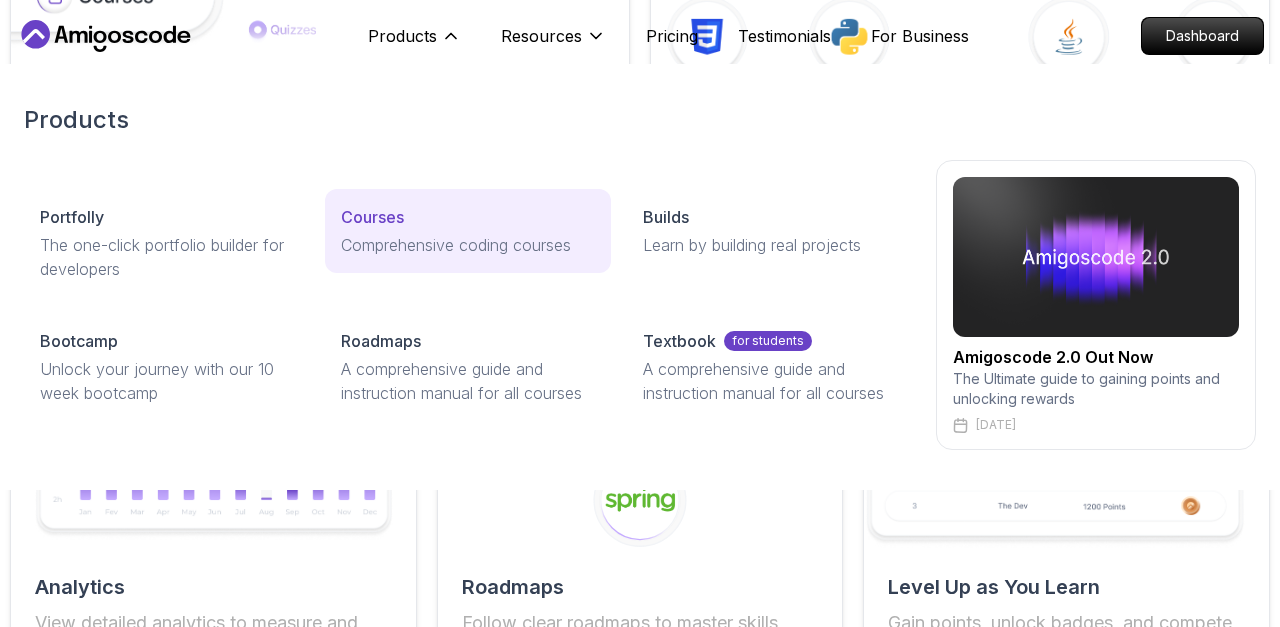 click on "Courses" at bounding box center [372, 217] 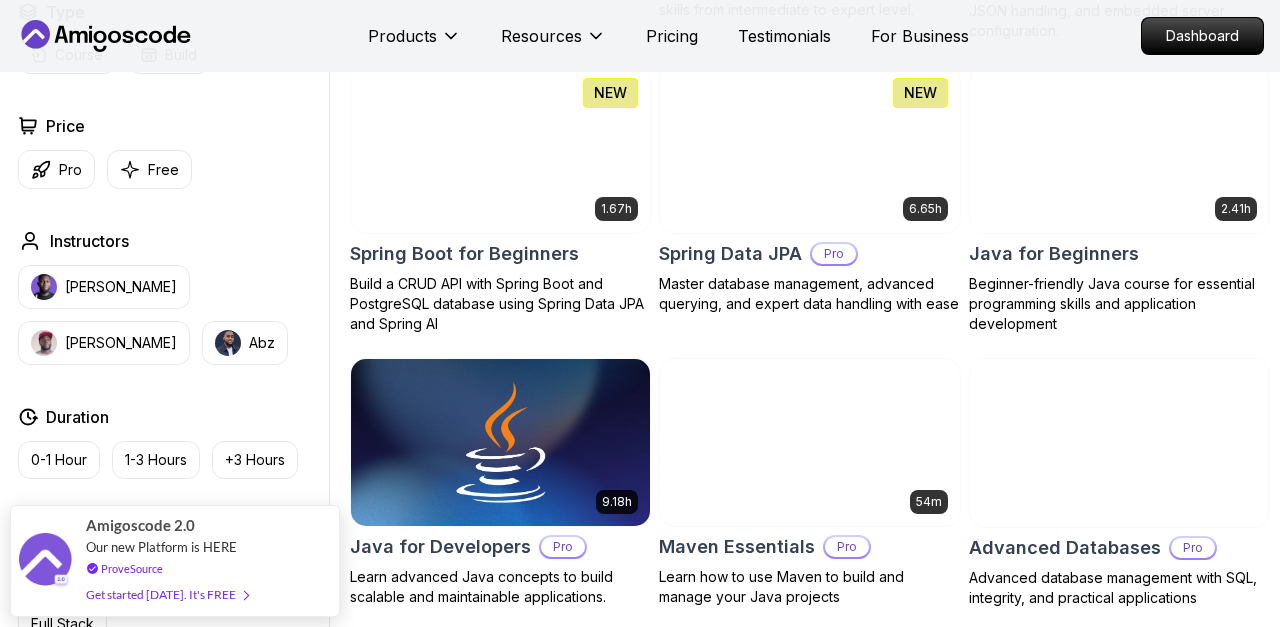 scroll, scrollTop: 1019, scrollLeft: 0, axis: vertical 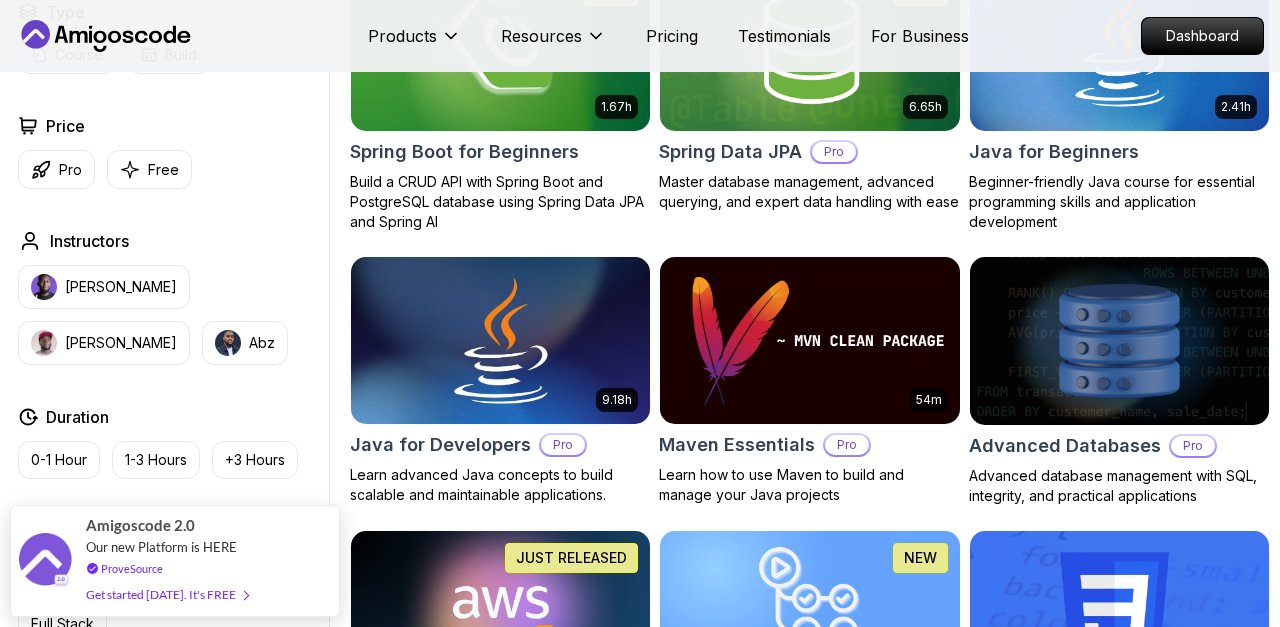 click on "Java for Developers" at bounding box center [440, 445] 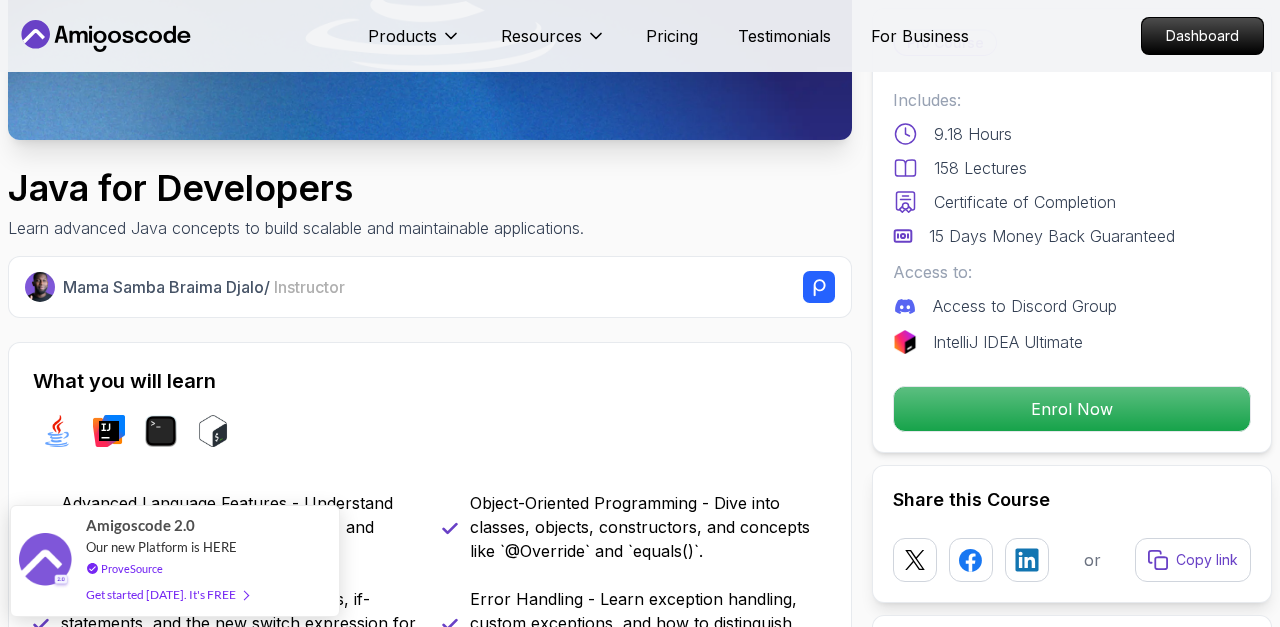 scroll, scrollTop: 0, scrollLeft: 0, axis: both 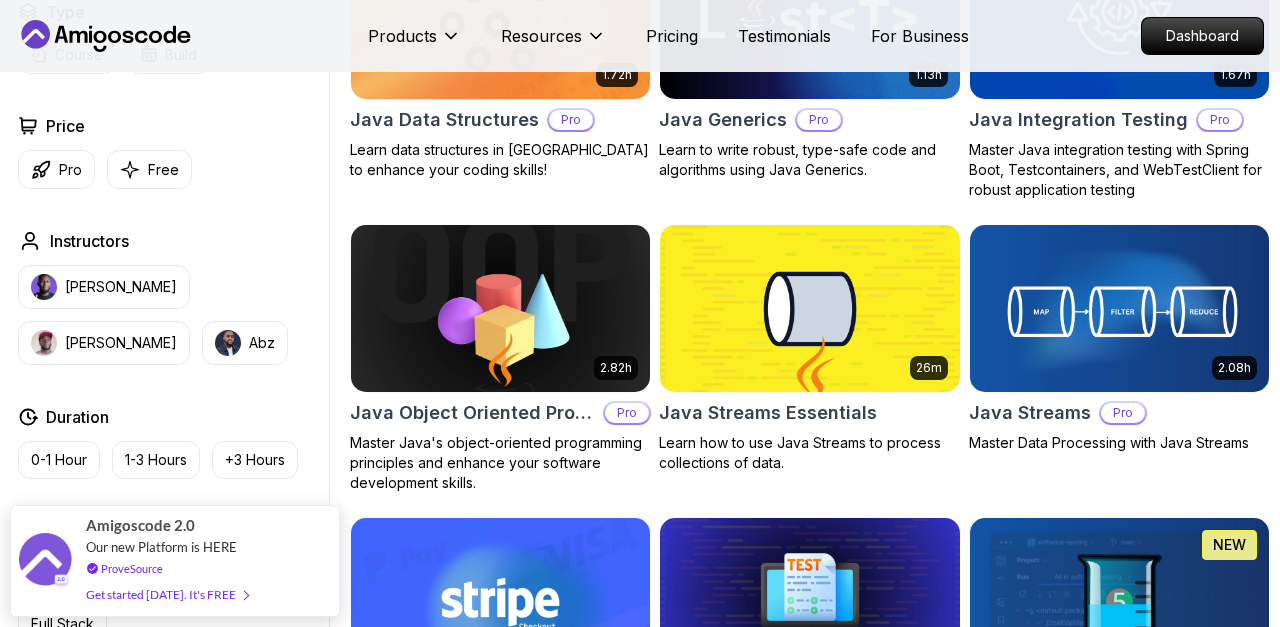 click on "Java Object Oriented Programming" at bounding box center [472, 413] 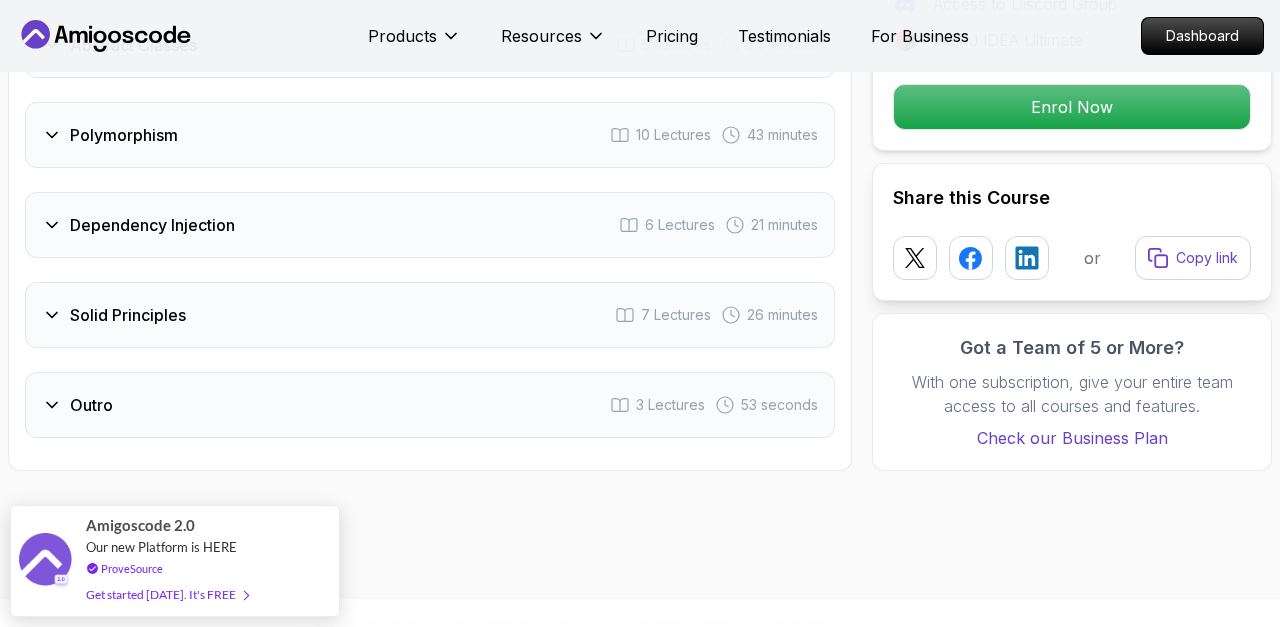 scroll, scrollTop: 3118, scrollLeft: 0, axis: vertical 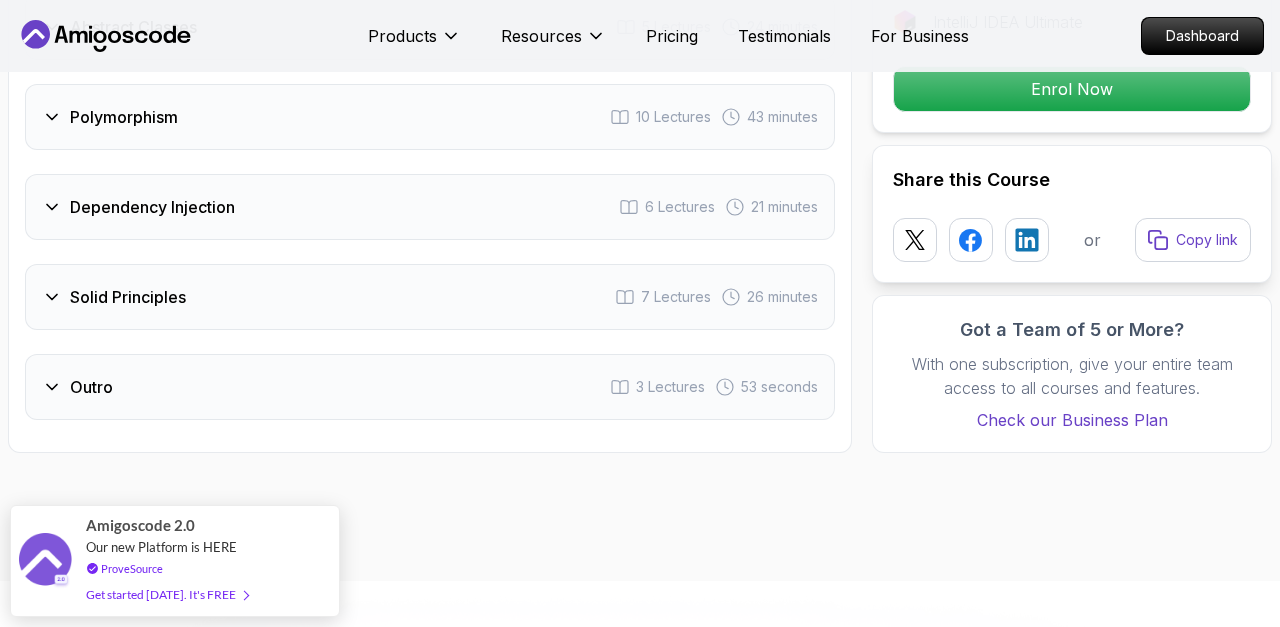 click on "Solid Principles 7   Lectures     26 minutes" at bounding box center [430, 297] 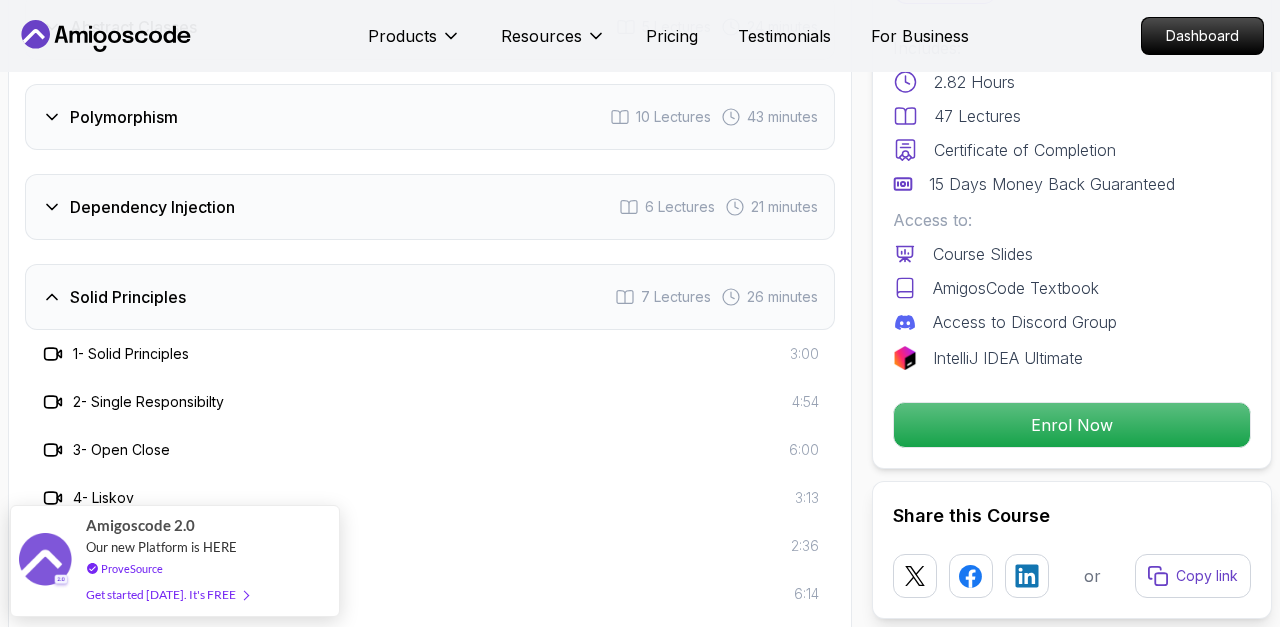 click on "Dependency Injection 6   Lectures     21 minutes" at bounding box center (430, 207) 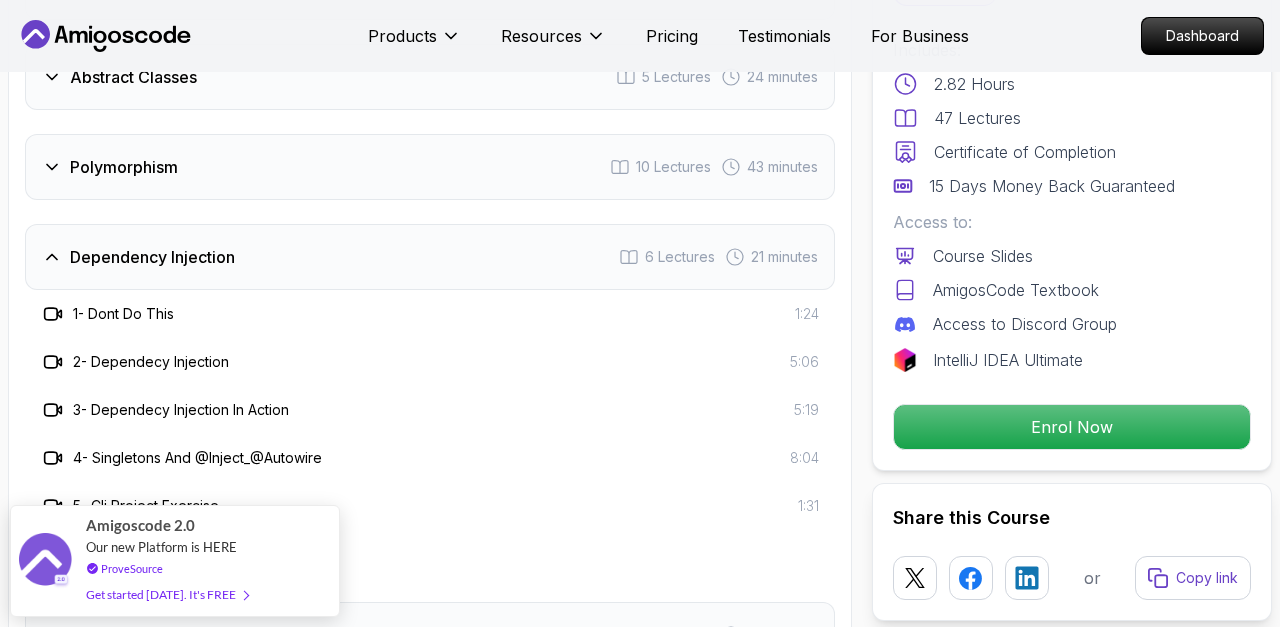 scroll, scrollTop: 2940, scrollLeft: 0, axis: vertical 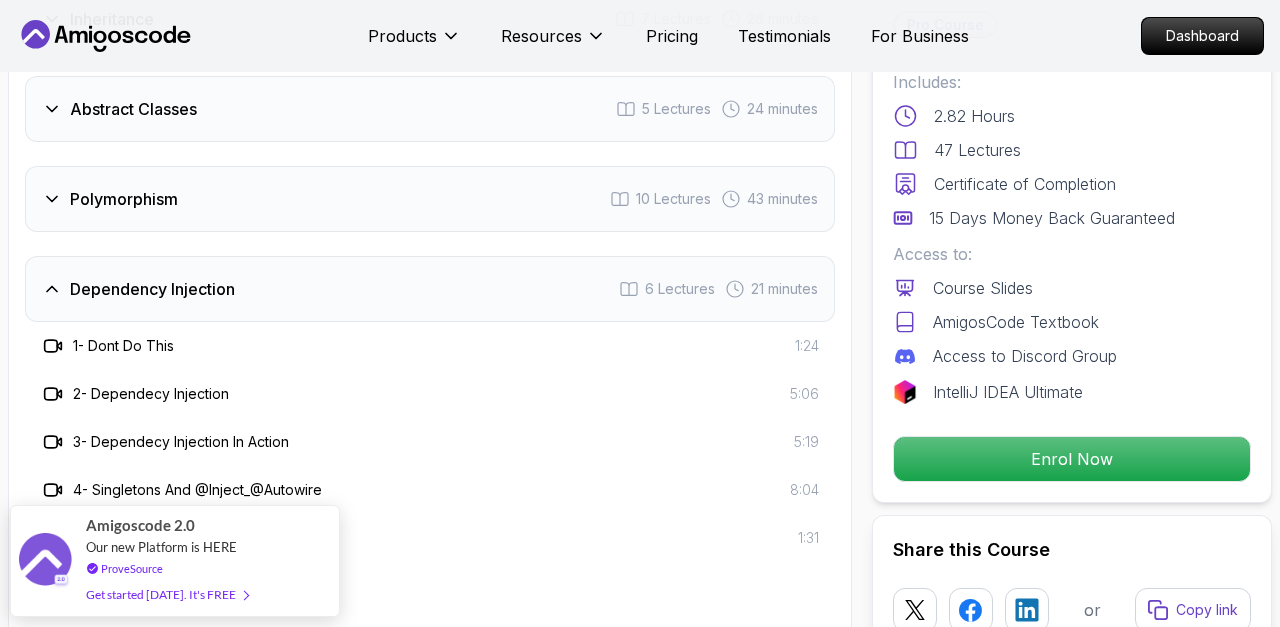 click on "Polymorphism 10   Lectures     43 minutes" at bounding box center (430, 199) 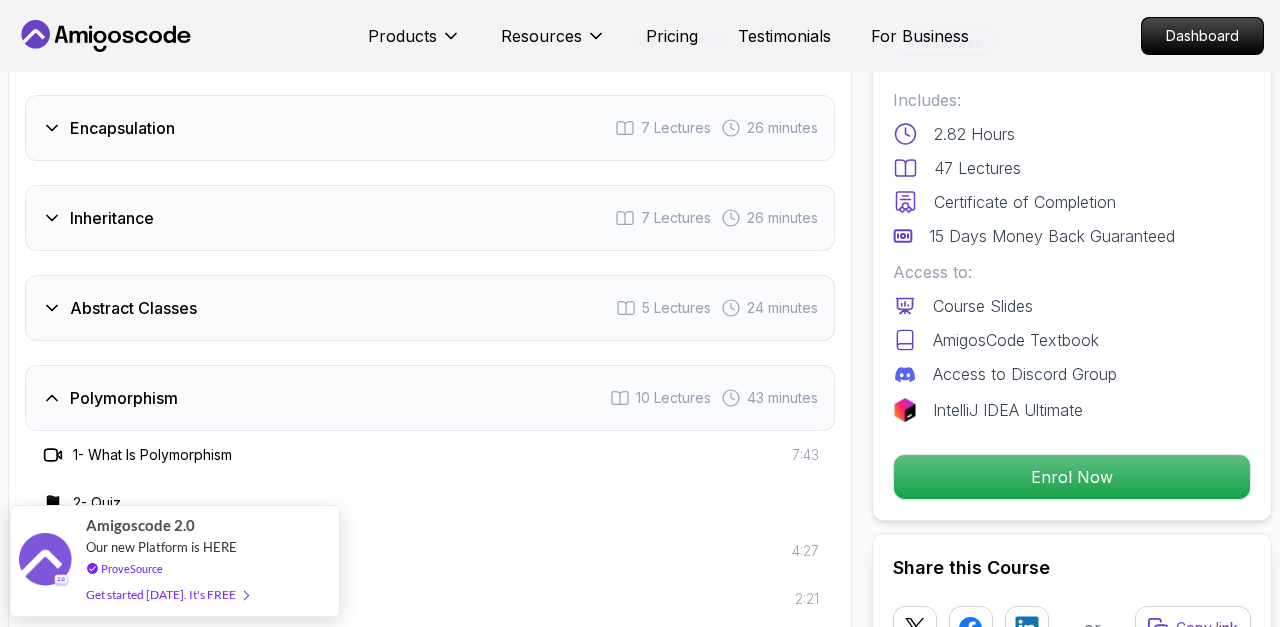 scroll, scrollTop: 2708, scrollLeft: 0, axis: vertical 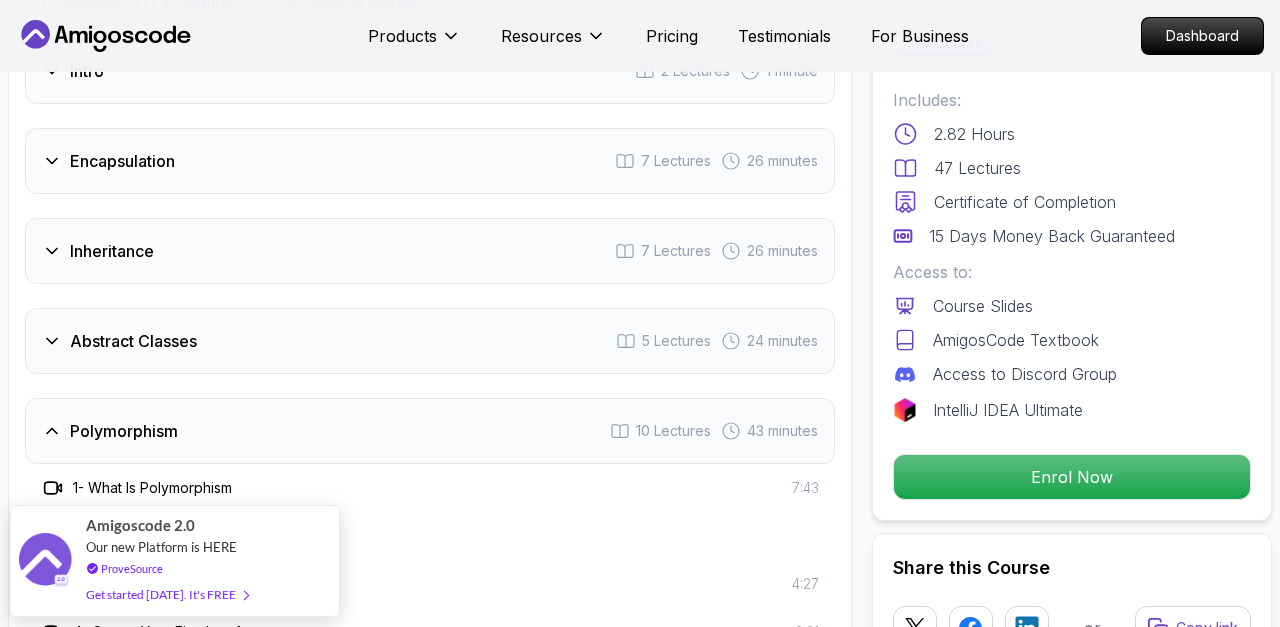 click on "15 Days Money Back Guaranteed" at bounding box center [1052, 236] 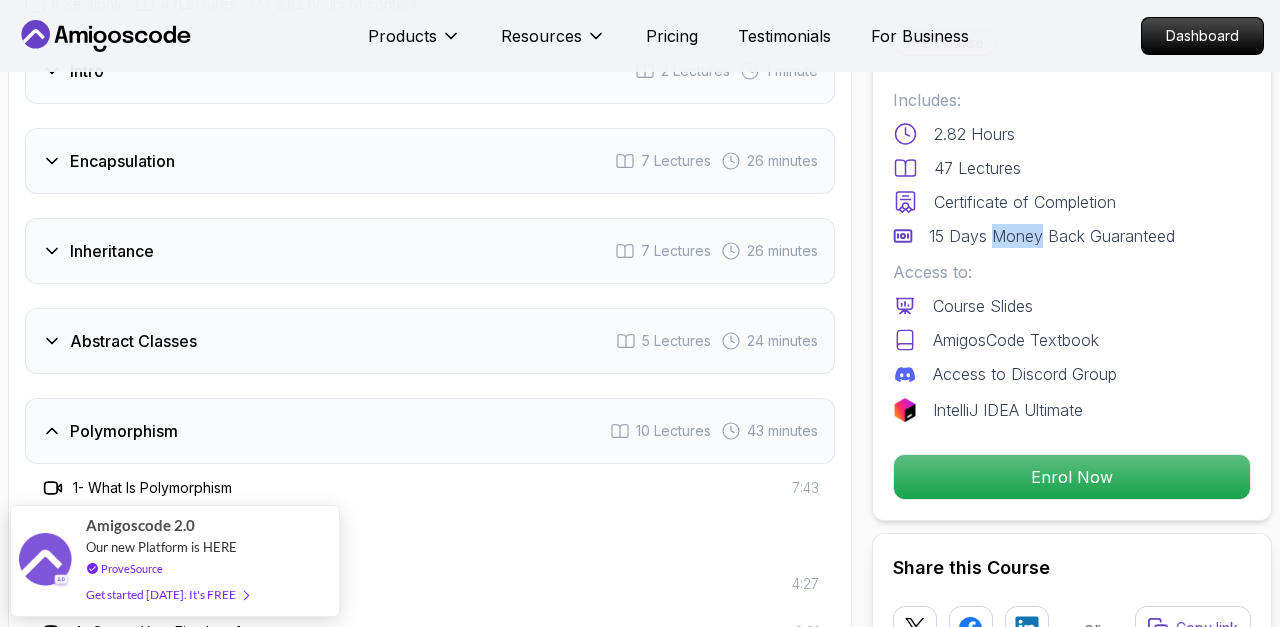 click on "15 Days Money Back Guaranteed" at bounding box center [1052, 236] 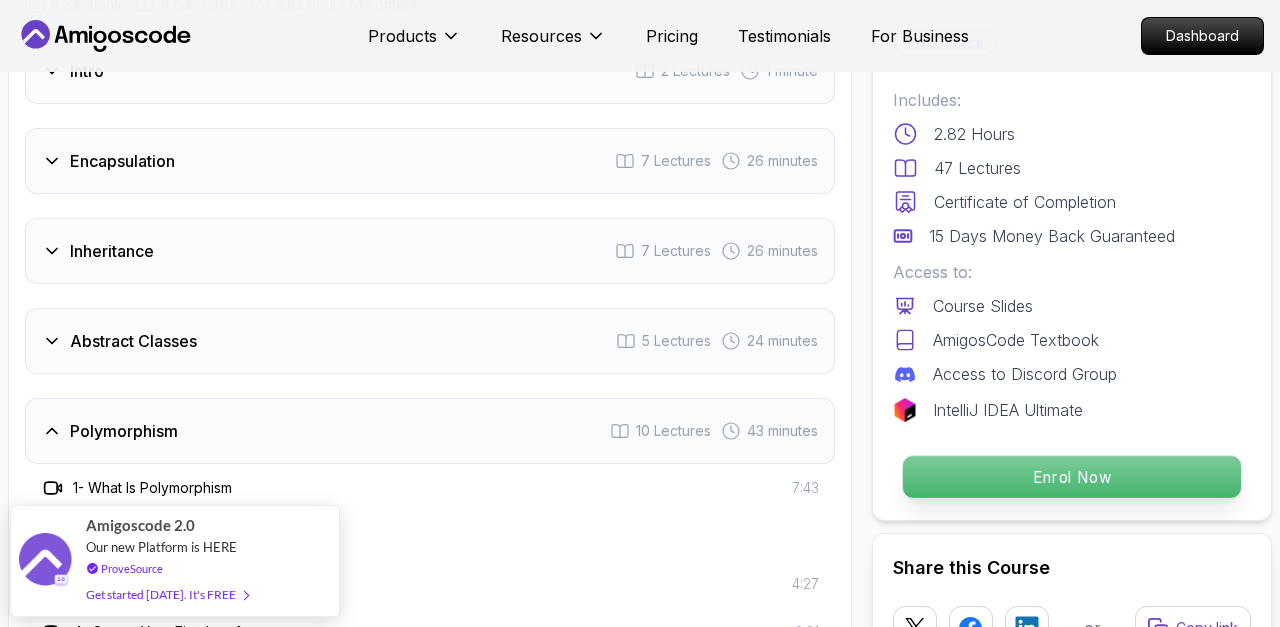 click on "Enrol Now" at bounding box center (1072, 477) 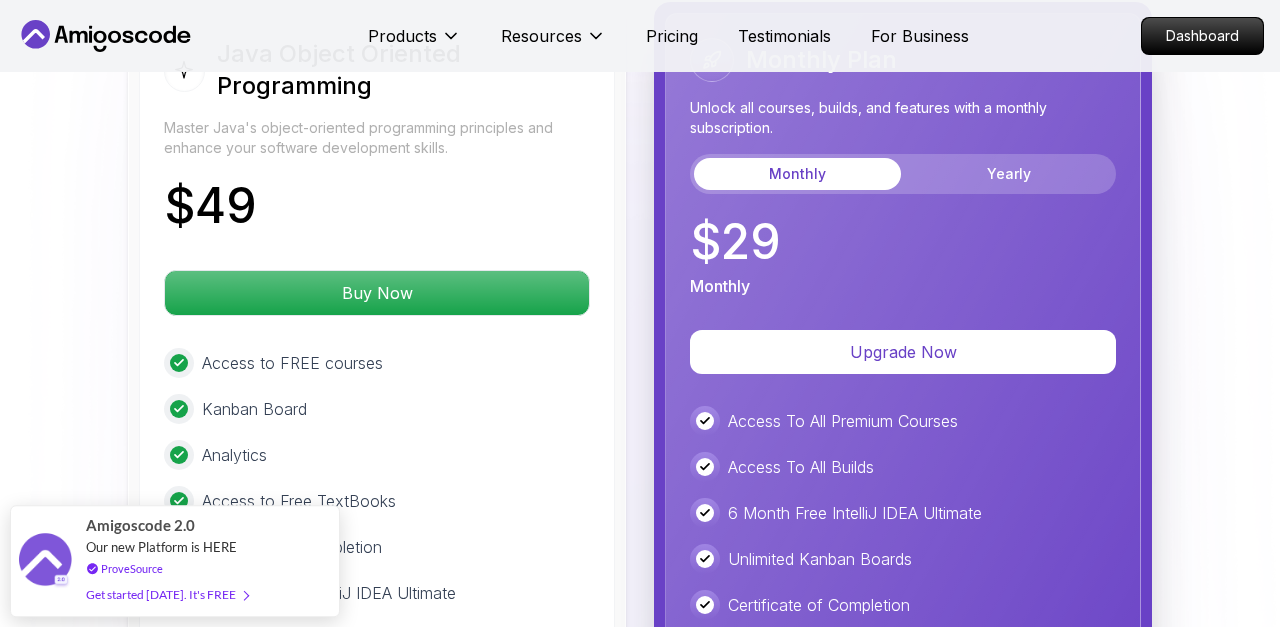 scroll, scrollTop: 4383, scrollLeft: 0, axis: vertical 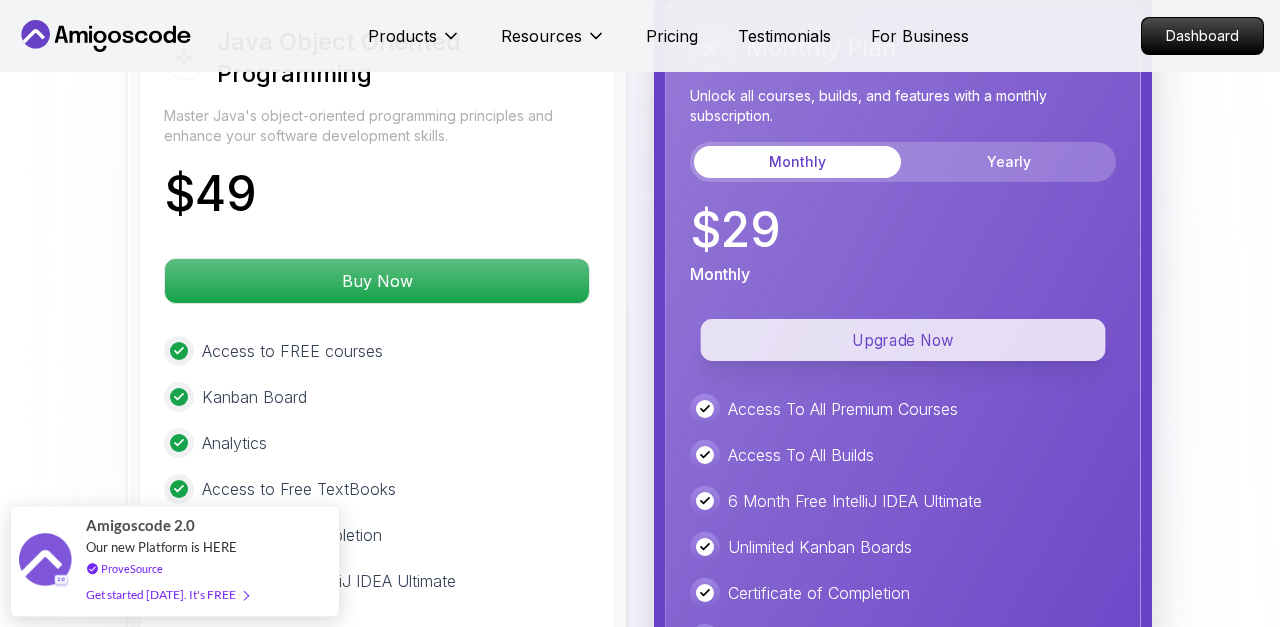 click on "Upgrade Now" at bounding box center (903, 340) 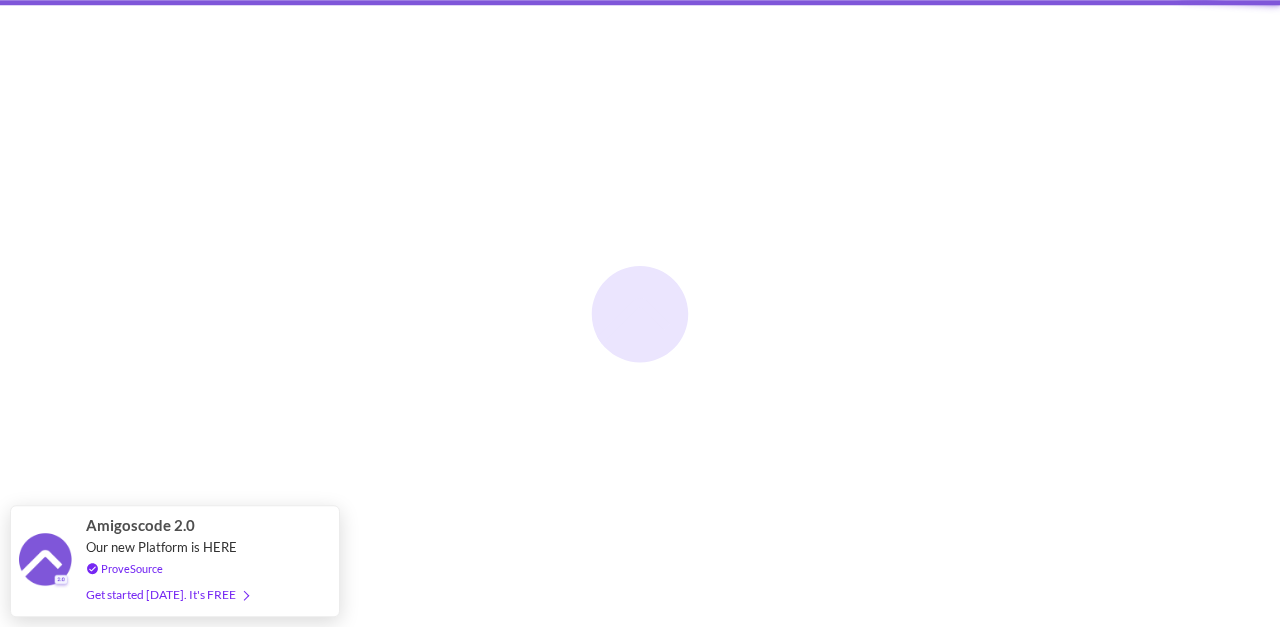 scroll, scrollTop: 0, scrollLeft: 0, axis: both 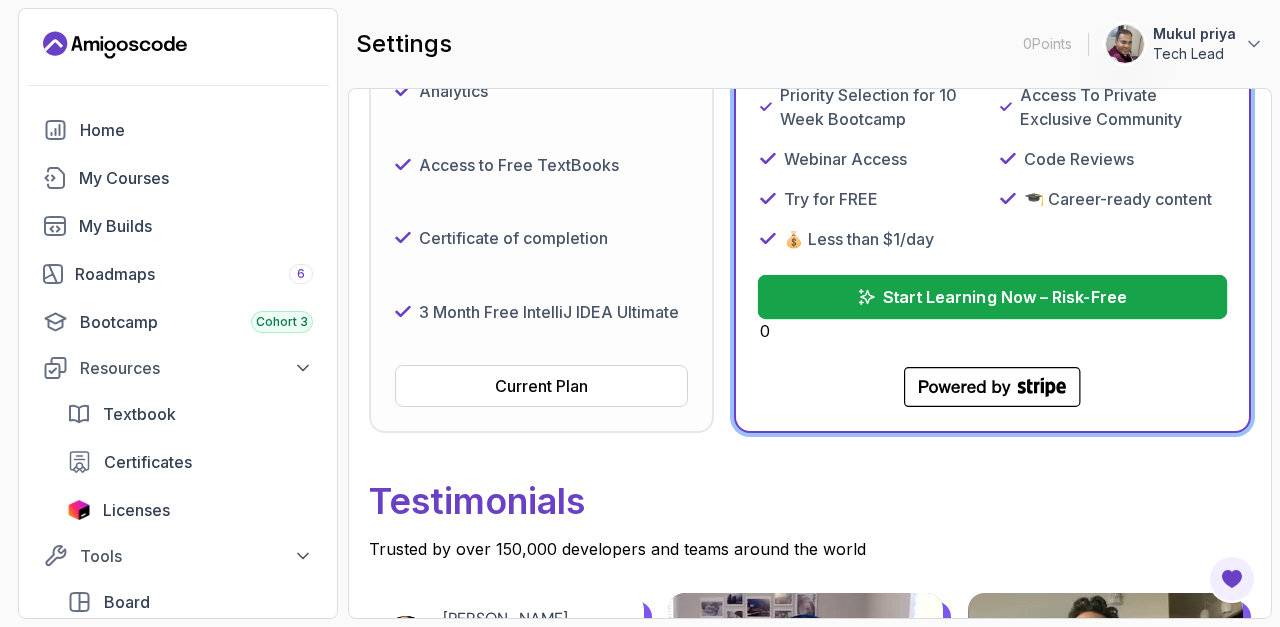 click on "Start Learning Now – Risk-Free" at bounding box center (1004, 297) 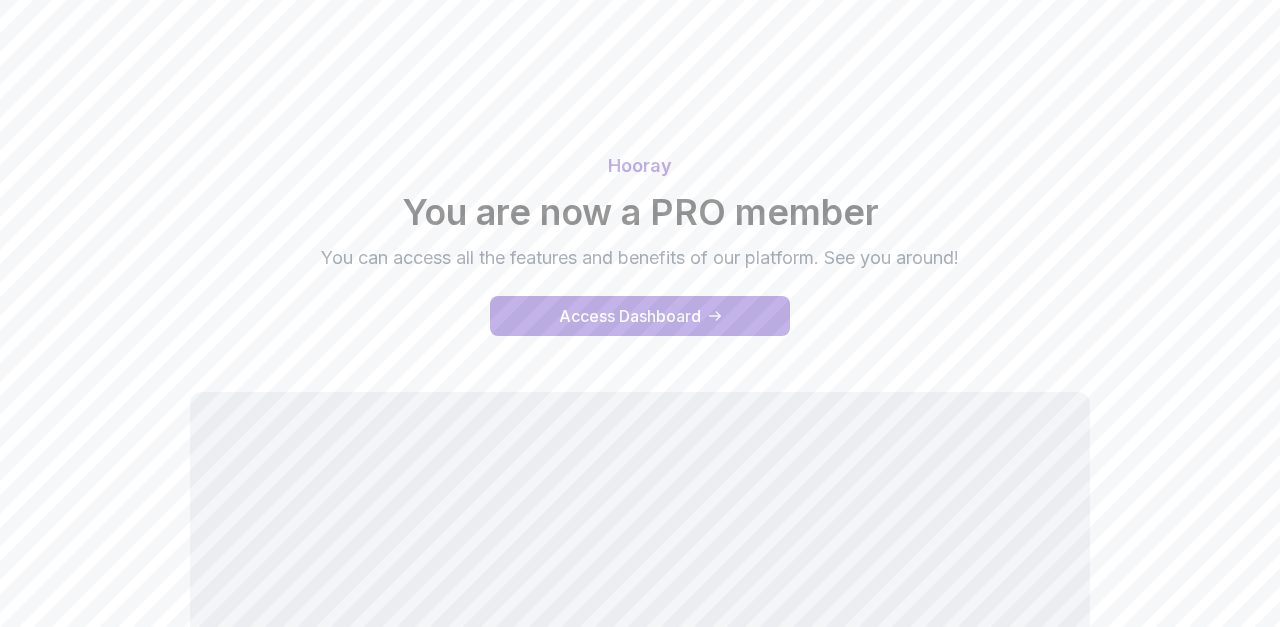scroll, scrollTop: 0, scrollLeft: 0, axis: both 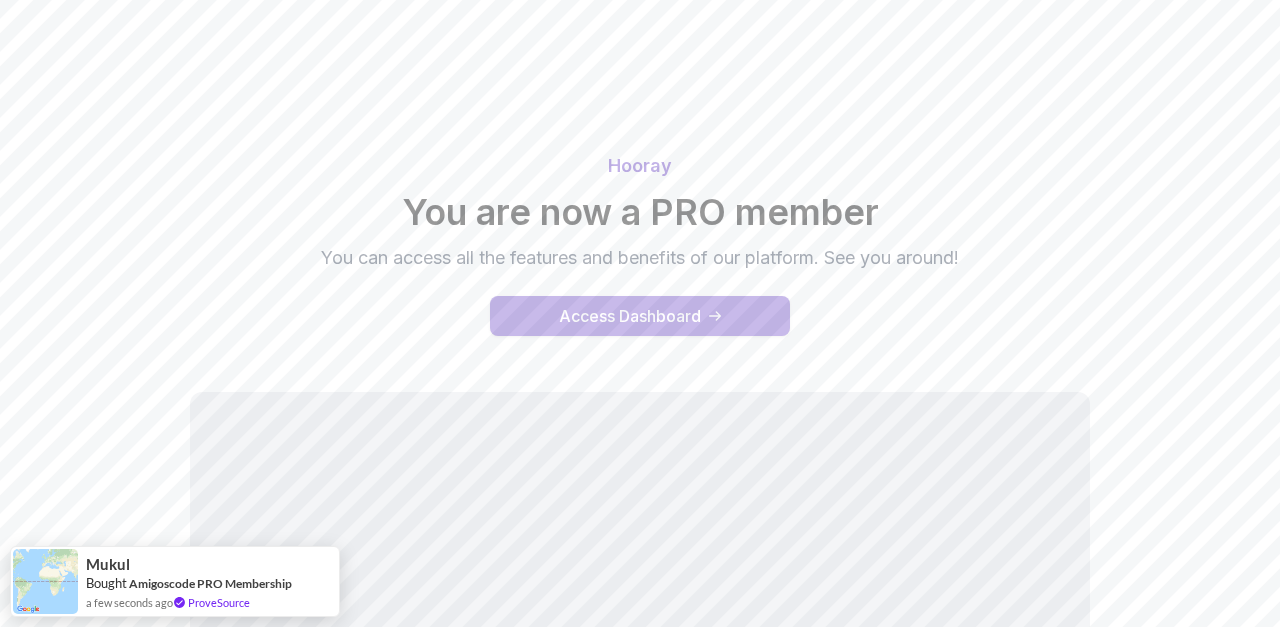 click on "Access Dashboard" at bounding box center (640, 316) 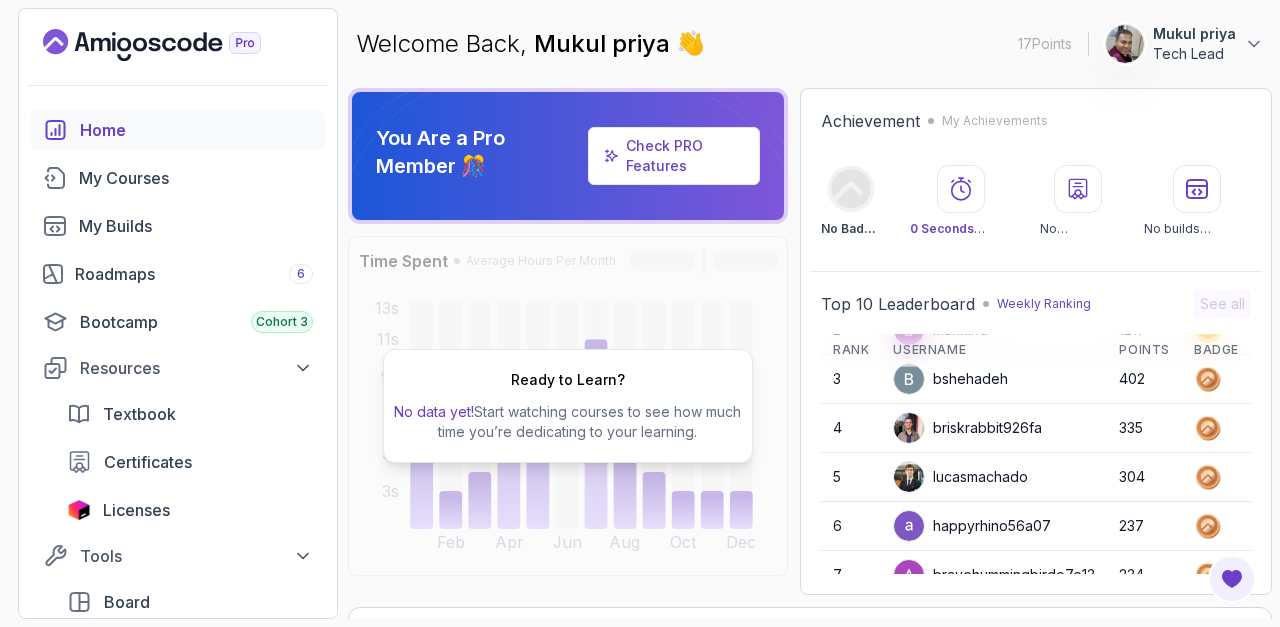 scroll, scrollTop: 112, scrollLeft: 0, axis: vertical 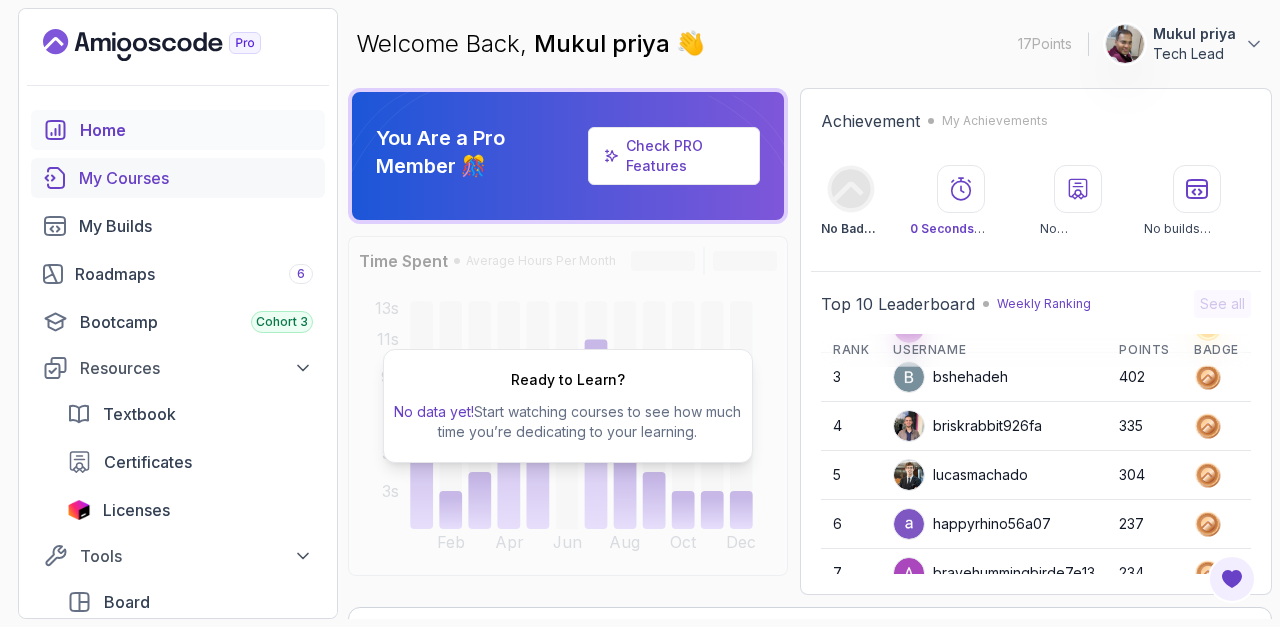 click on "My Courses" at bounding box center [196, 178] 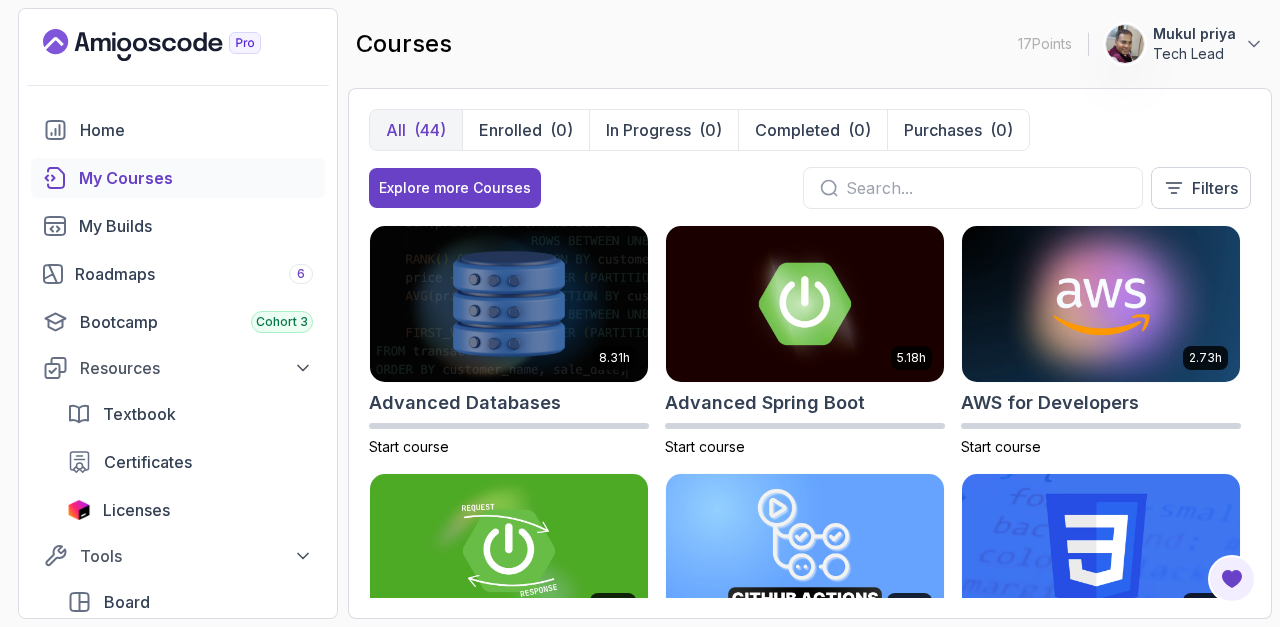 click at bounding box center [986, 188] 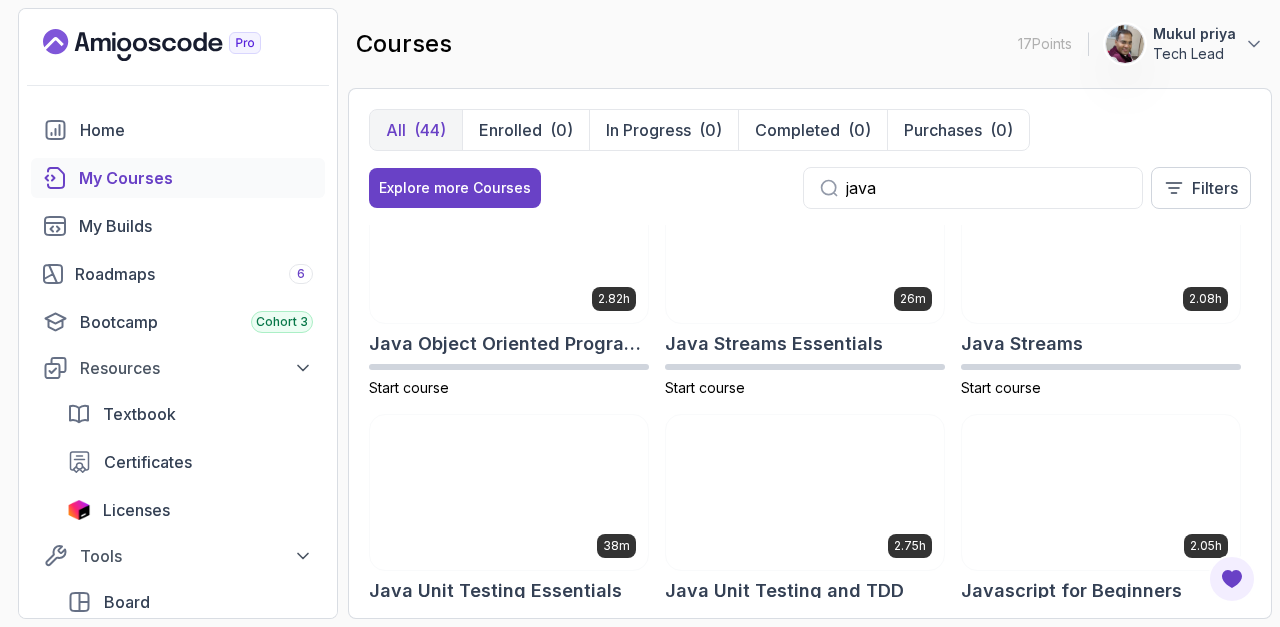 scroll, scrollTop: 549, scrollLeft: 0, axis: vertical 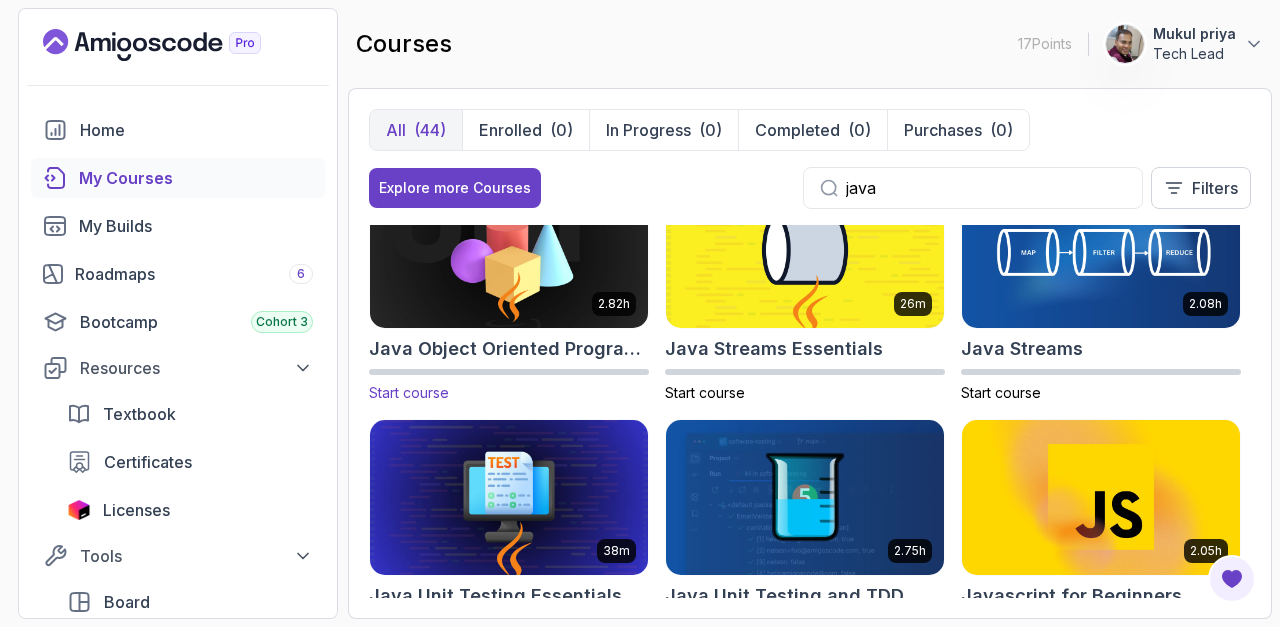 type on "java" 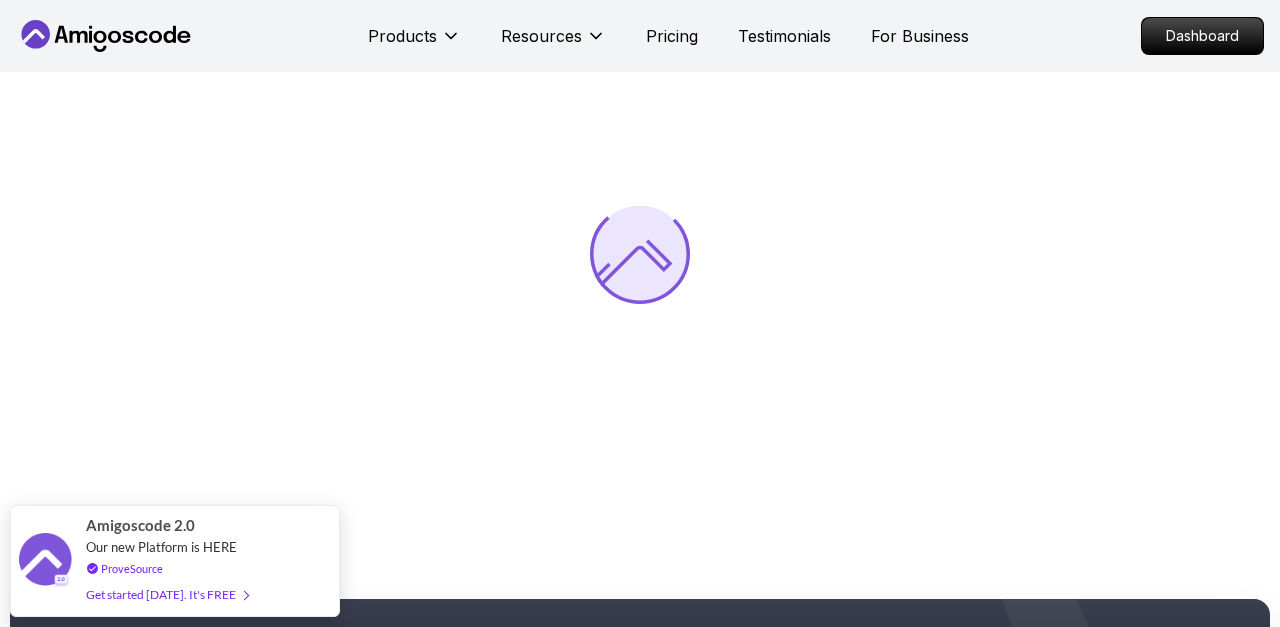 scroll, scrollTop: 153, scrollLeft: 0, axis: vertical 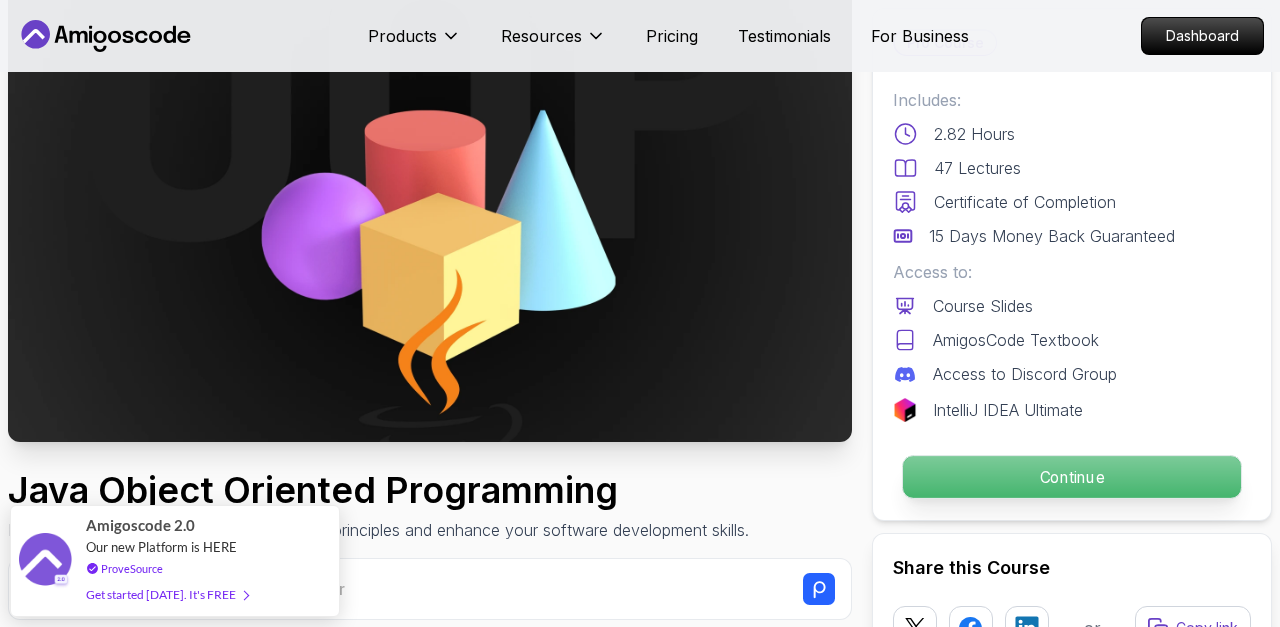 click on "Continue" at bounding box center [1072, 477] 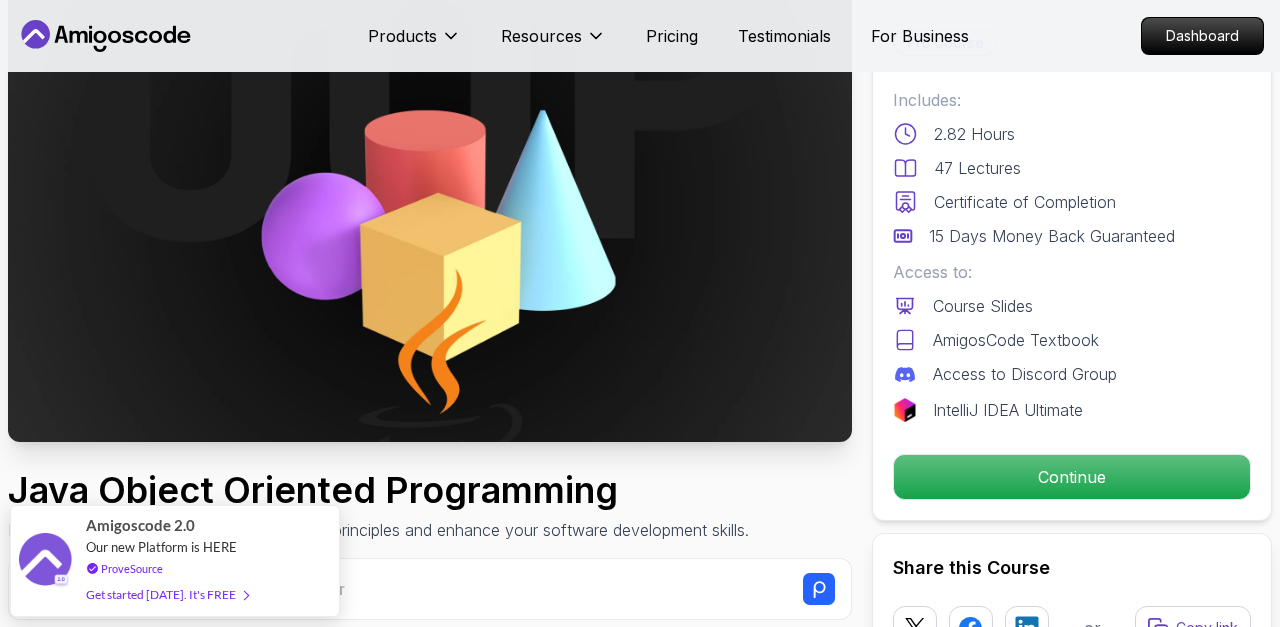 scroll, scrollTop: 0, scrollLeft: 0, axis: both 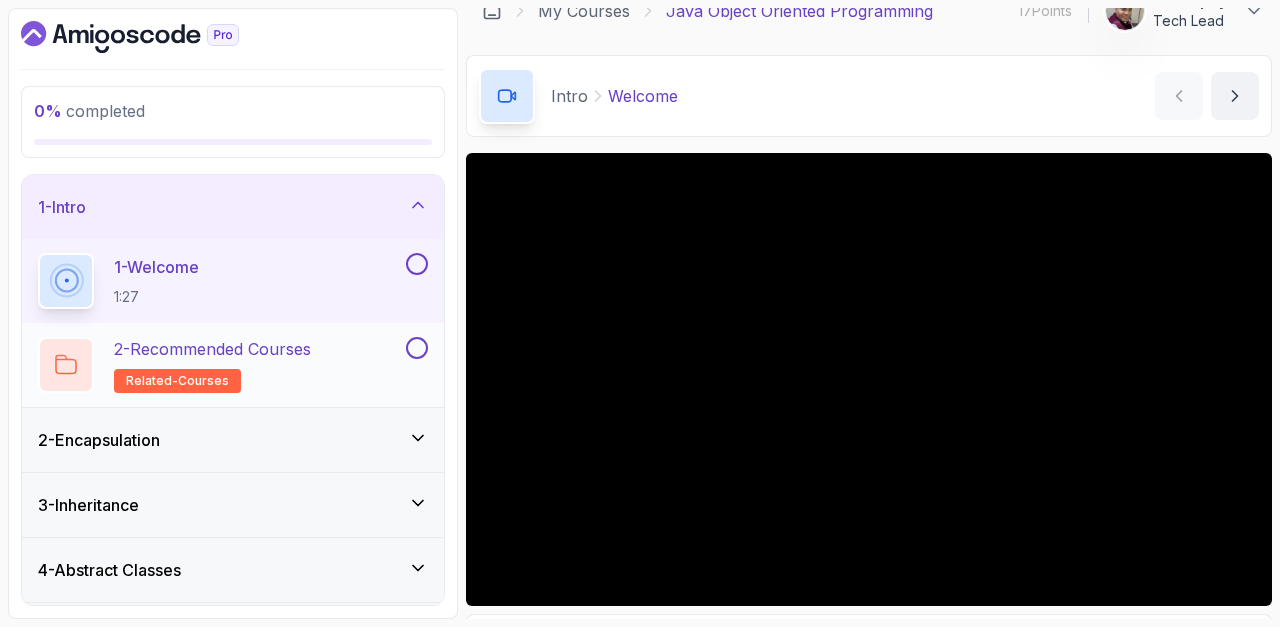 click on "2  -  Recommended Courses related-courses" at bounding box center [220, 365] 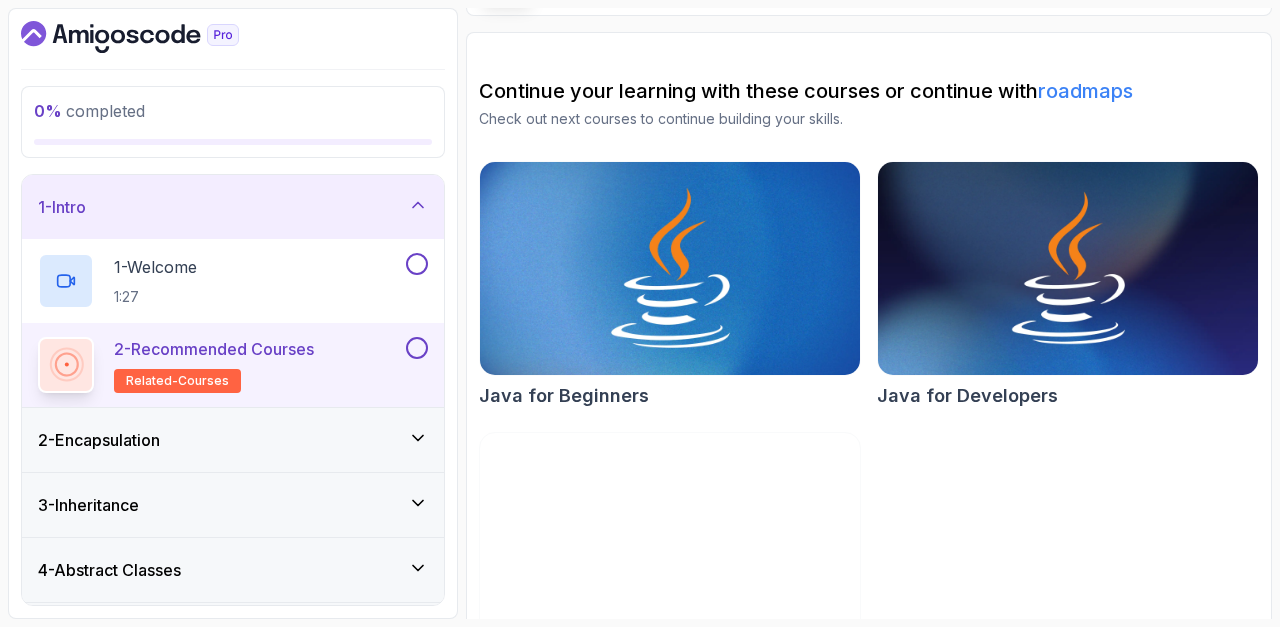 scroll, scrollTop: 201, scrollLeft: 0, axis: vertical 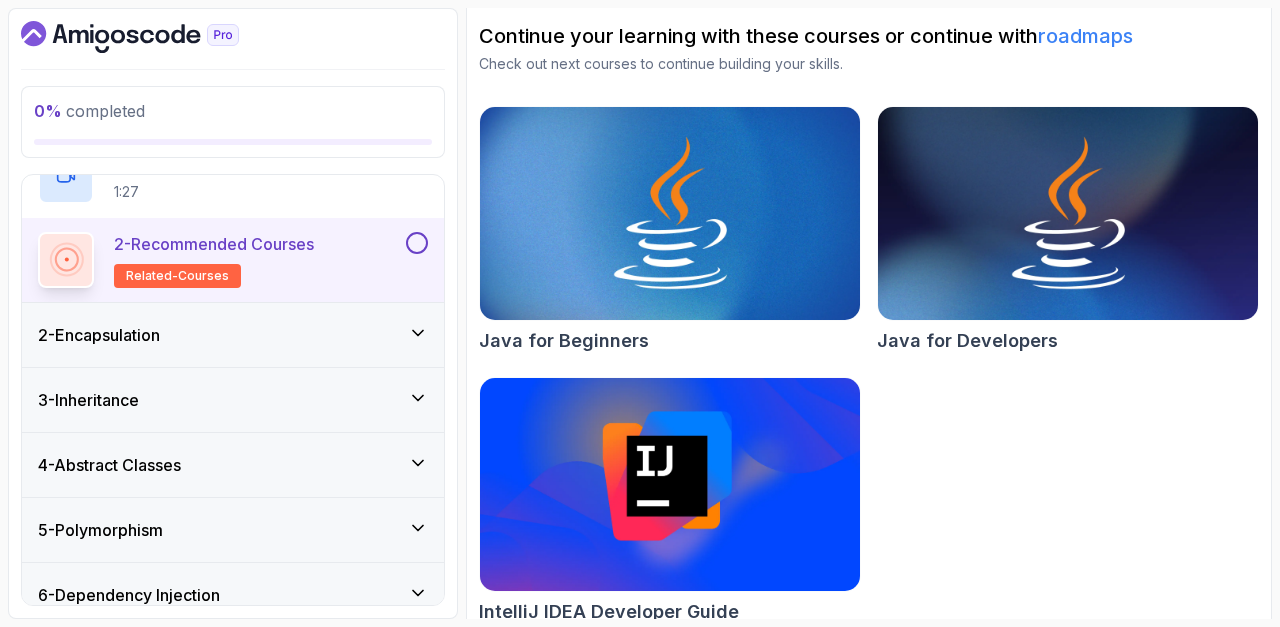 click on "2  -  Encapsulation" at bounding box center (233, 335) 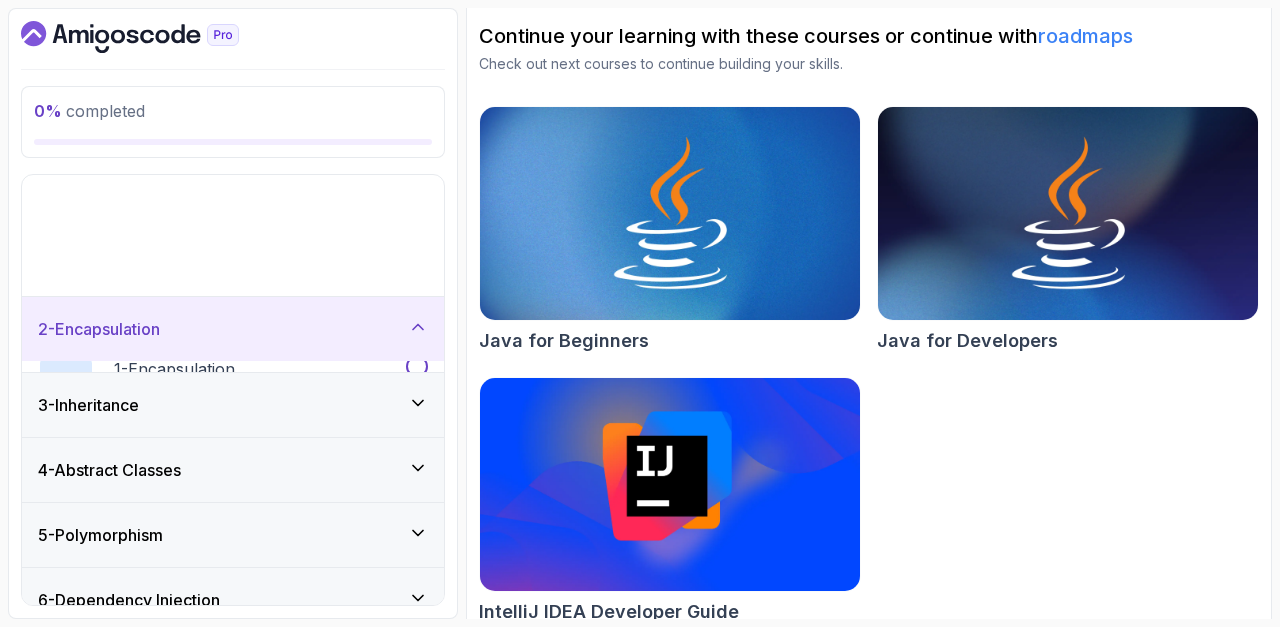 scroll, scrollTop: 109, scrollLeft: 0, axis: vertical 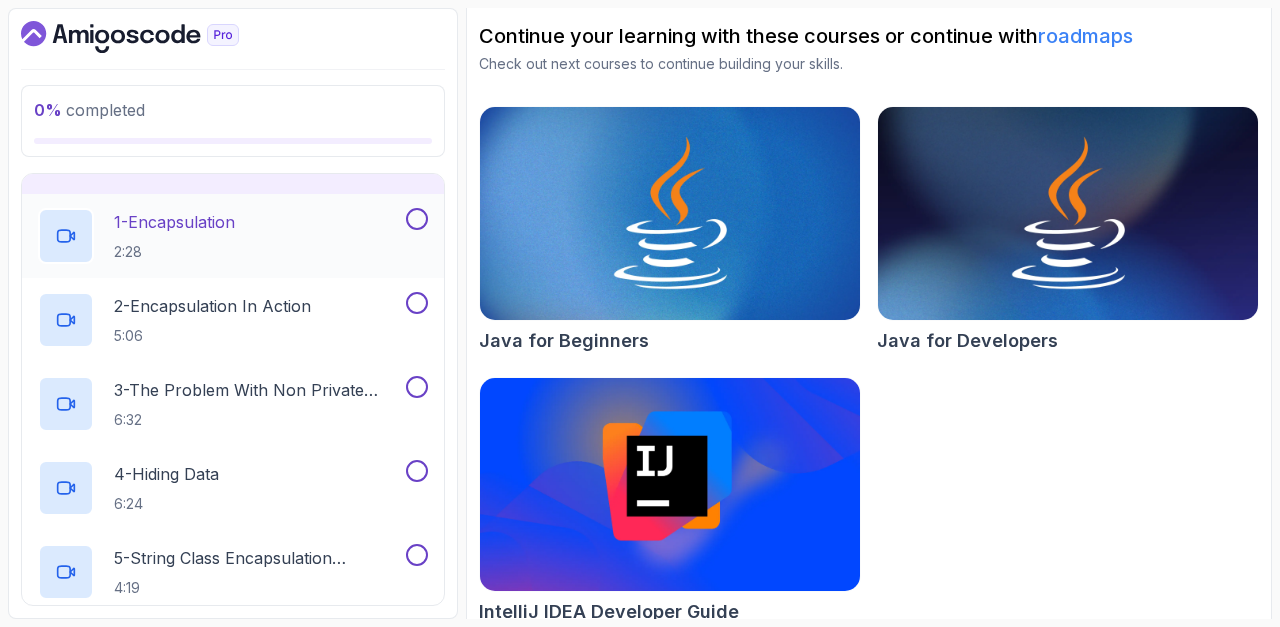 click on "1  -  Encapsulation 2:28" at bounding box center [220, 236] 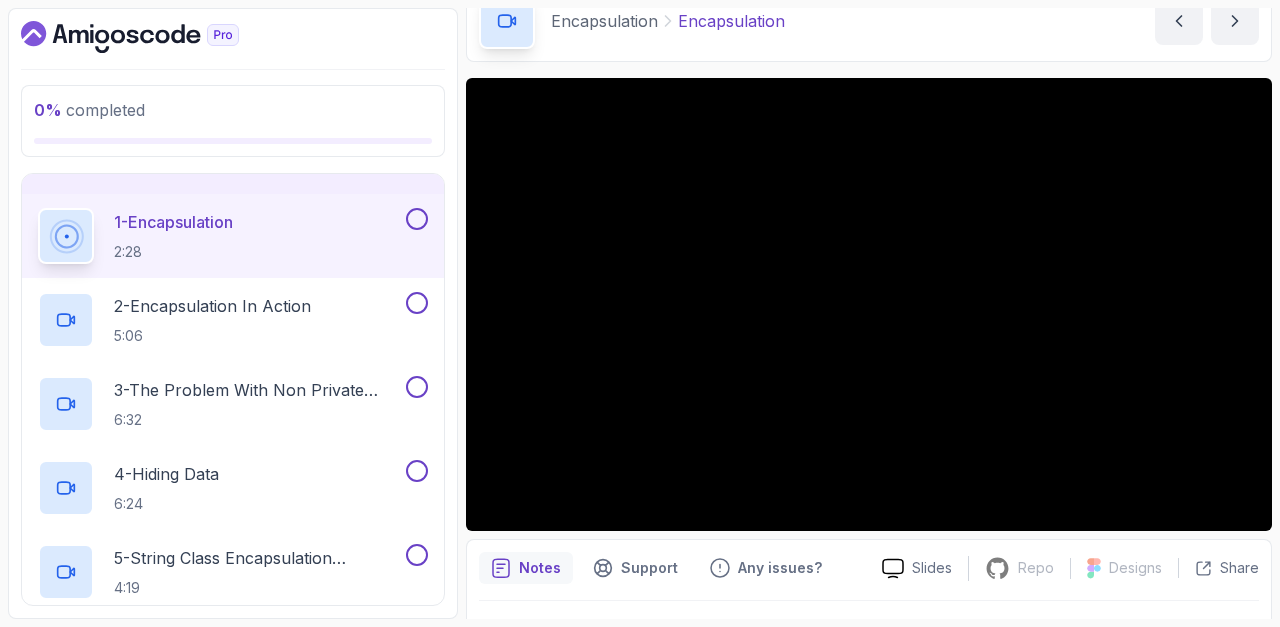 scroll, scrollTop: 95, scrollLeft: 0, axis: vertical 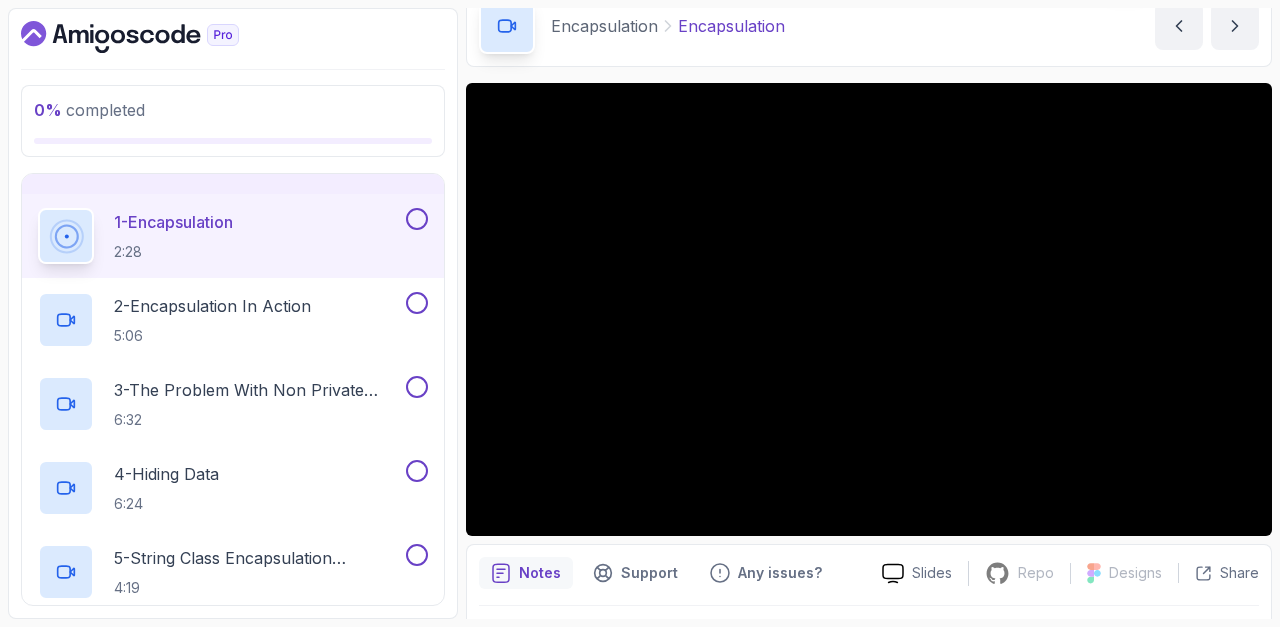click on "Notes" at bounding box center [526, 573] 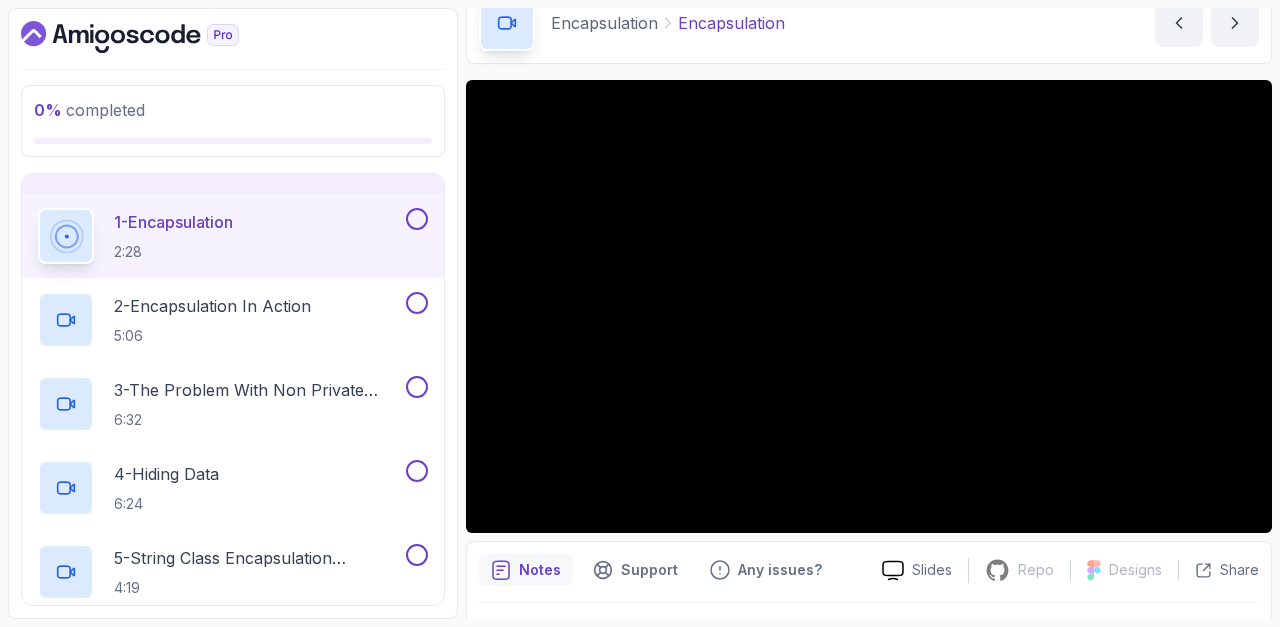 scroll, scrollTop: 93, scrollLeft: 0, axis: vertical 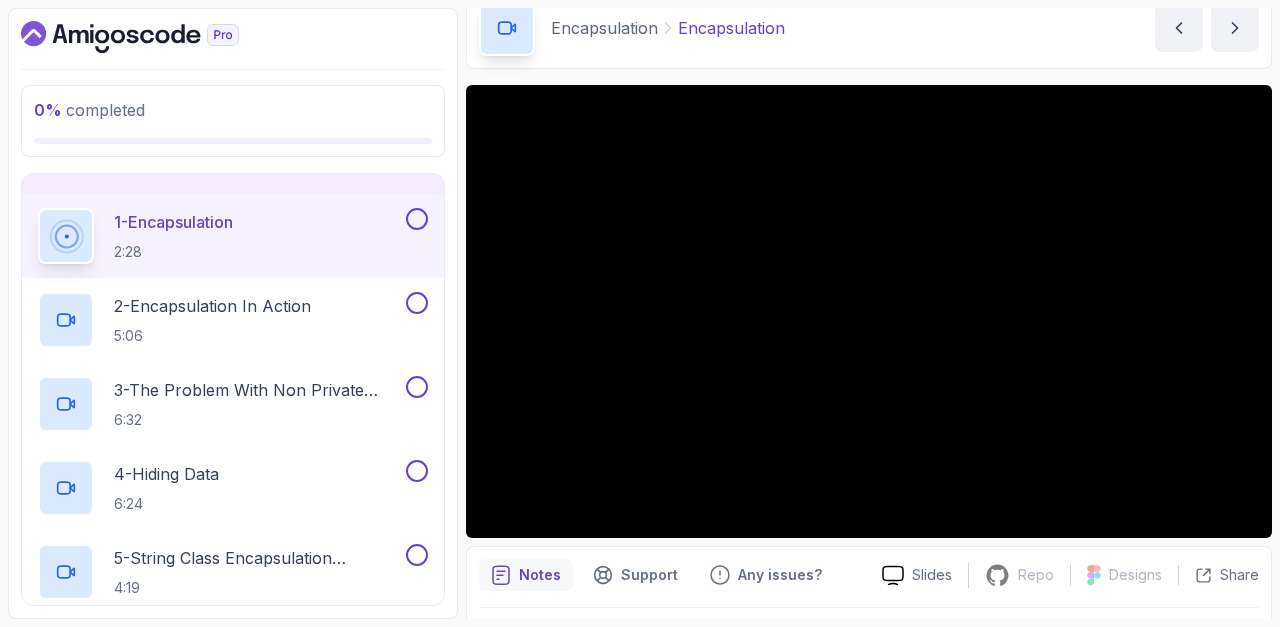 click on "Notes" at bounding box center (526, 575) 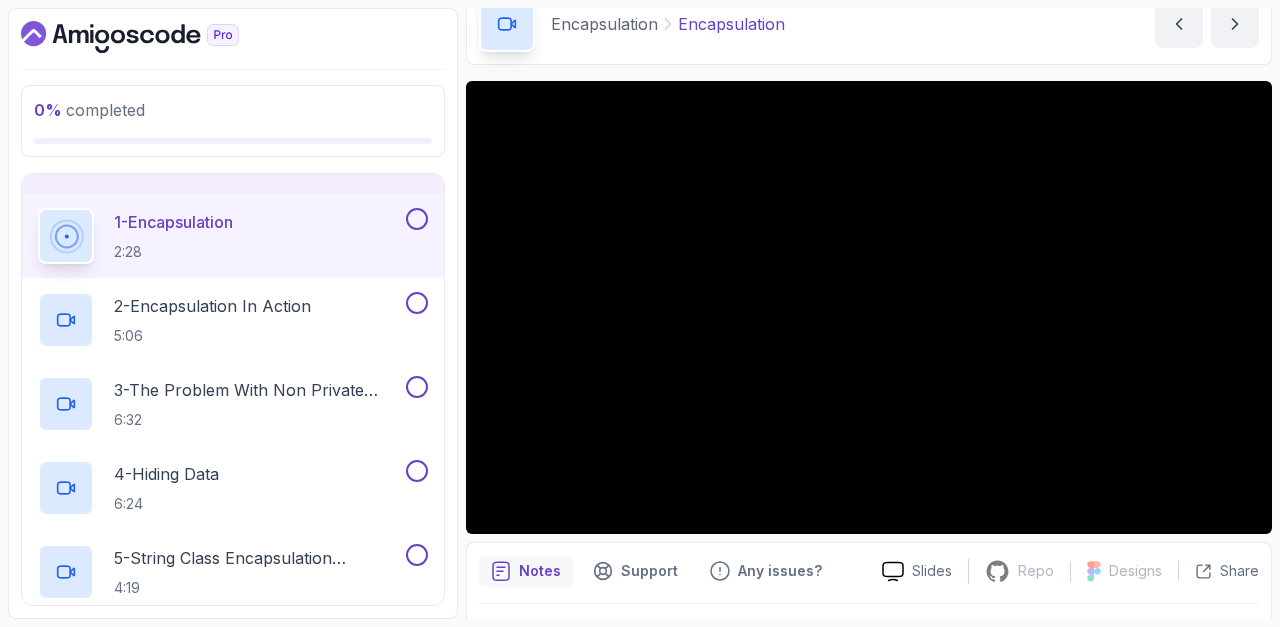 scroll, scrollTop: 74, scrollLeft: 0, axis: vertical 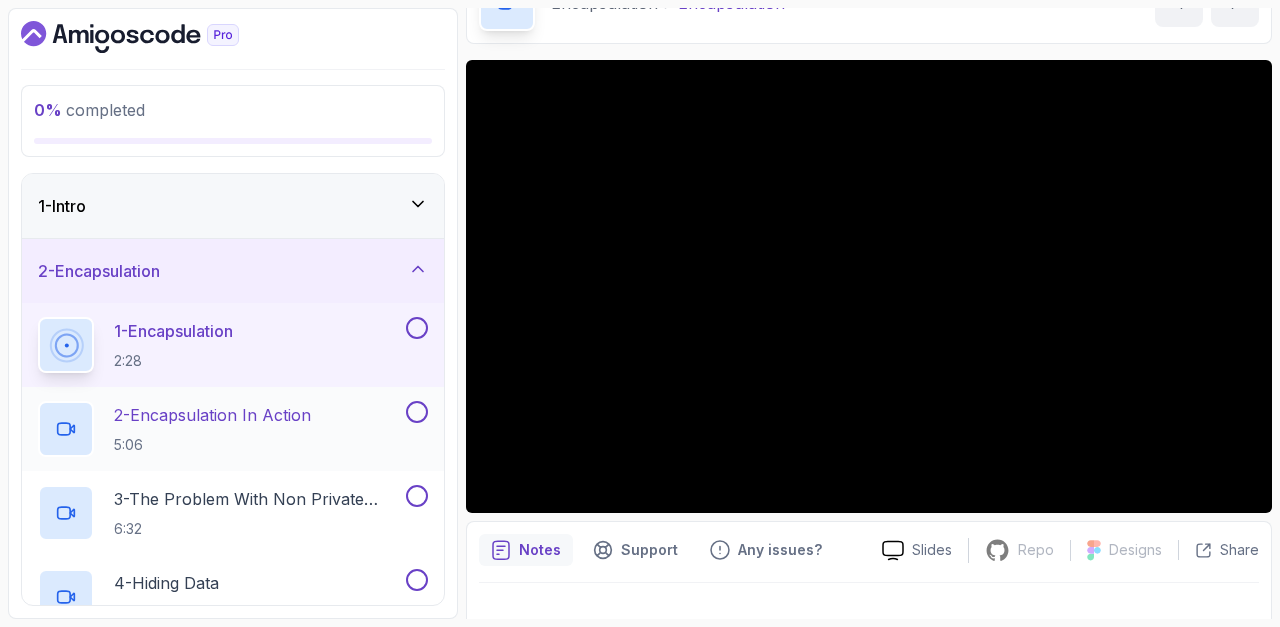 click on "2  -  Encapsulation In Action 5:06" at bounding box center [220, 429] 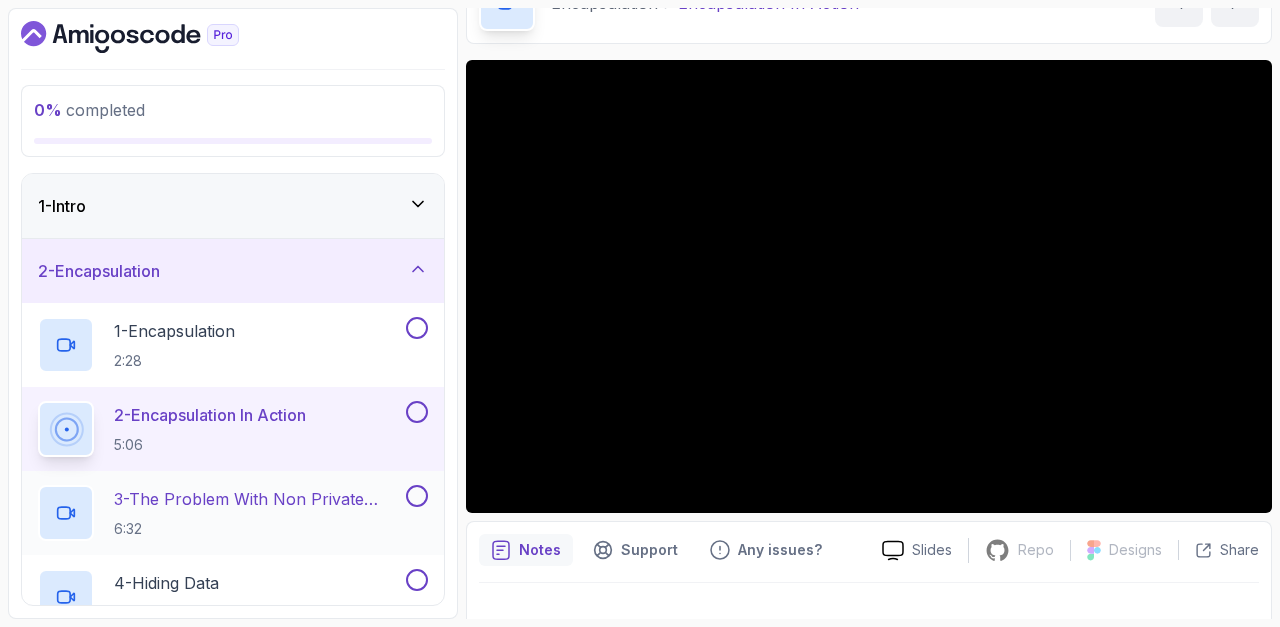 click on "3  -  The Problem With Non Private Fields" at bounding box center [258, 499] 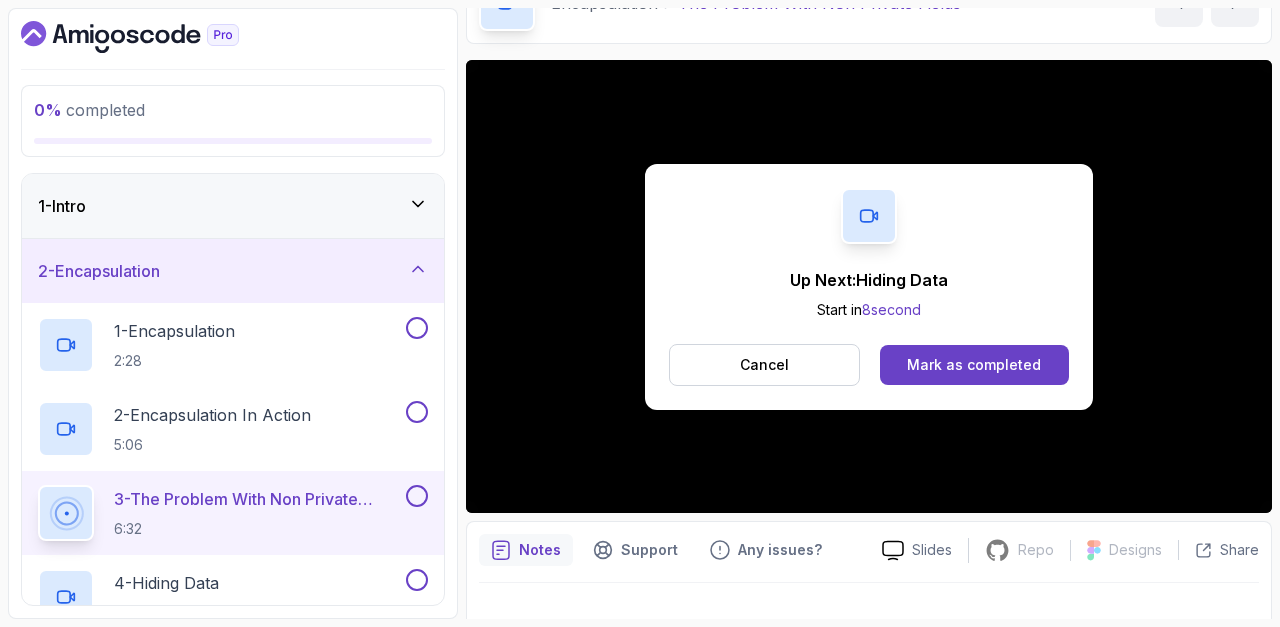 scroll, scrollTop: 101, scrollLeft: 0, axis: vertical 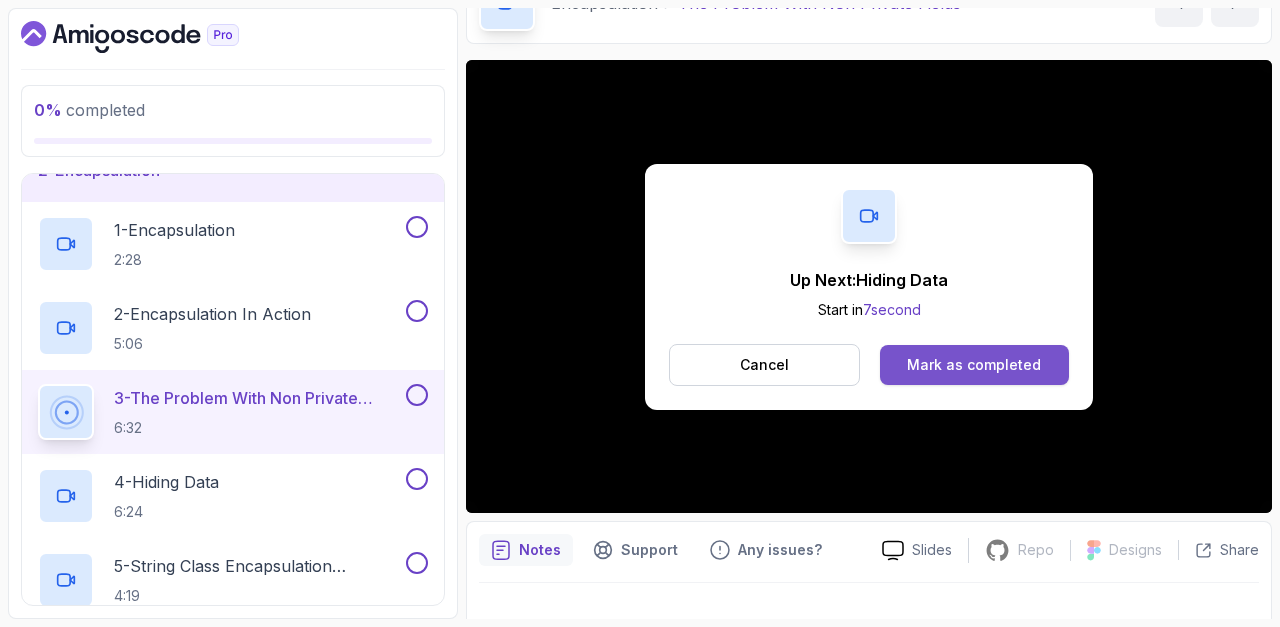 click on "Mark as completed" at bounding box center (974, 365) 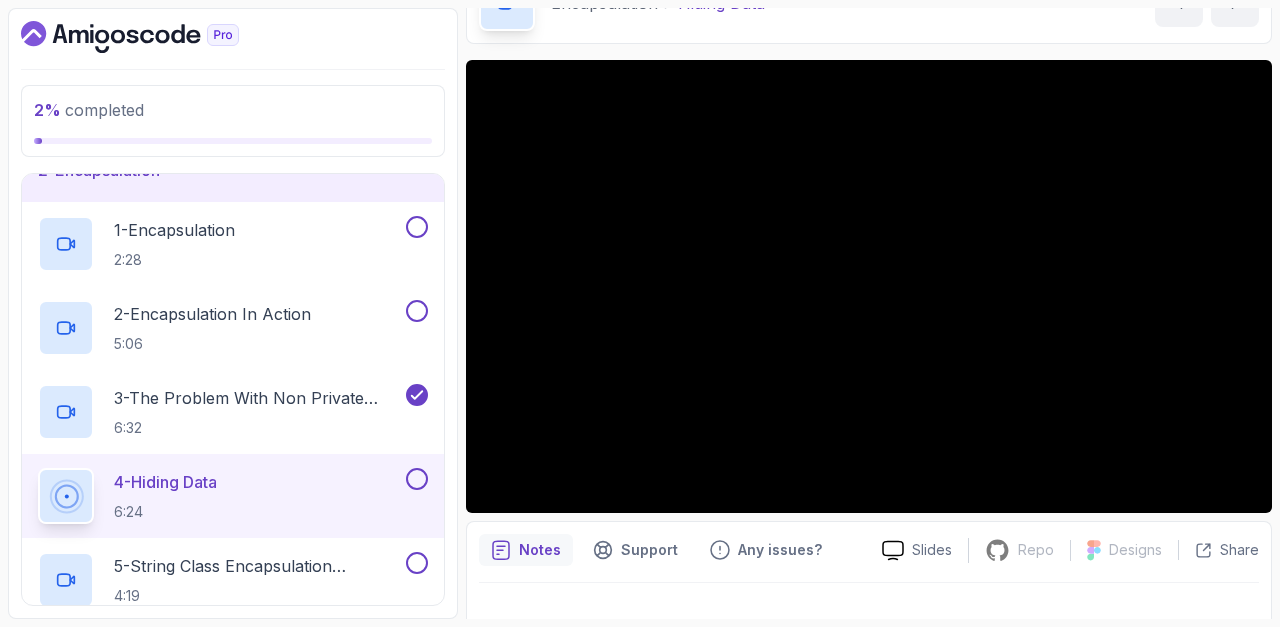 click at bounding box center [417, 479] 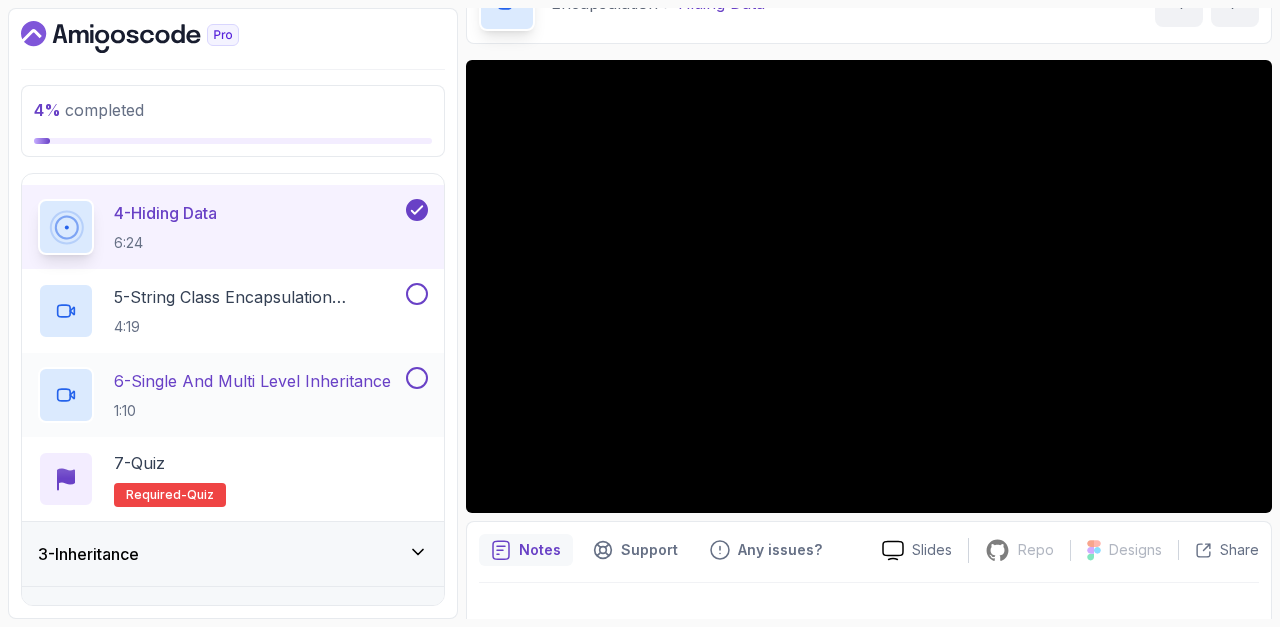 scroll, scrollTop: 367, scrollLeft: 0, axis: vertical 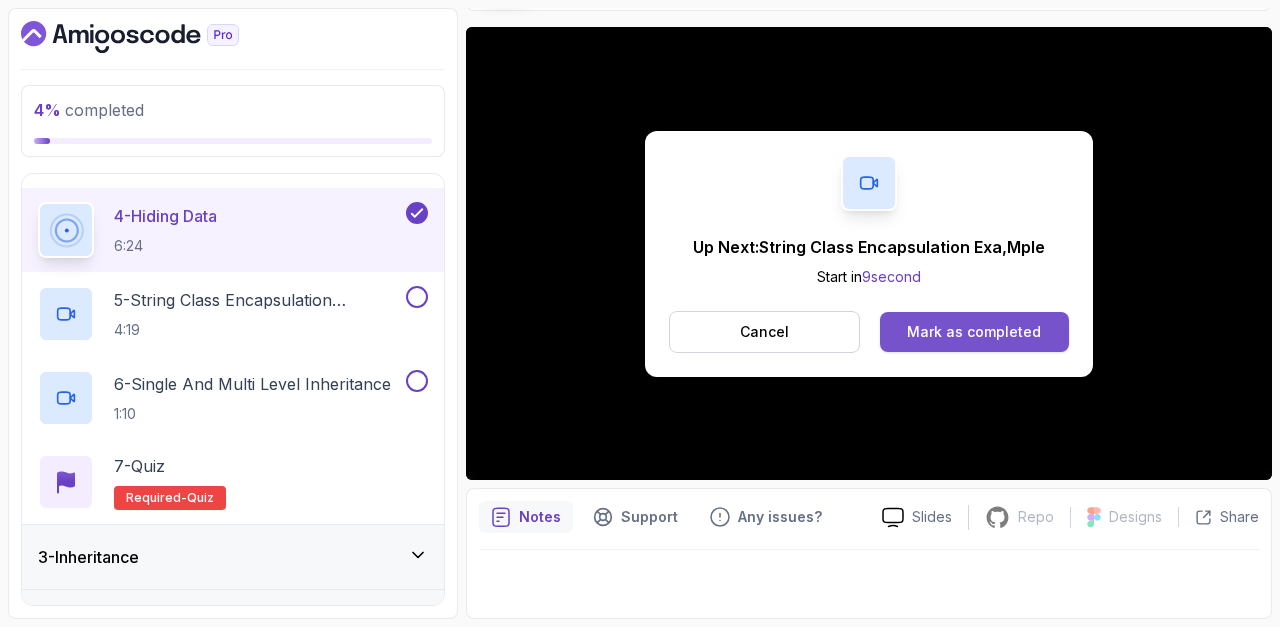 click on "Mark as completed" at bounding box center (974, 332) 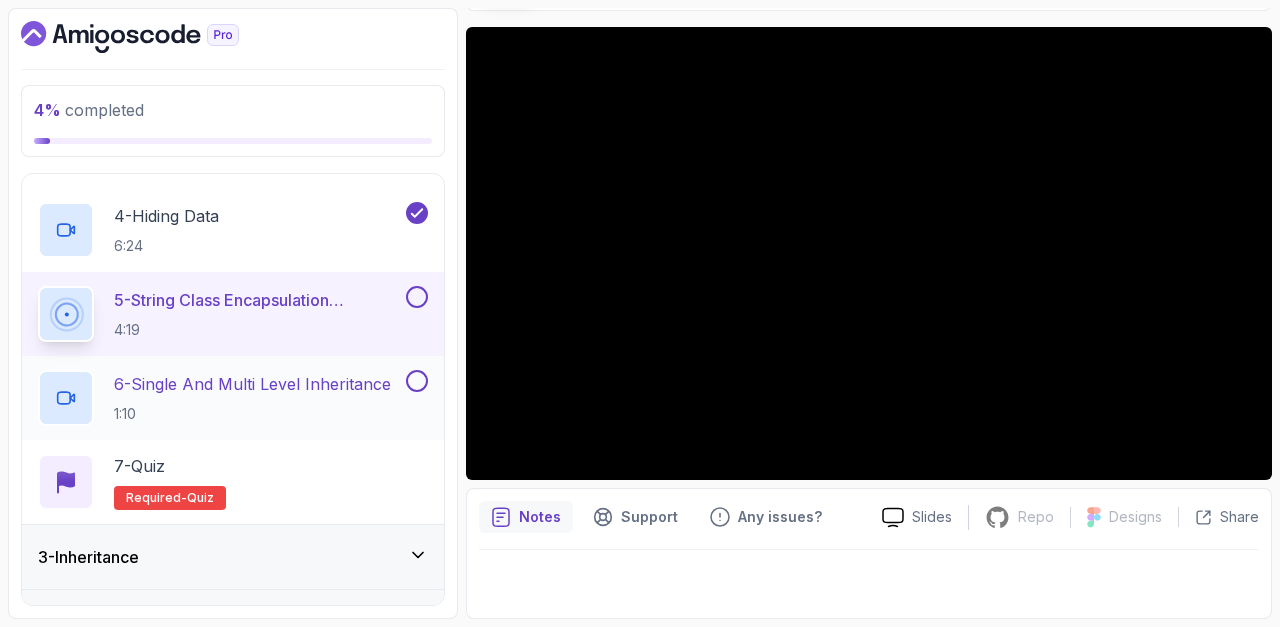 click on "6  -  Single And Multi Level Inheritance" at bounding box center [252, 384] 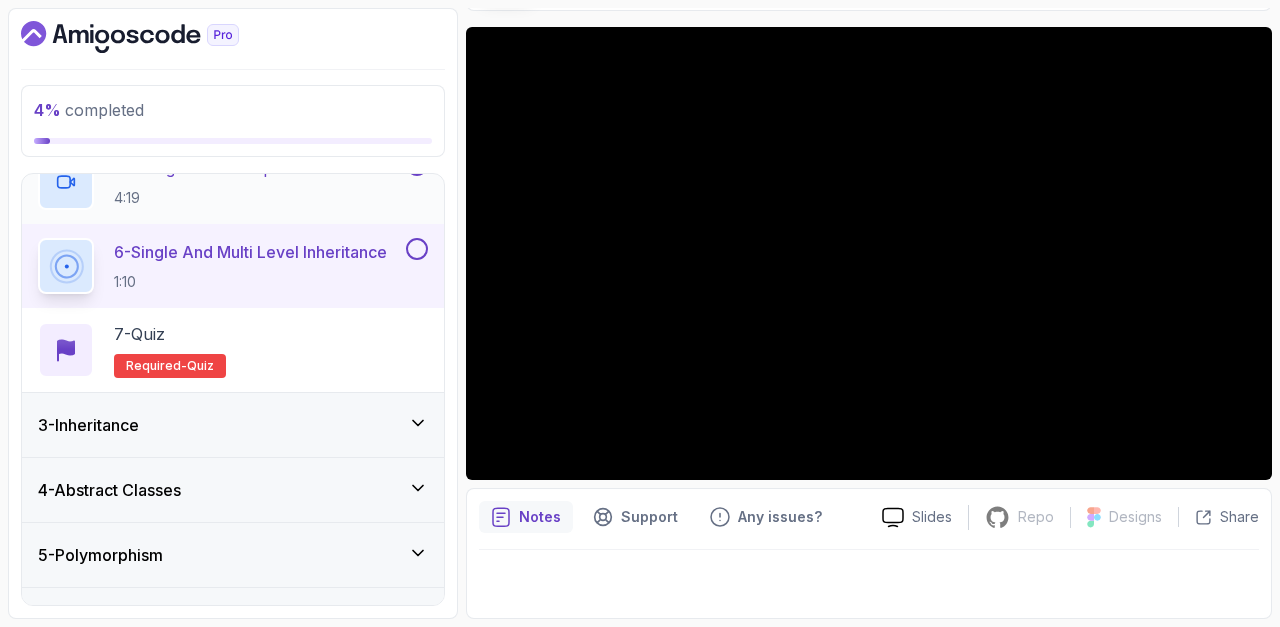 scroll, scrollTop: 494, scrollLeft: 0, axis: vertical 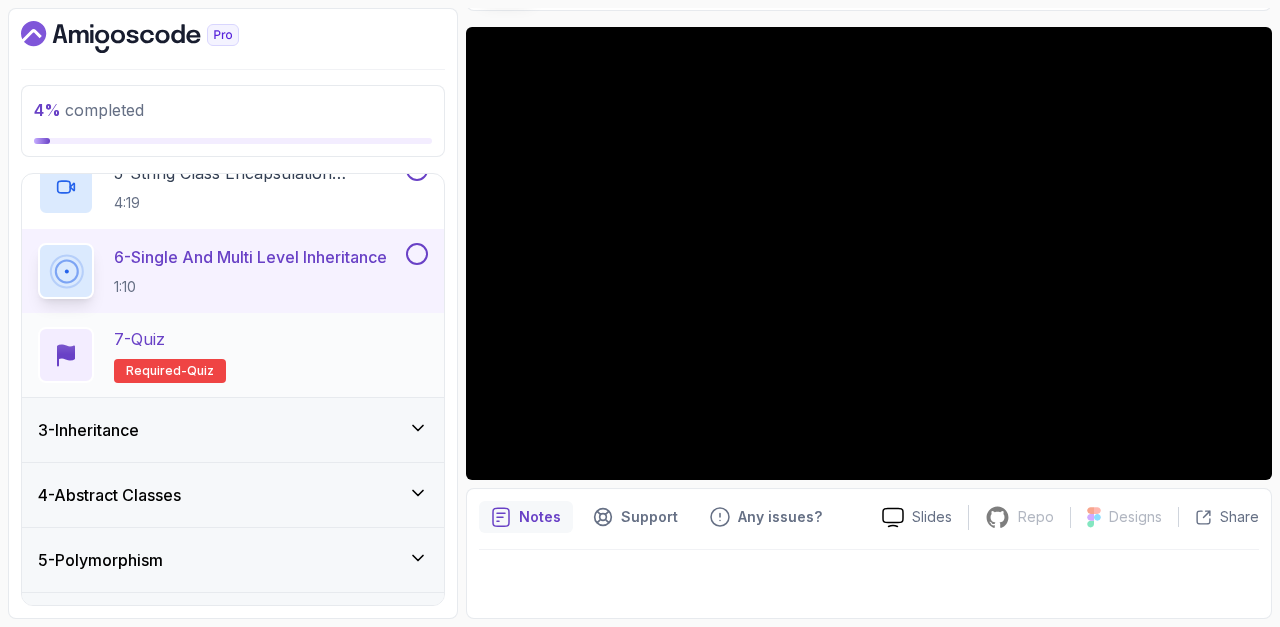 click on "7  -  Quiz Required- quiz" at bounding box center (233, 355) 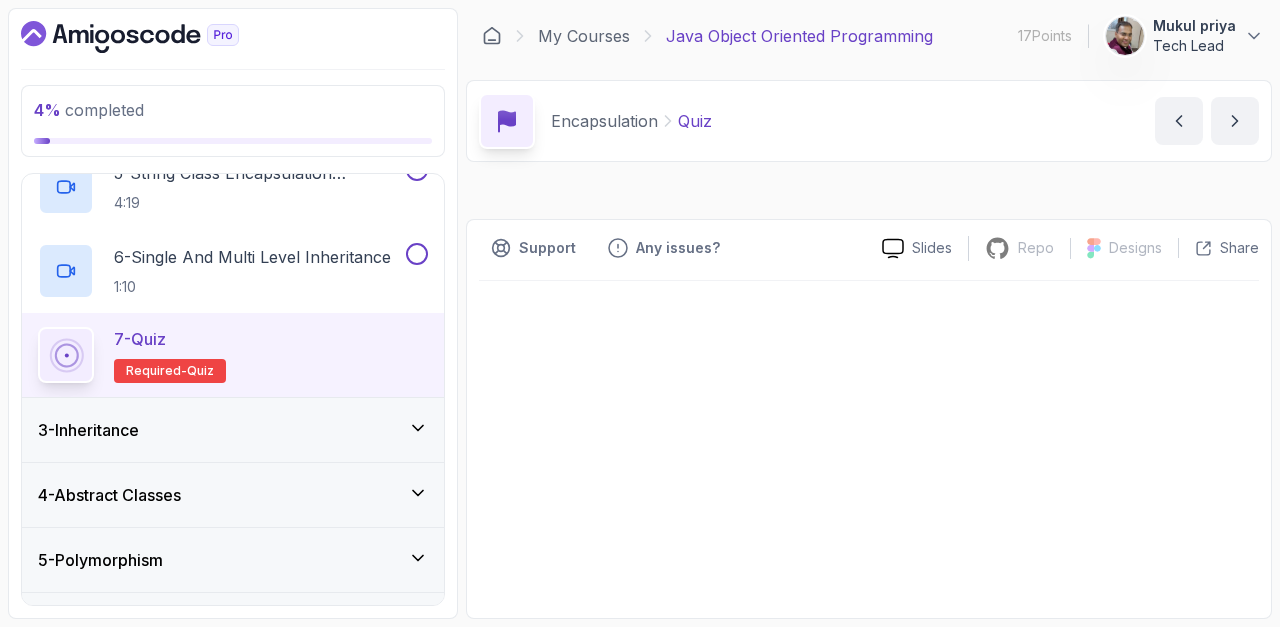 scroll, scrollTop: 0, scrollLeft: 0, axis: both 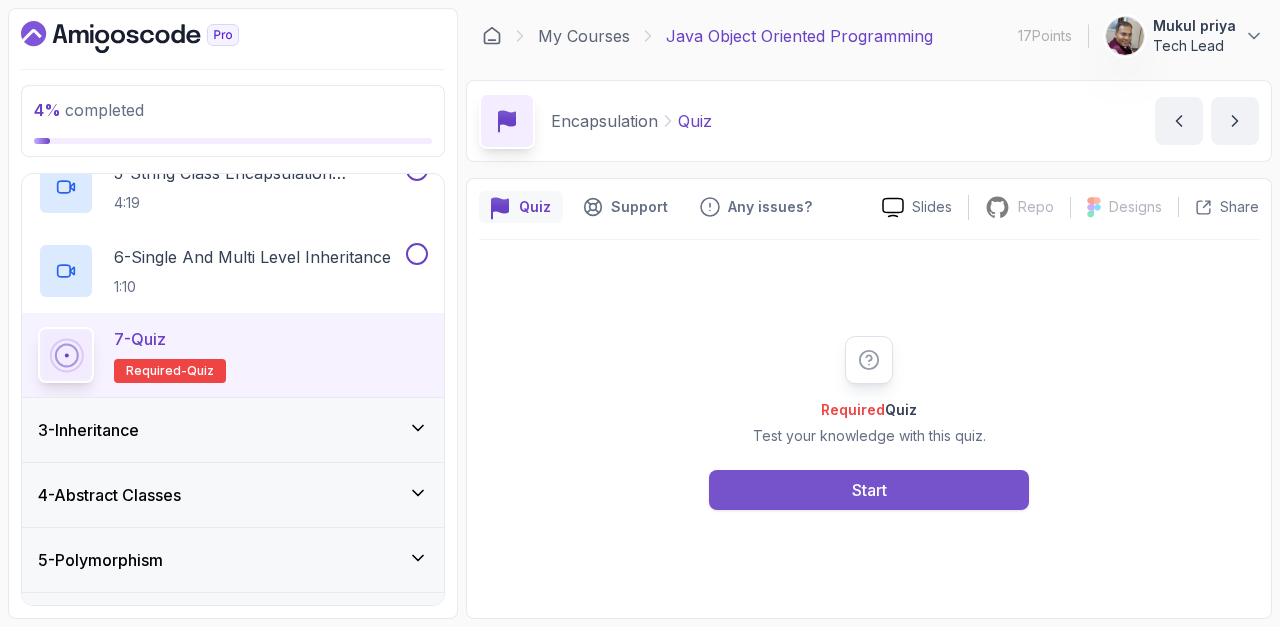 click on "Start" at bounding box center (869, 490) 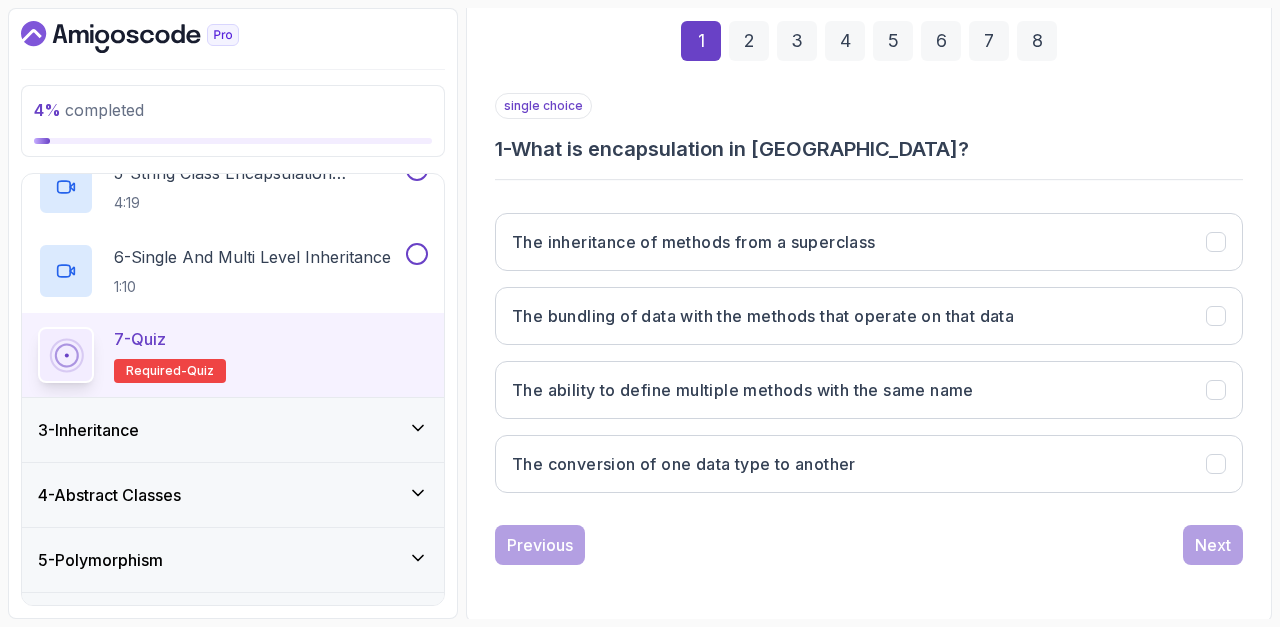 scroll, scrollTop: 298, scrollLeft: 0, axis: vertical 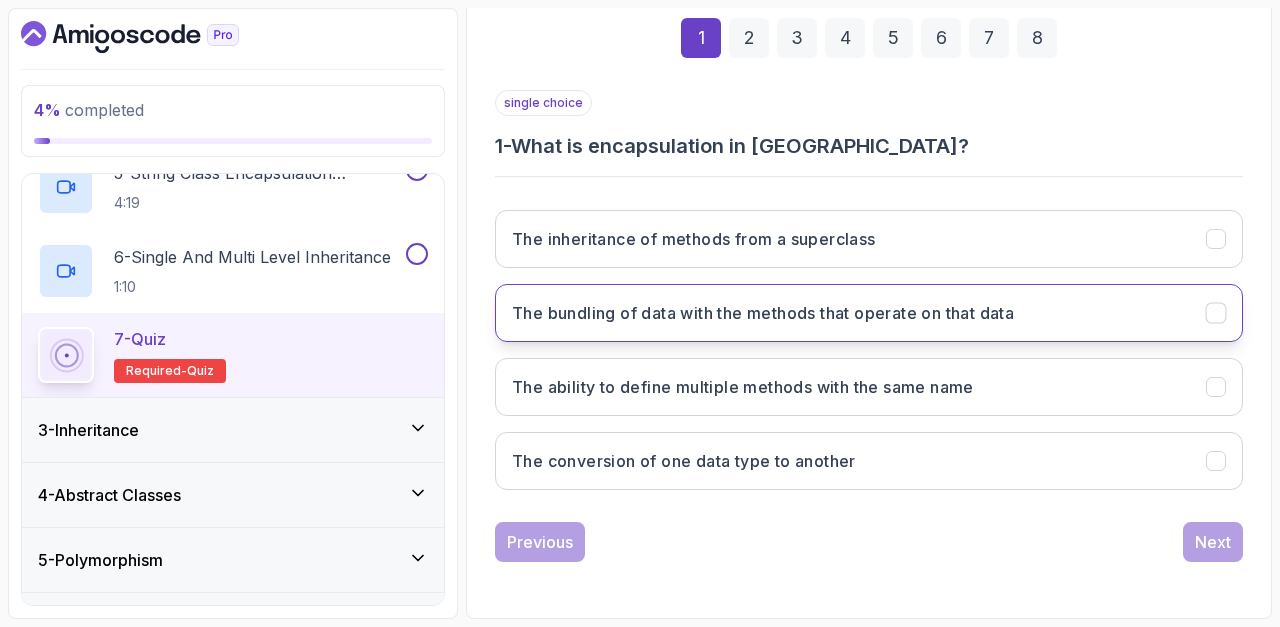 click 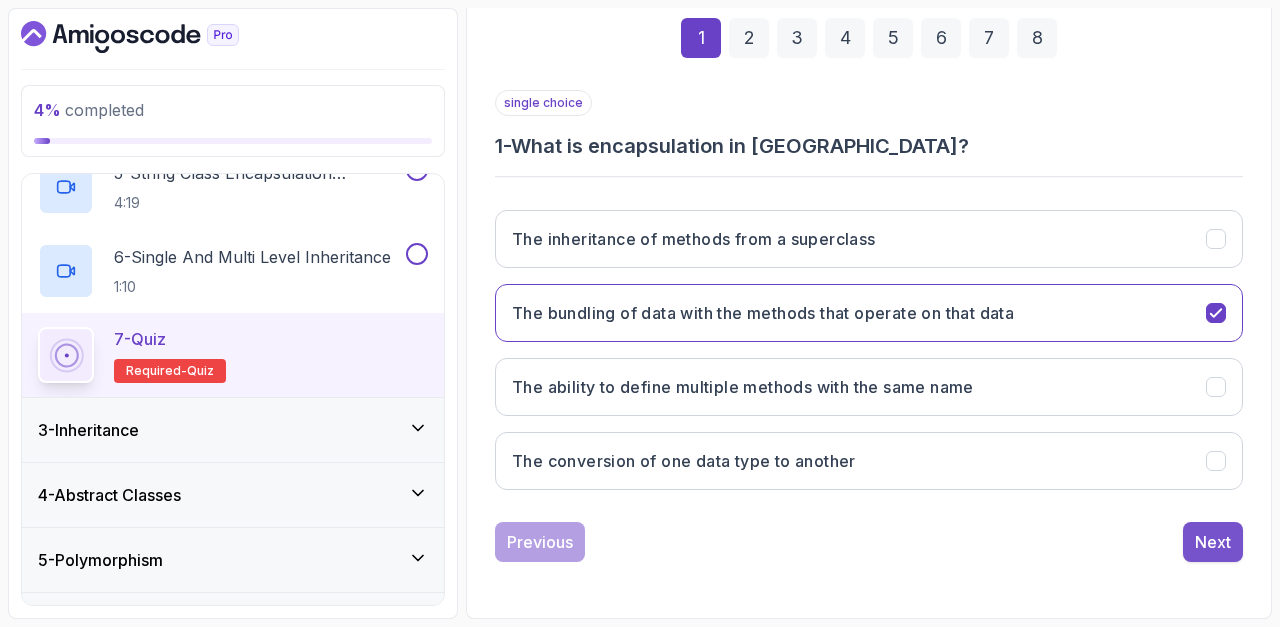 click on "Next" at bounding box center (1213, 542) 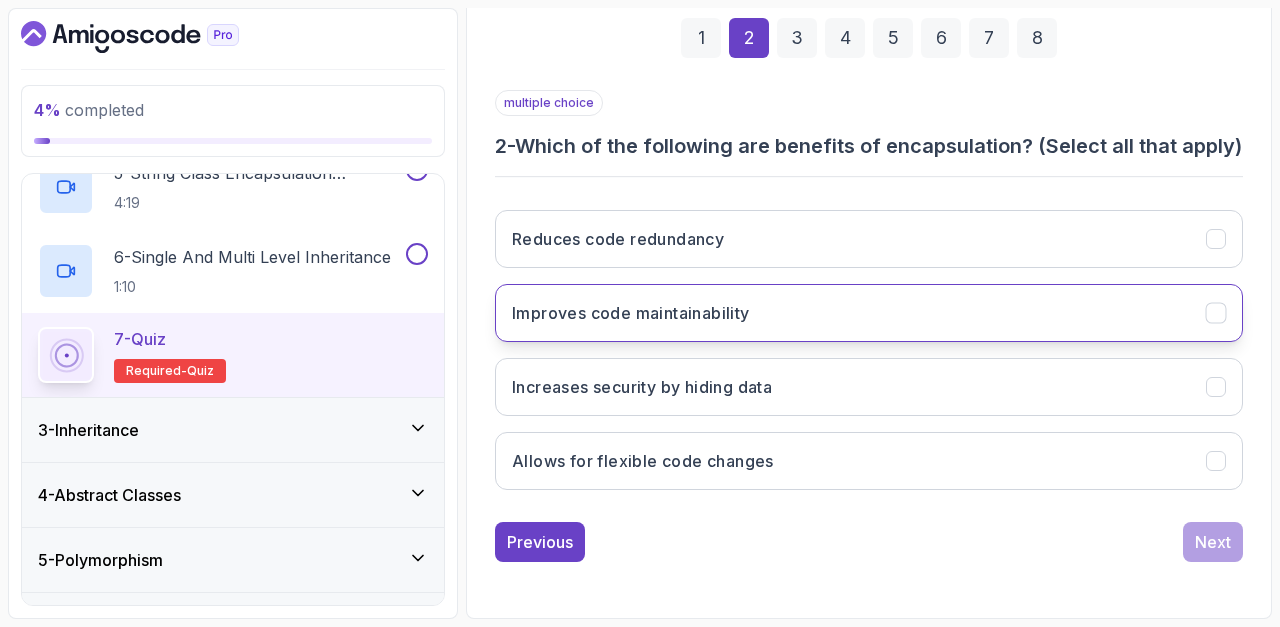 click 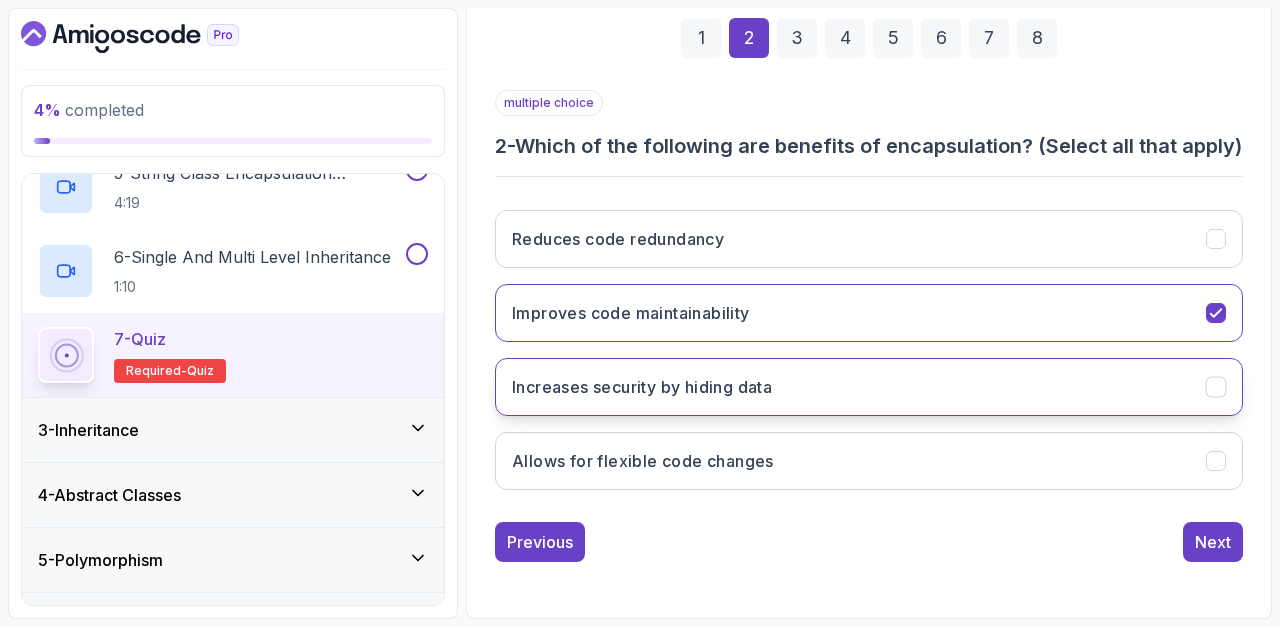 click 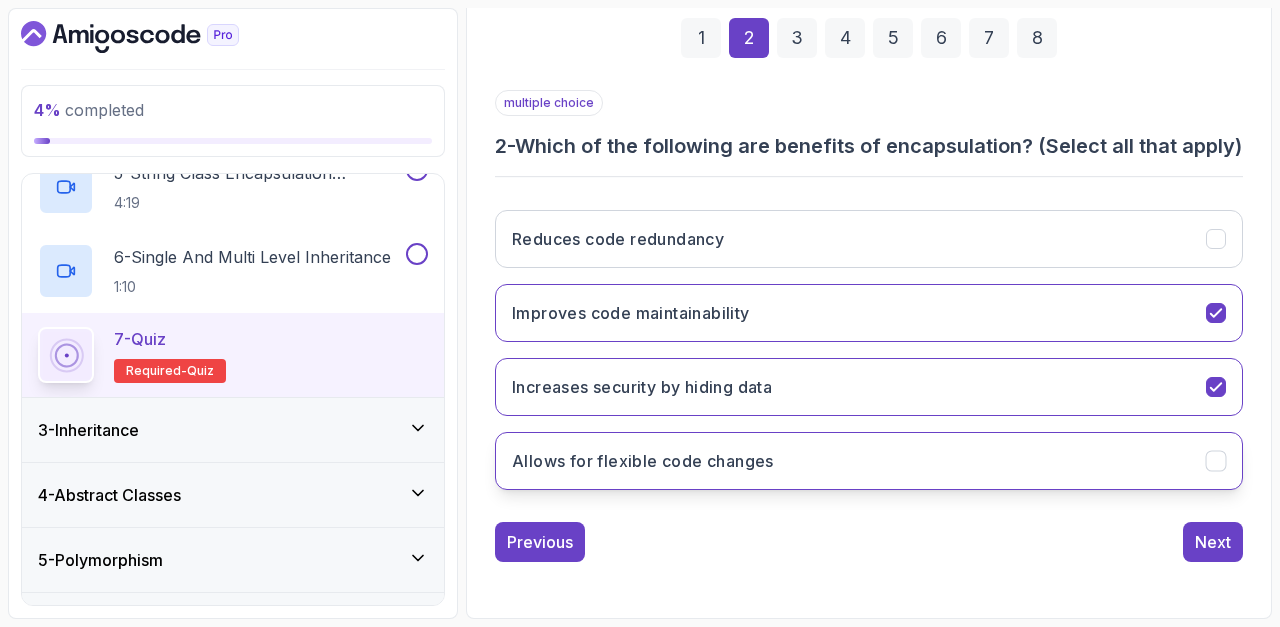 click 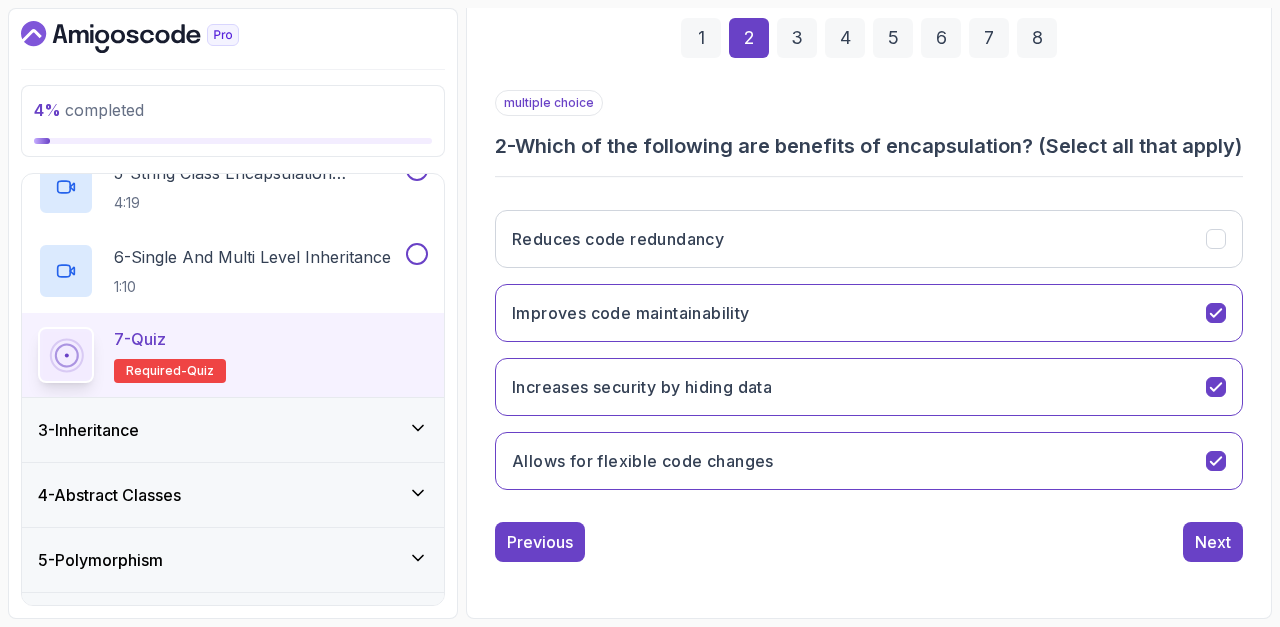 click on "1 2 3 4 5 6 7 8 multiple choice 2  -  Which of the following are benefits of encapsulation? (Select all that apply) Reduces code redundancy Improves code maintainability Increases security by hiding data Allows for flexible code changes Previous Next" at bounding box center [869, 274] 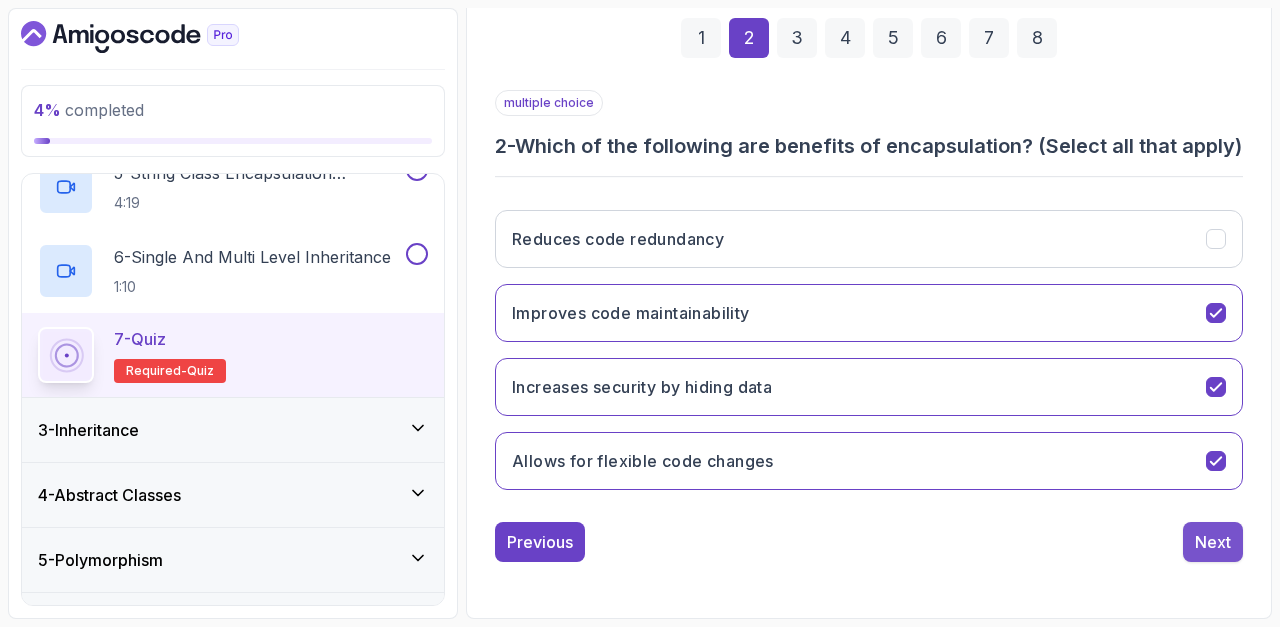click on "Next" at bounding box center [1213, 542] 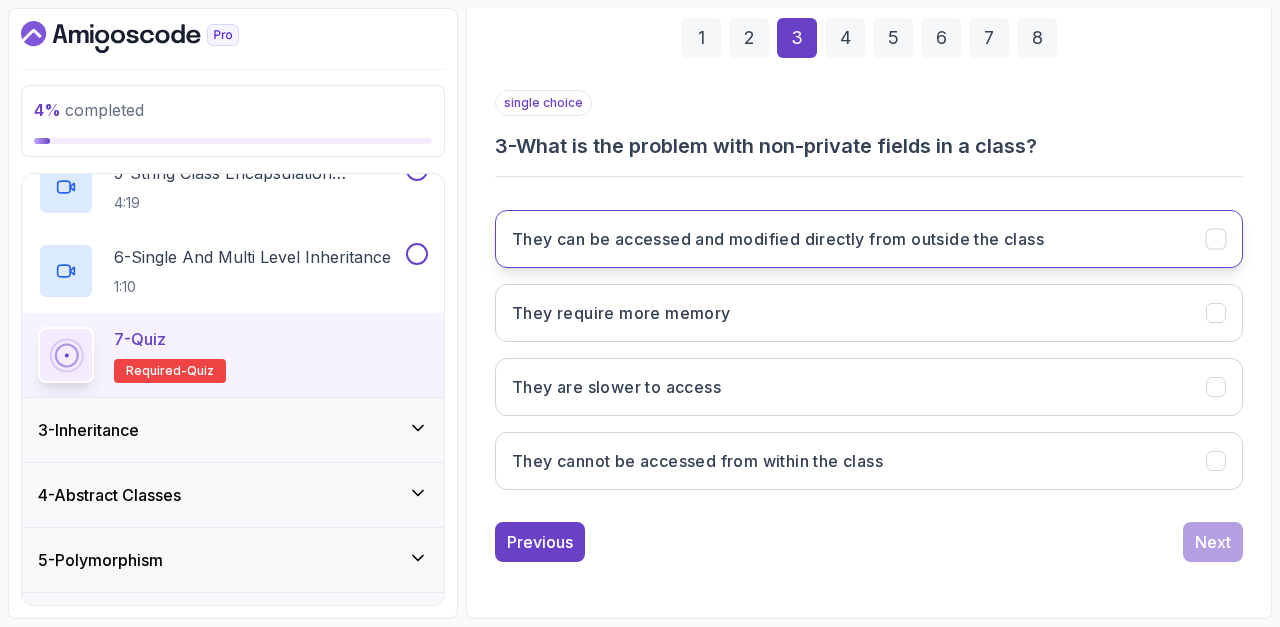 click 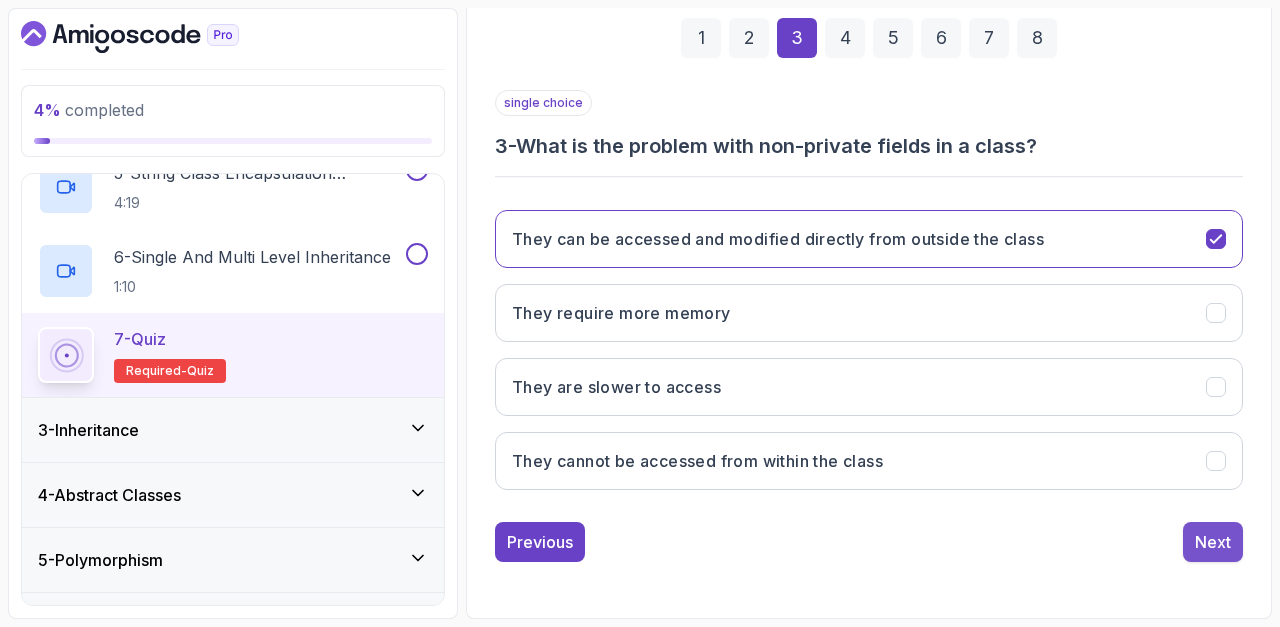 click on "Next" at bounding box center [1213, 542] 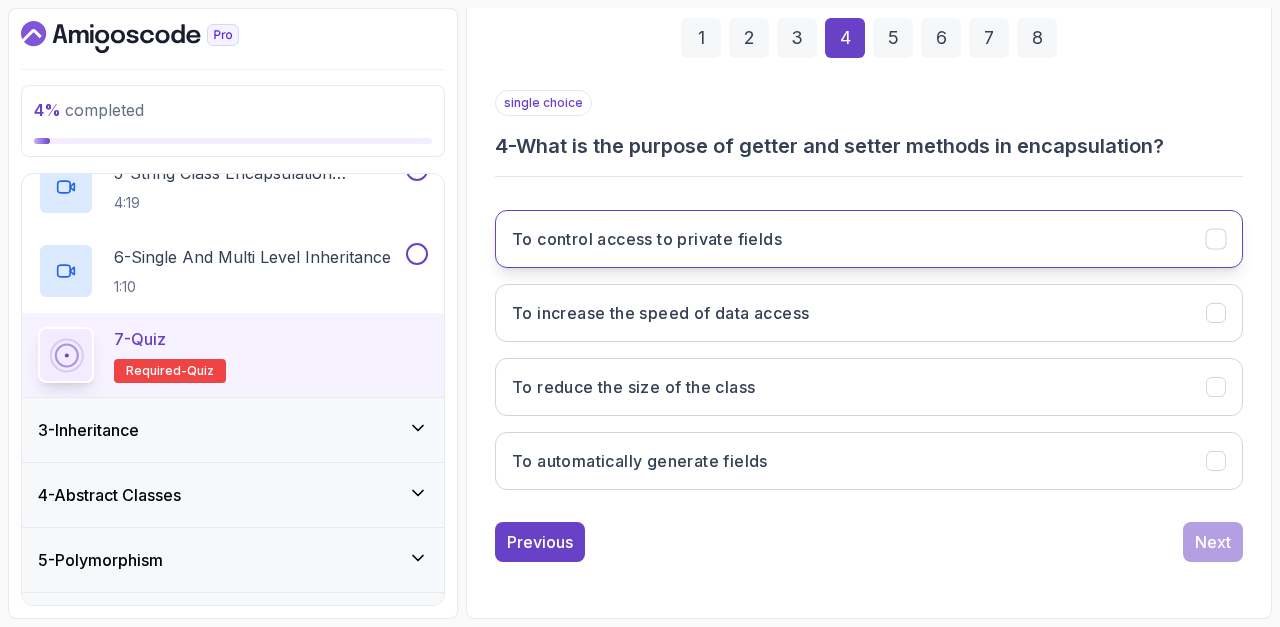 click 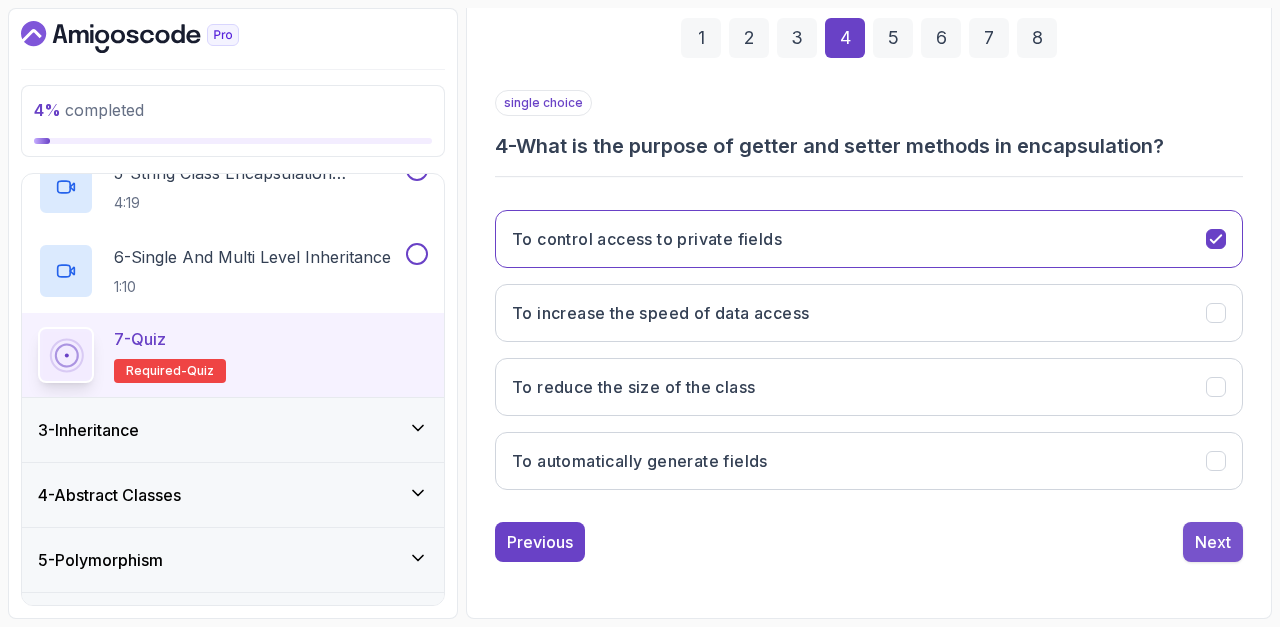 click on "Next" at bounding box center (1213, 542) 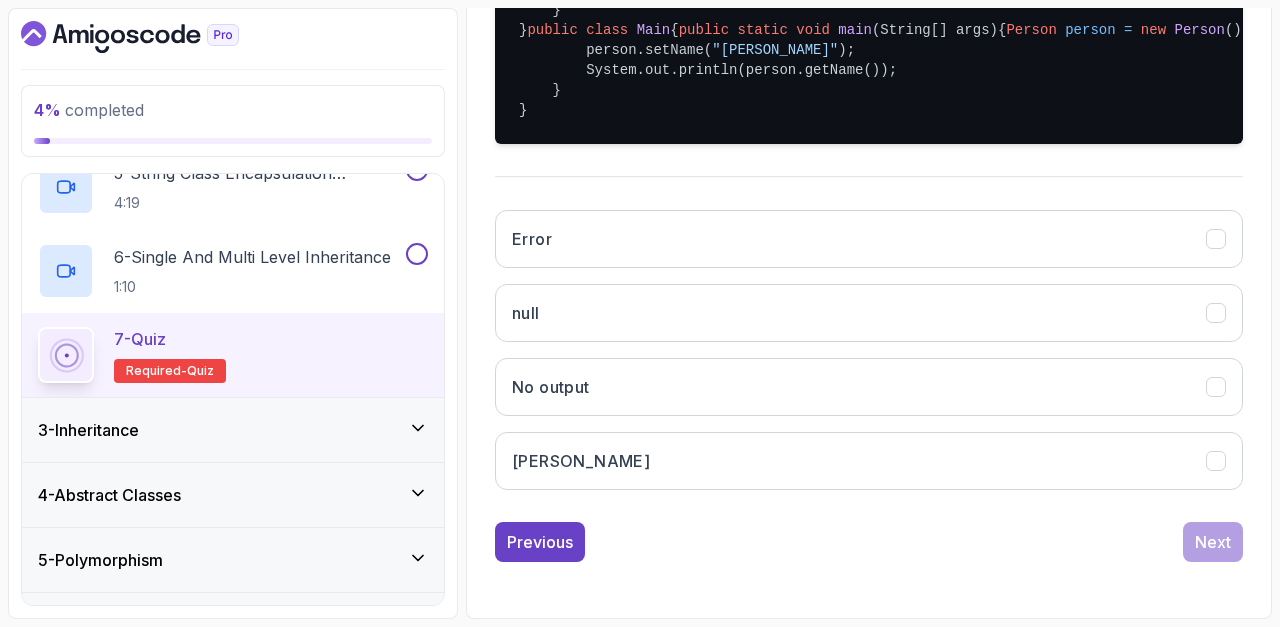 scroll, scrollTop: 714, scrollLeft: 0, axis: vertical 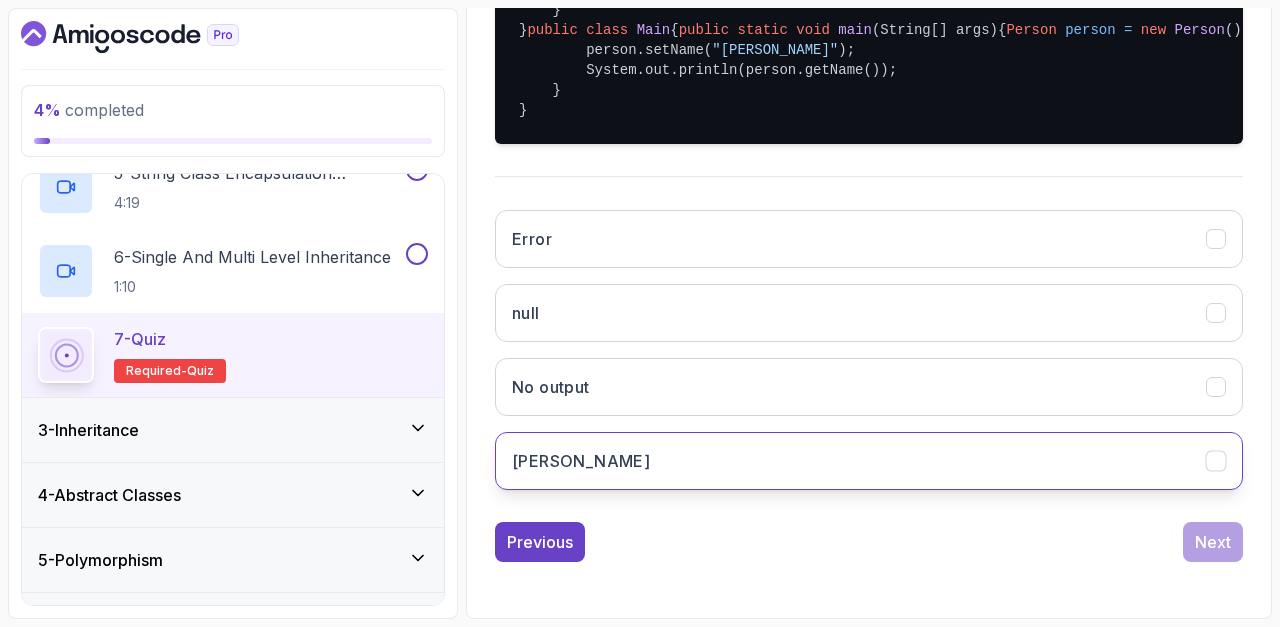 click on "John" at bounding box center (869, 461) 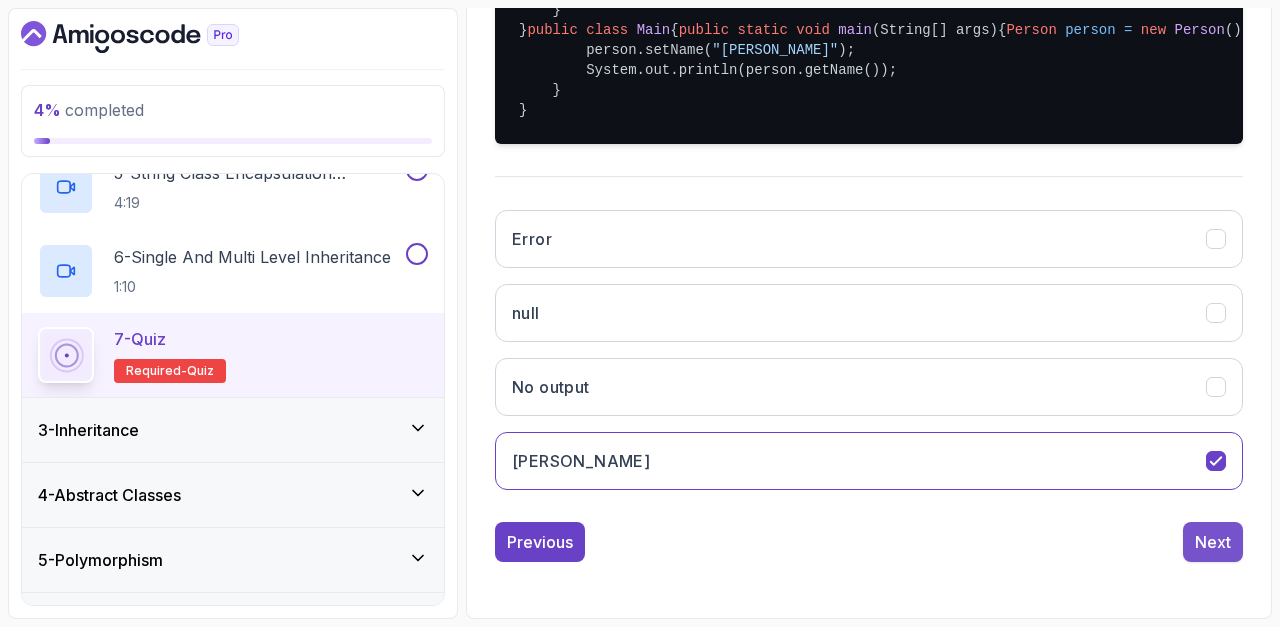 click on "Next" at bounding box center [1213, 542] 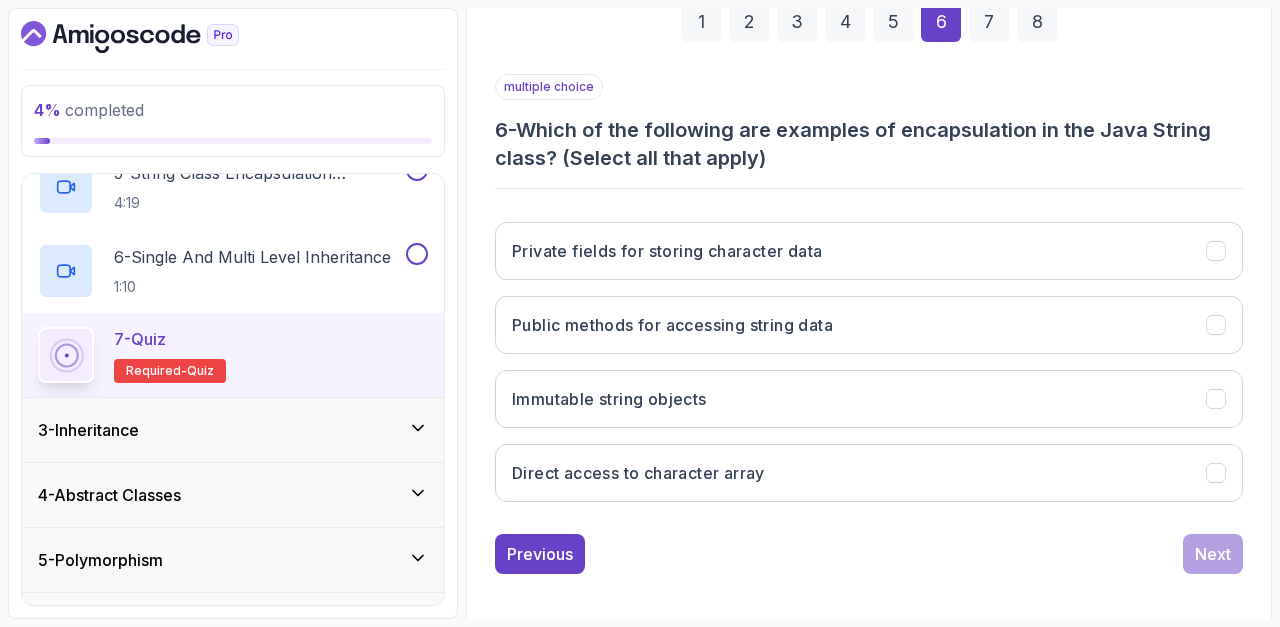 scroll, scrollTop: 316, scrollLeft: 0, axis: vertical 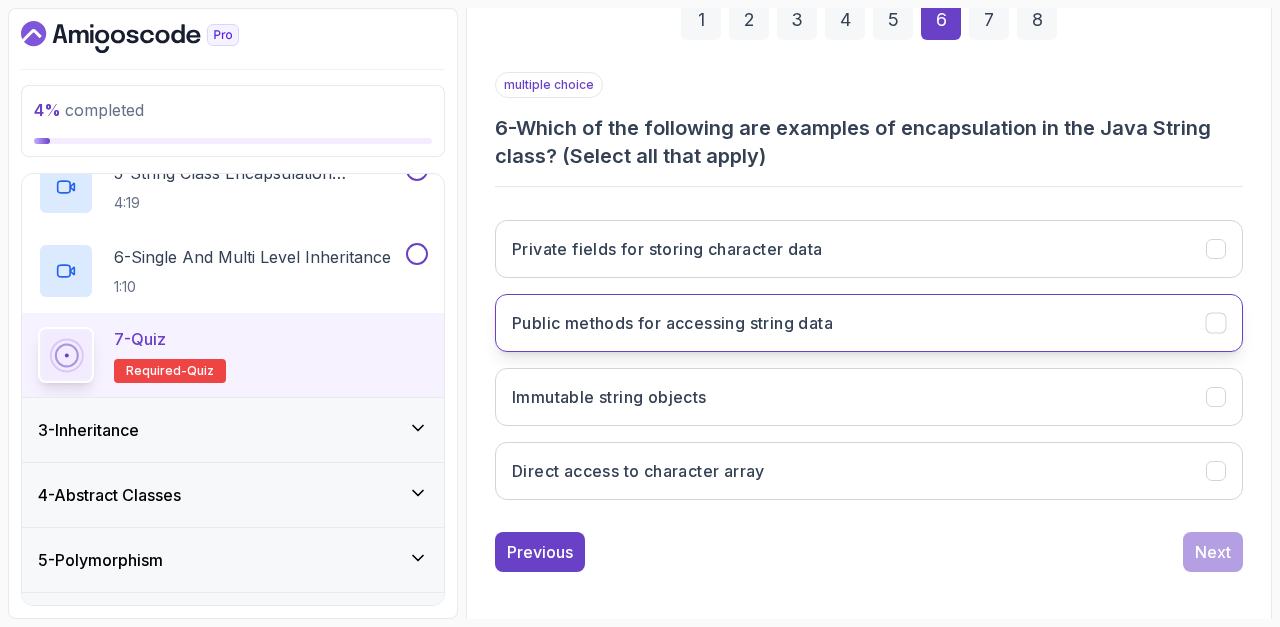 click 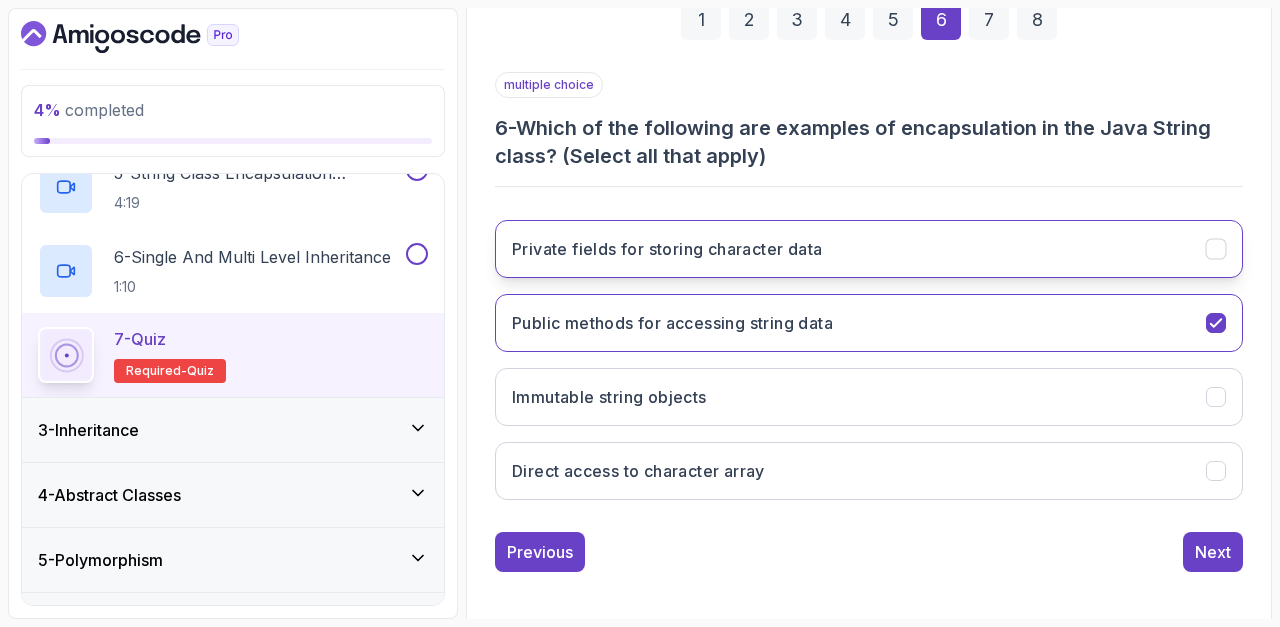 click 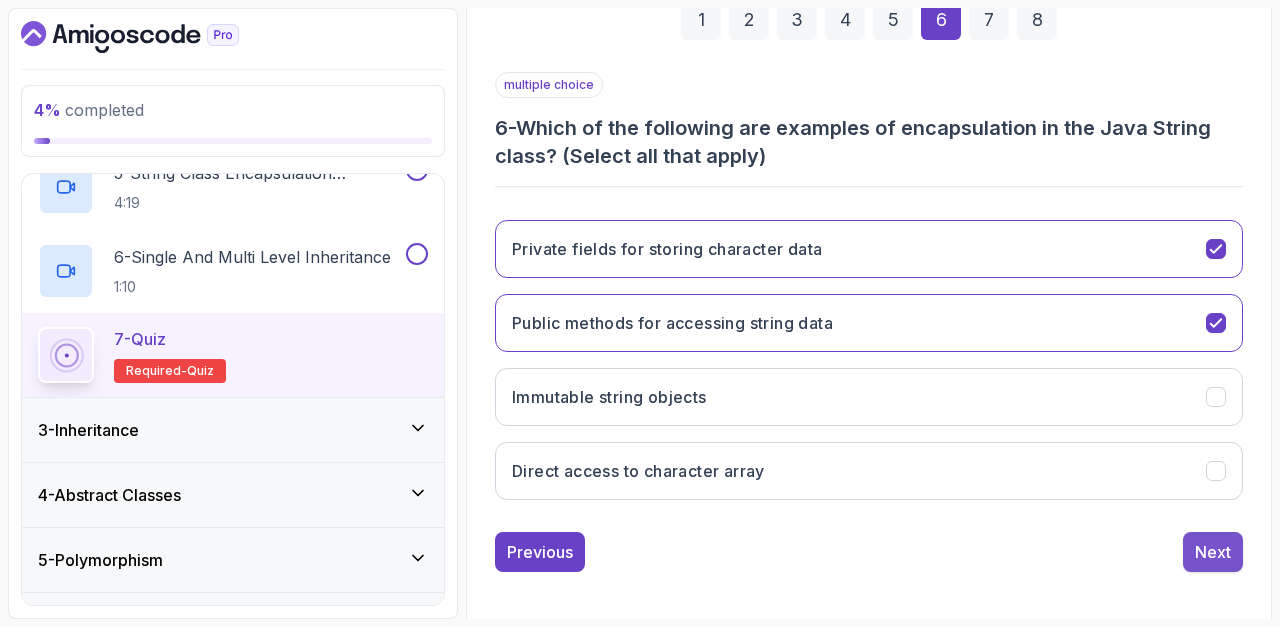 click on "Next" at bounding box center (1213, 552) 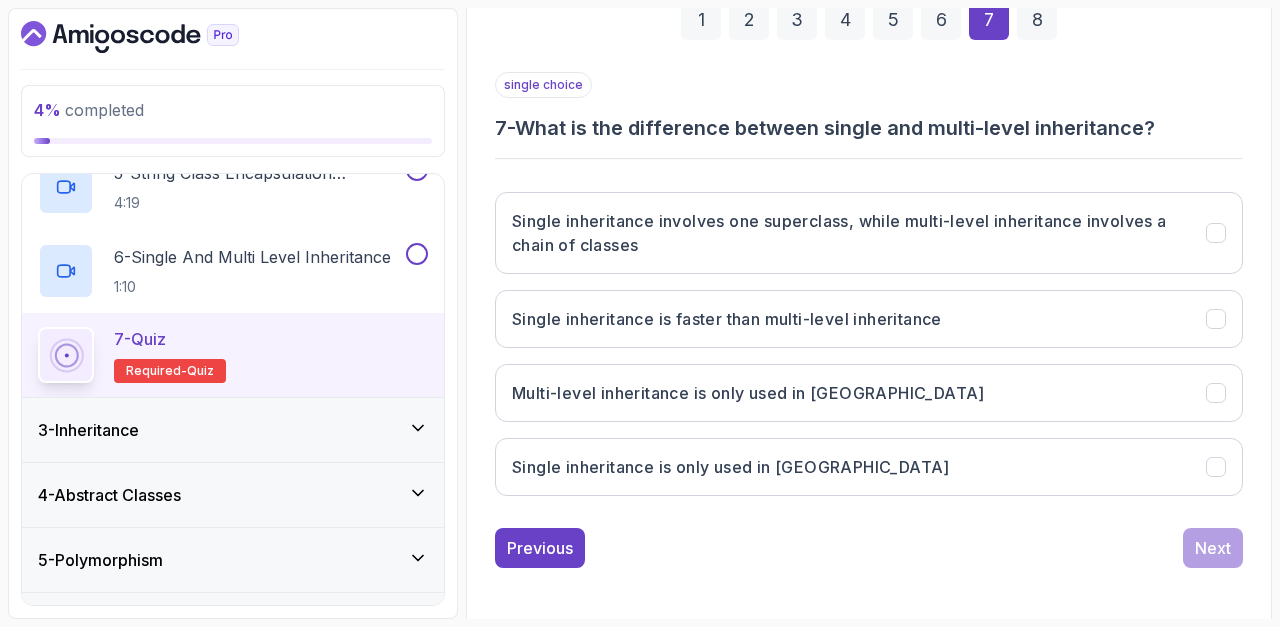 scroll, scrollTop: 279, scrollLeft: 0, axis: vertical 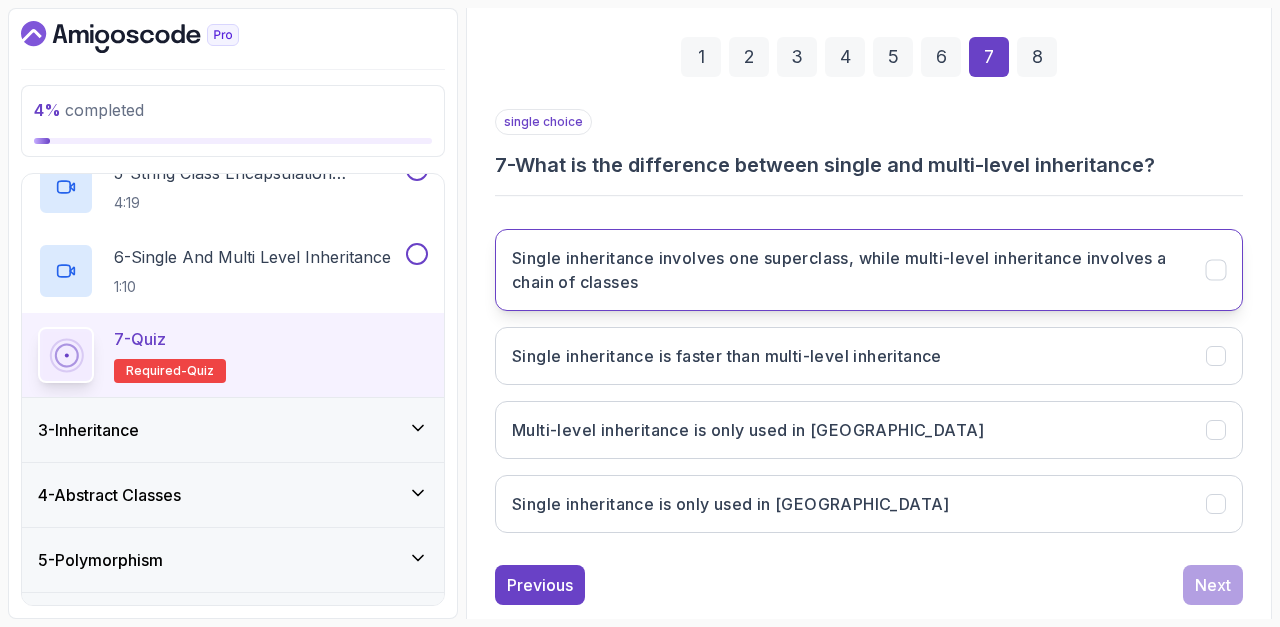 click 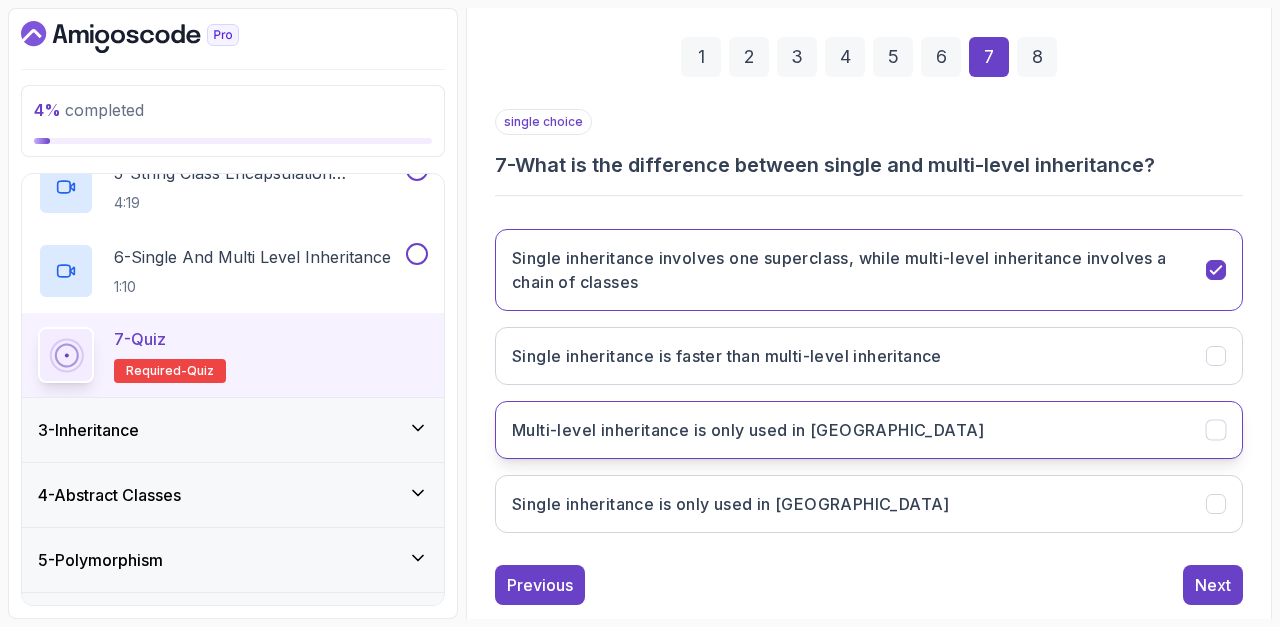 scroll, scrollTop: 322, scrollLeft: 0, axis: vertical 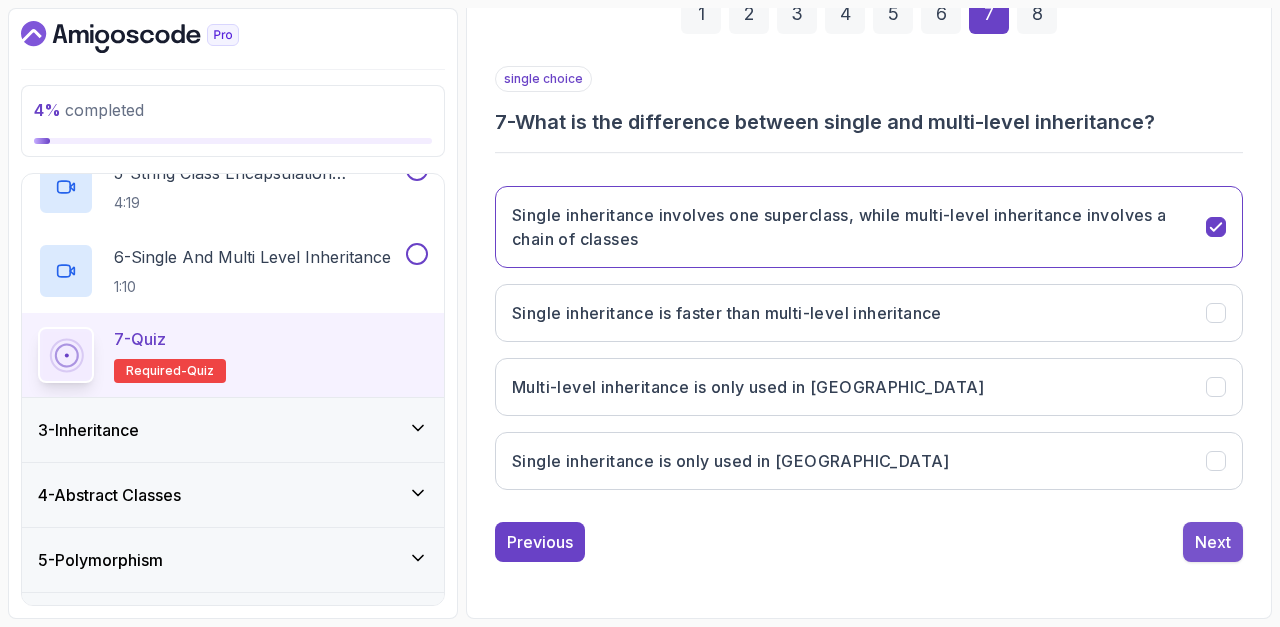 click on "Next" at bounding box center (1213, 542) 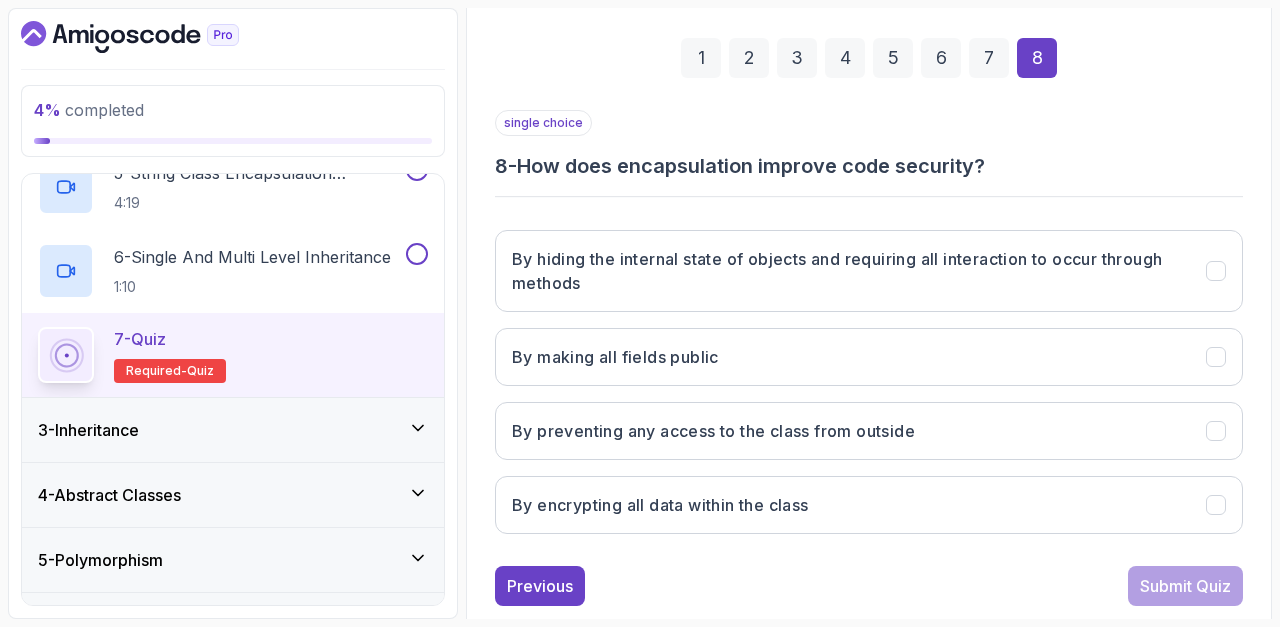 scroll, scrollTop: 275, scrollLeft: 0, axis: vertical 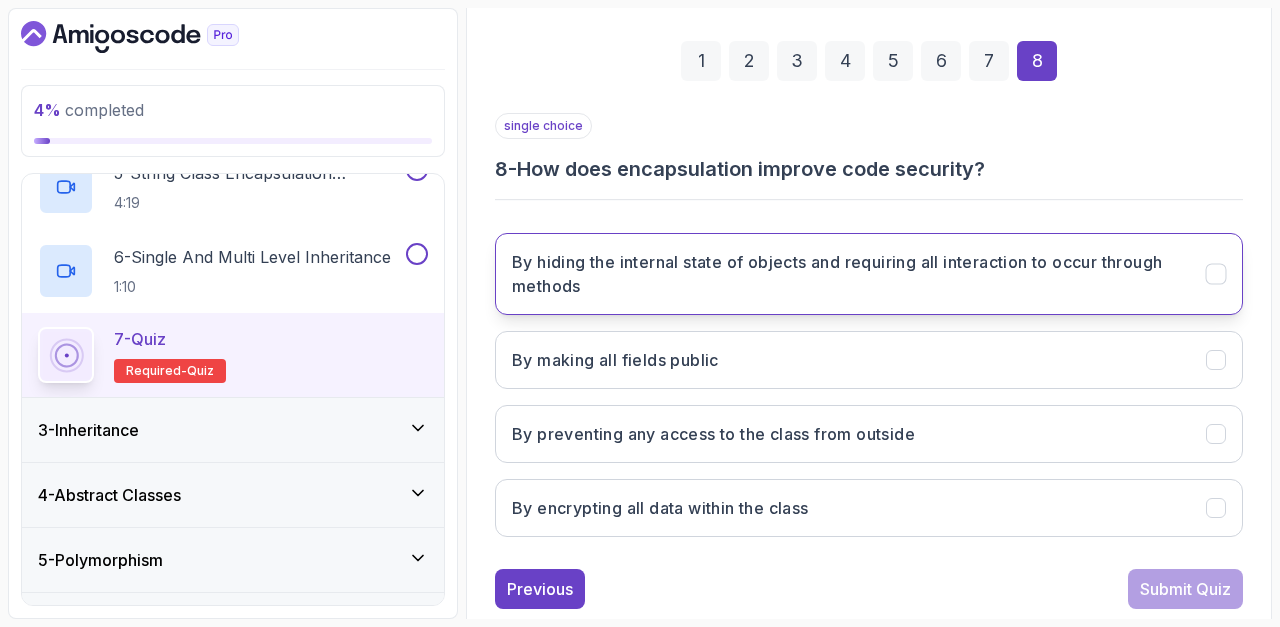 click 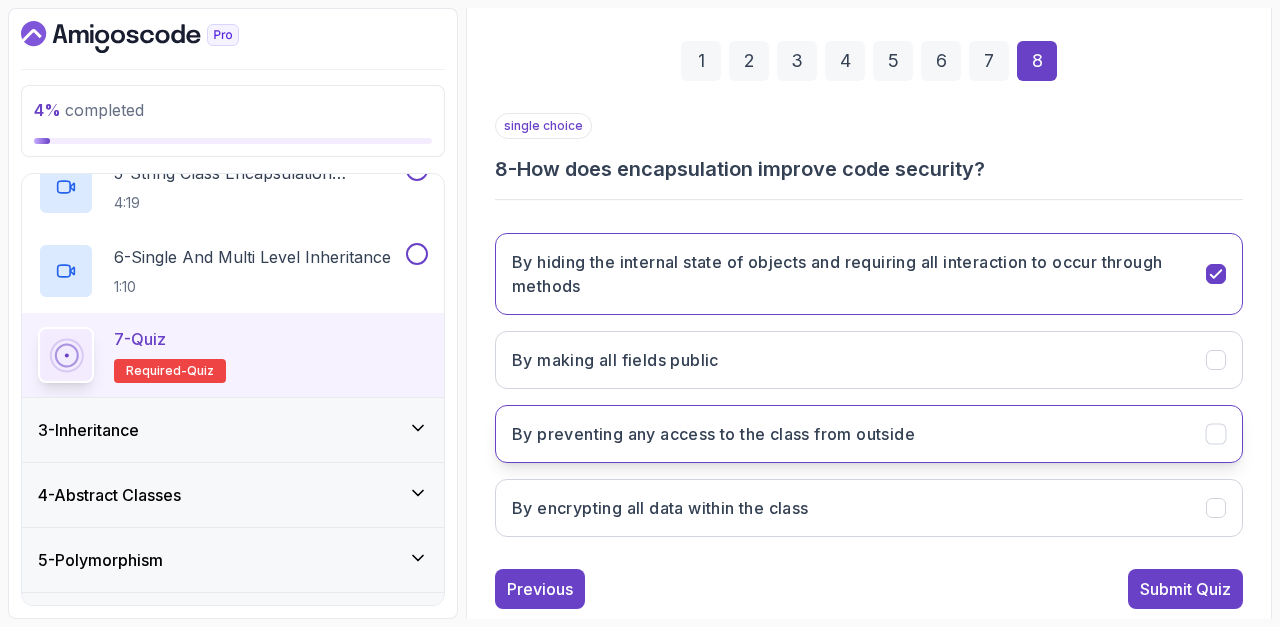 click 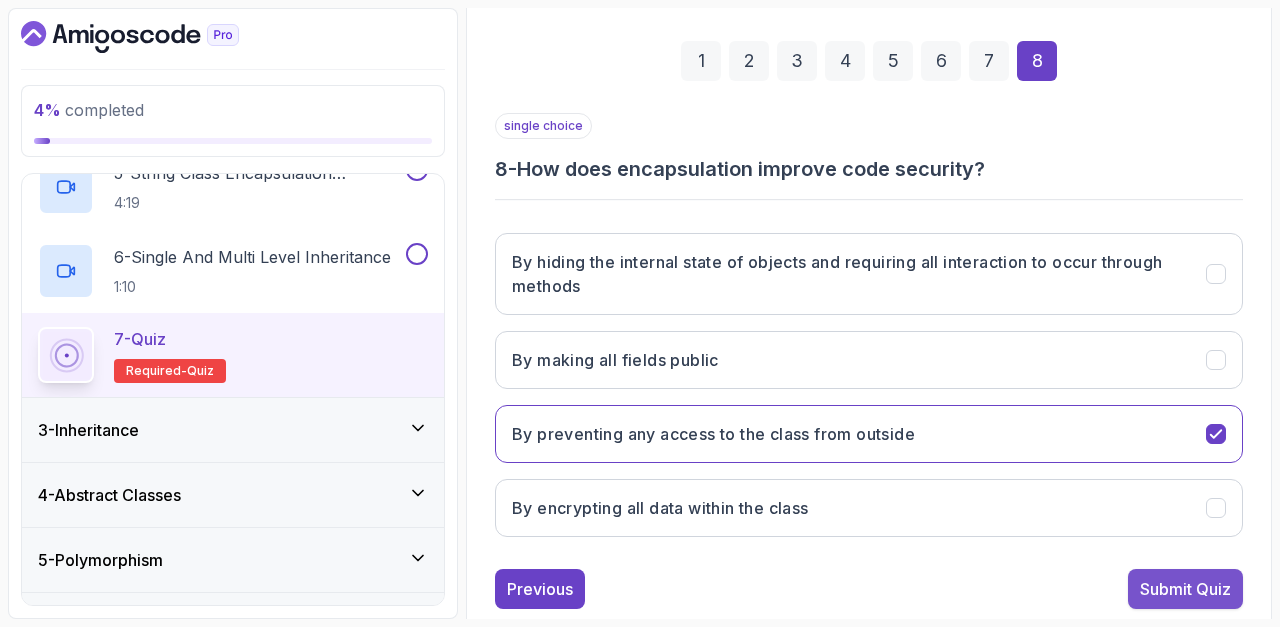 click on "Submit Quiz" at bounding box center (1185, 589) 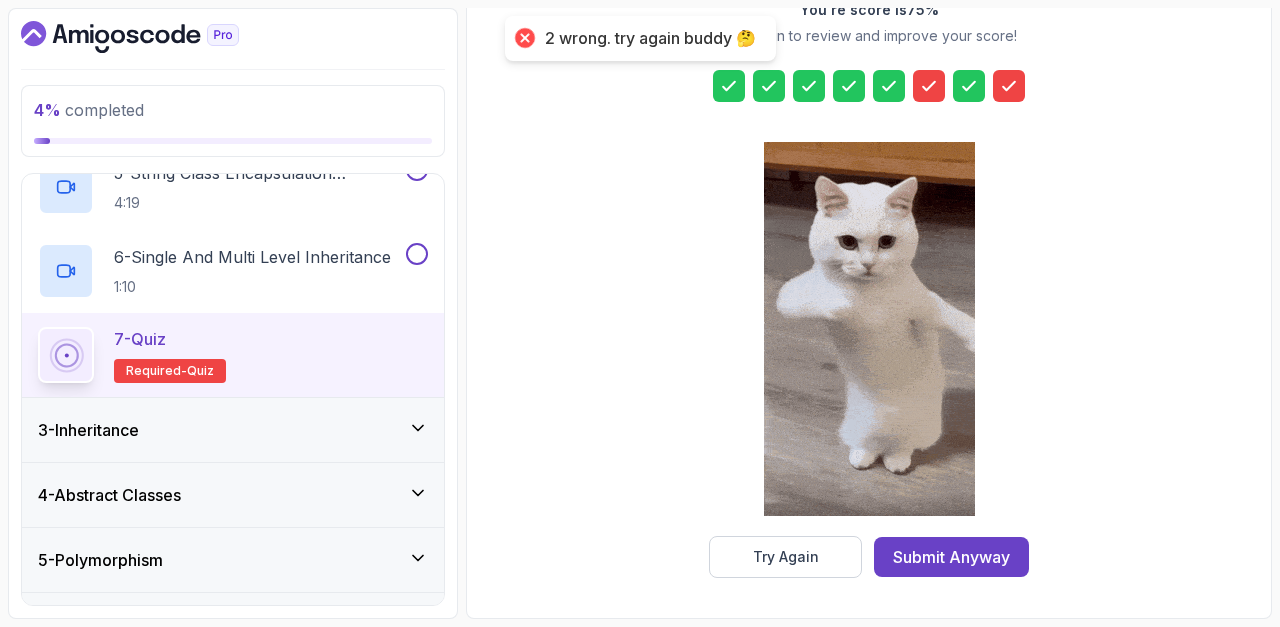 scroll, scrollTop: 201, scrollLeft: 0, axis: vertical 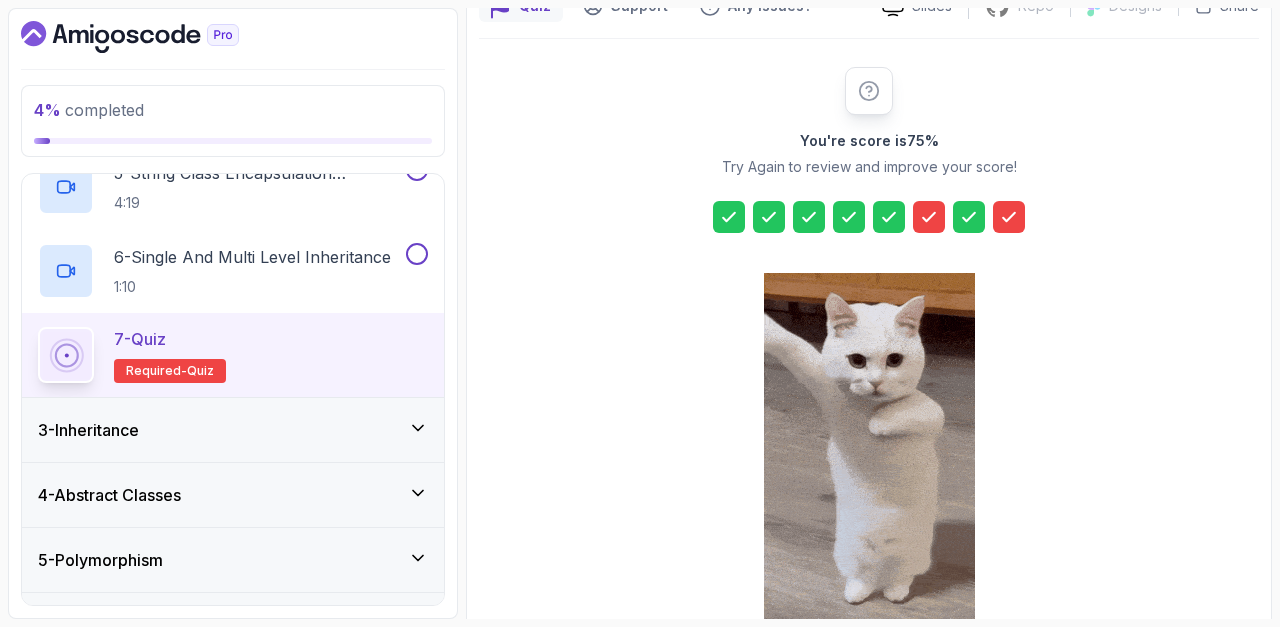 click 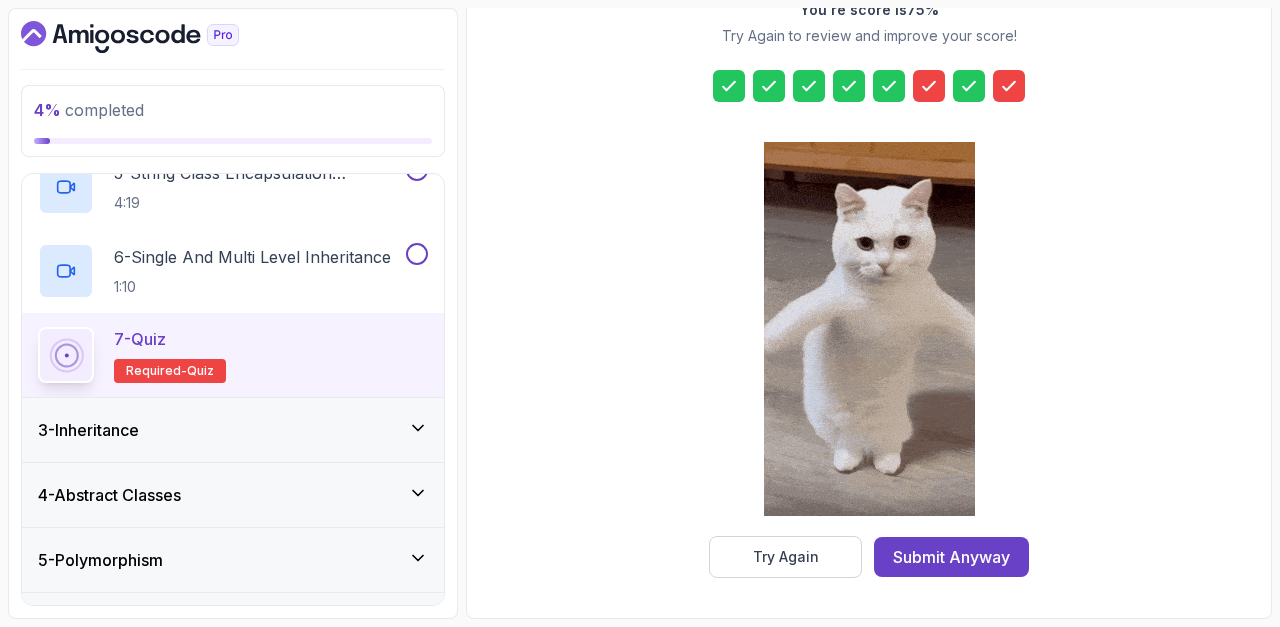 scroll, scrollTop: 288, scrollLeft: 0, axis: vertical 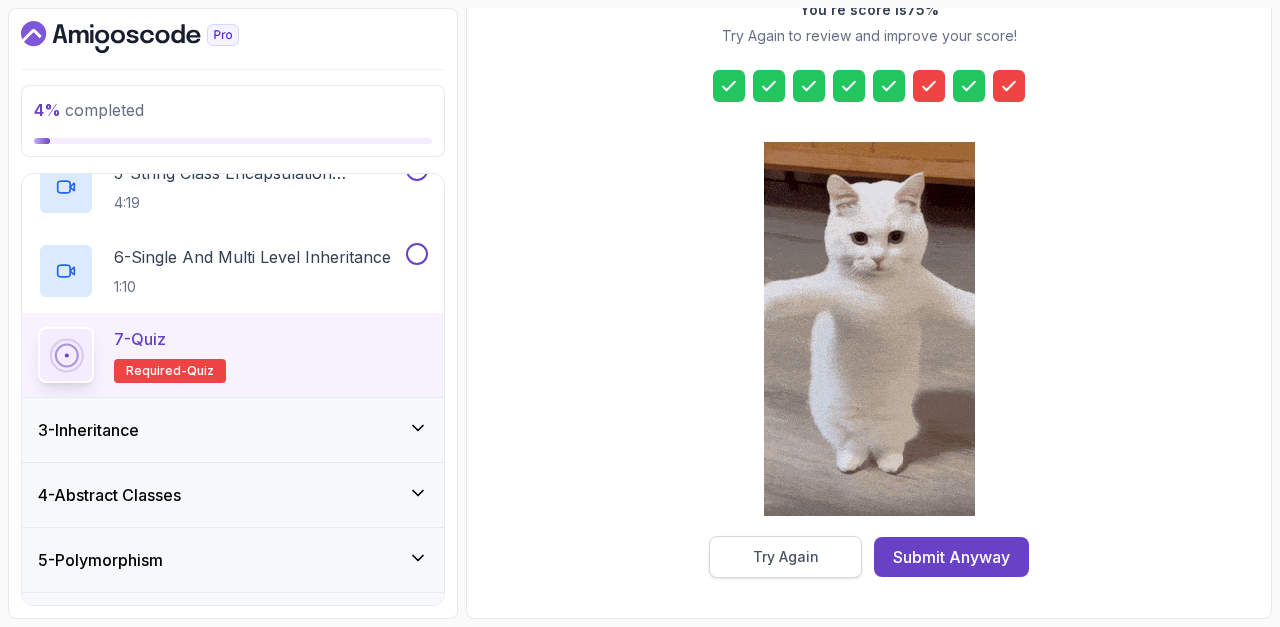 click on "Try Again" at bounding box center (786, 557) 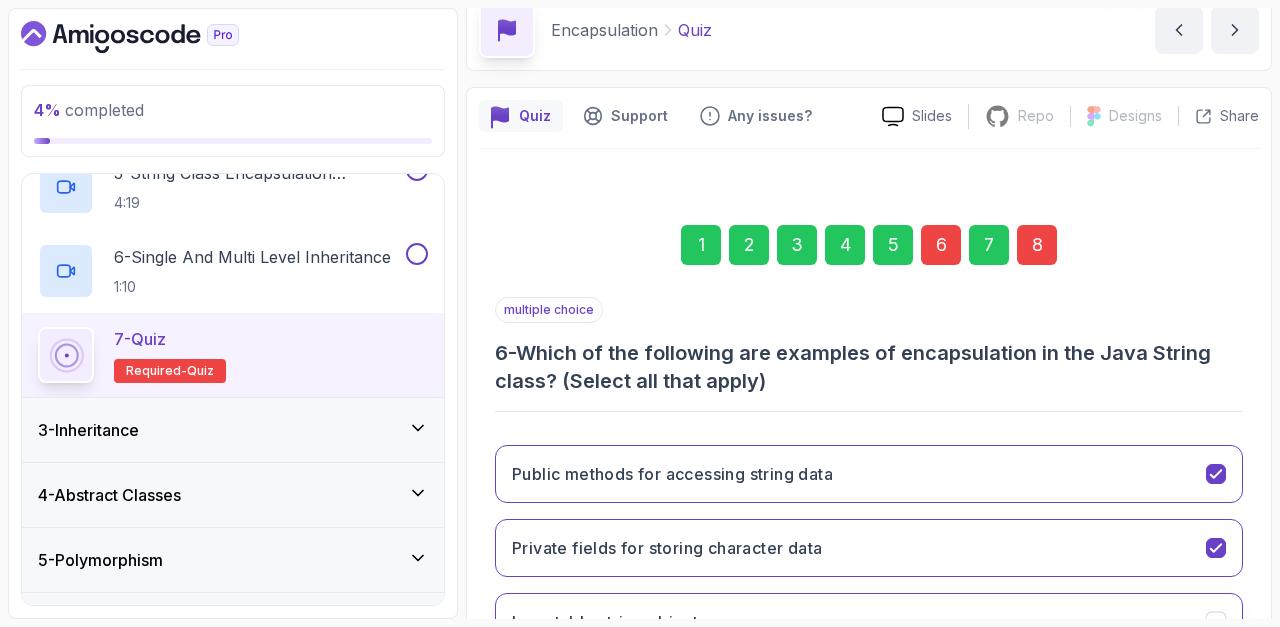 scroll, scrollTop: 113, scrollLeft: 0, axis: vertical 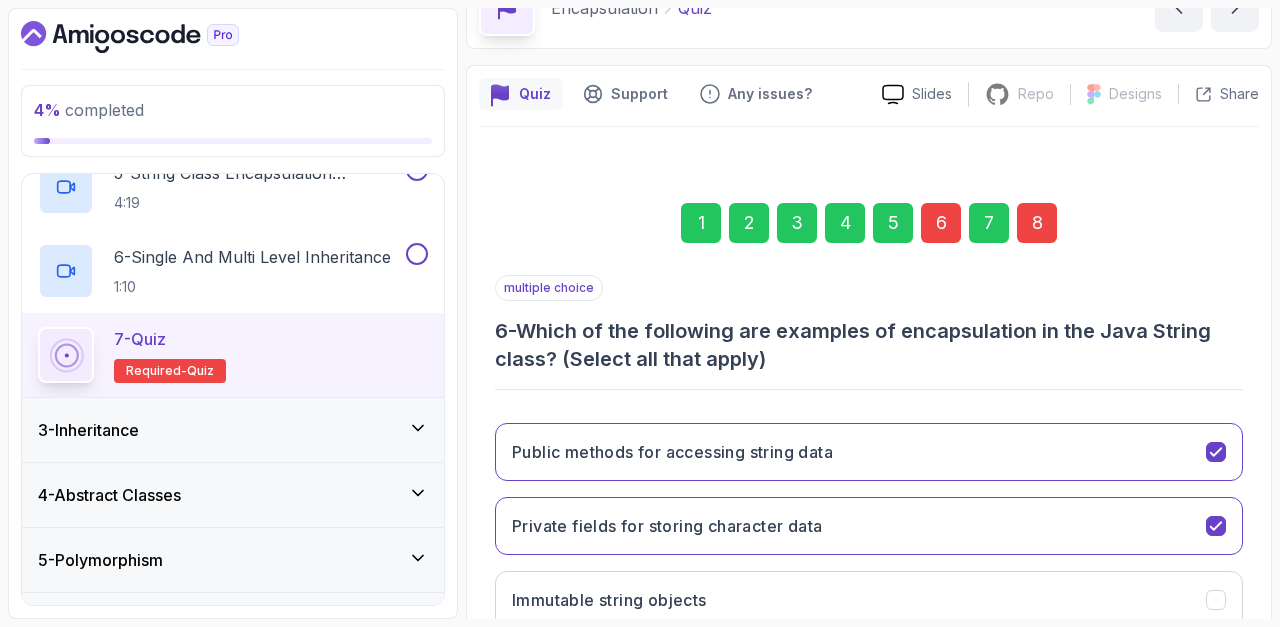 click on "6" at bounding box center [941, 223] 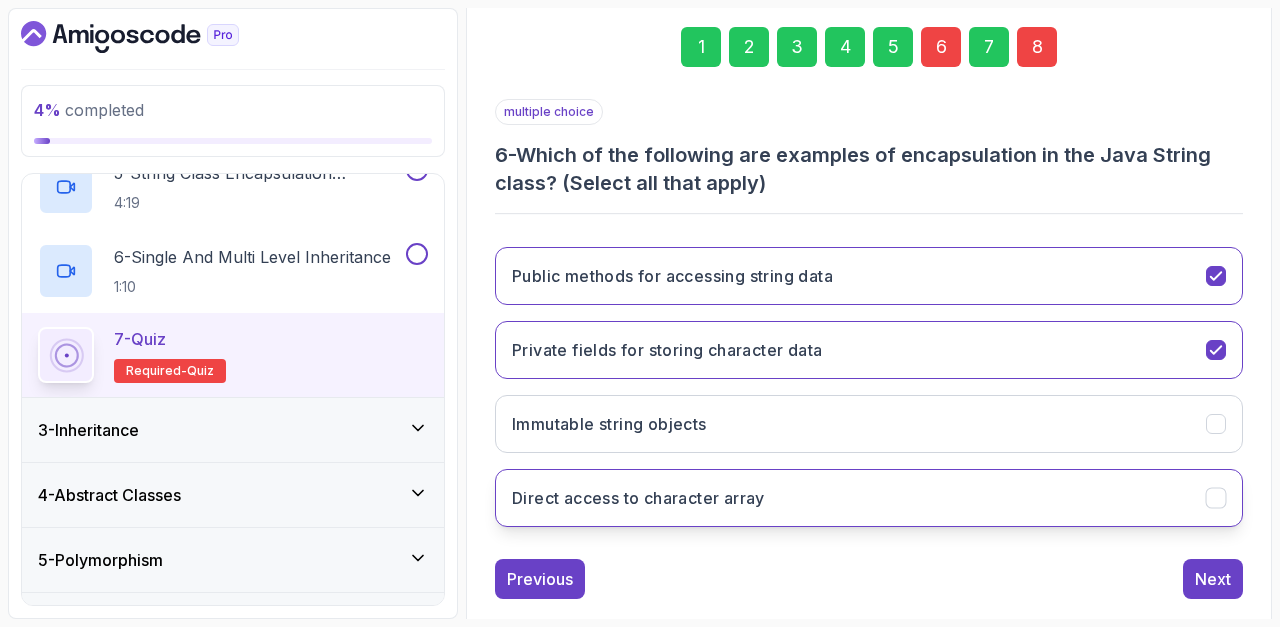 scroll, scrollTop: 266, scrollLeft: 0, axis: vertical 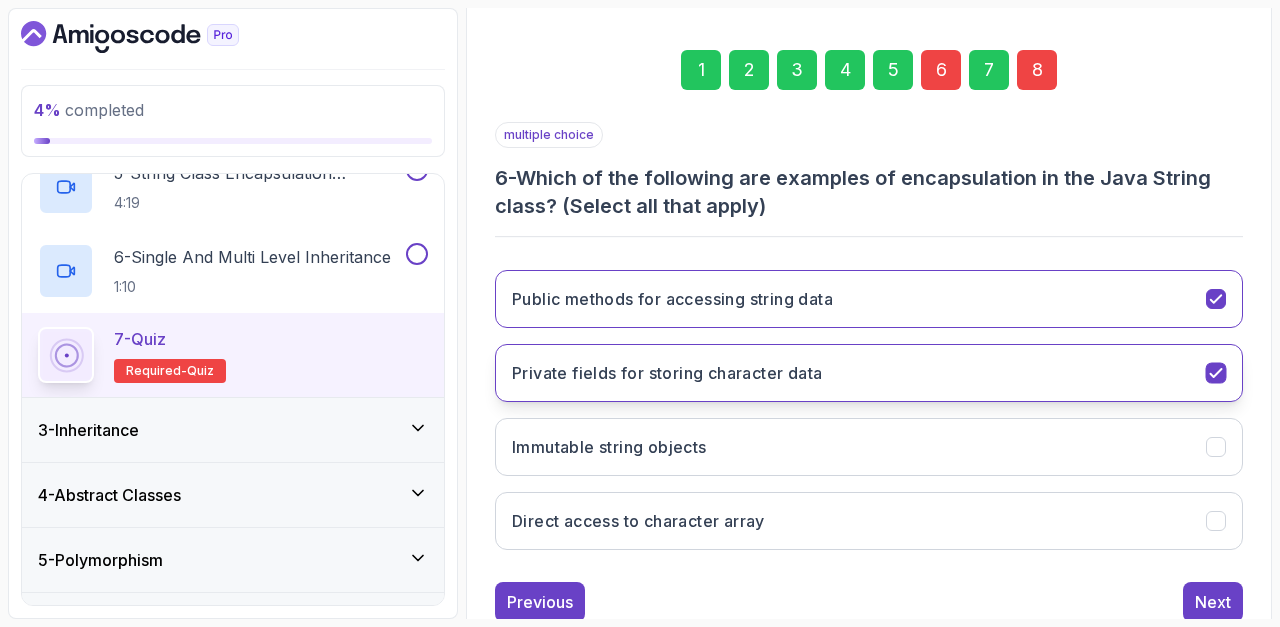 click 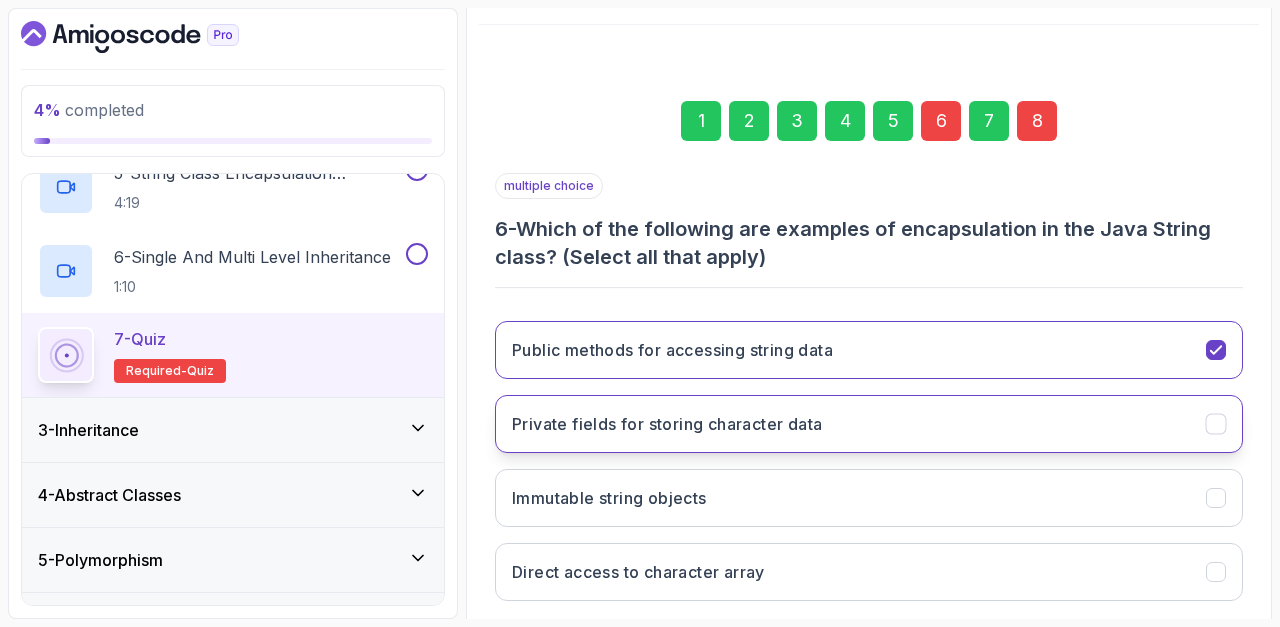 scroll, scrollTop: 214, scrollLeft: 0, axis: vertical 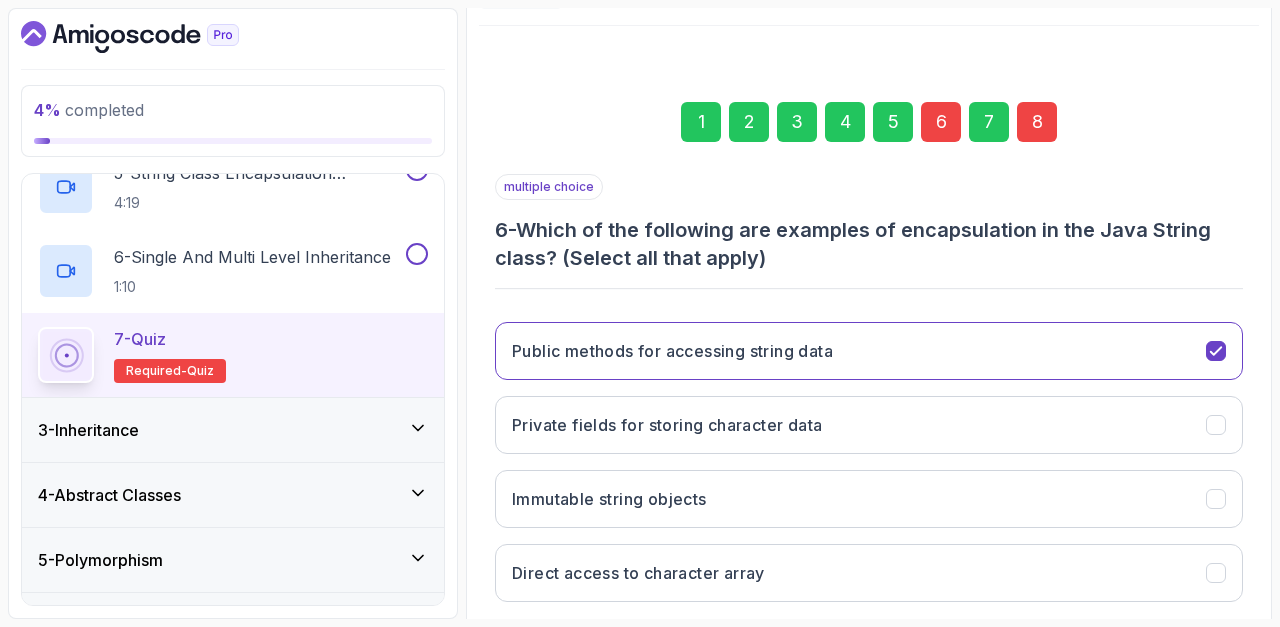 click on "5" at bounding box center (893, 122) 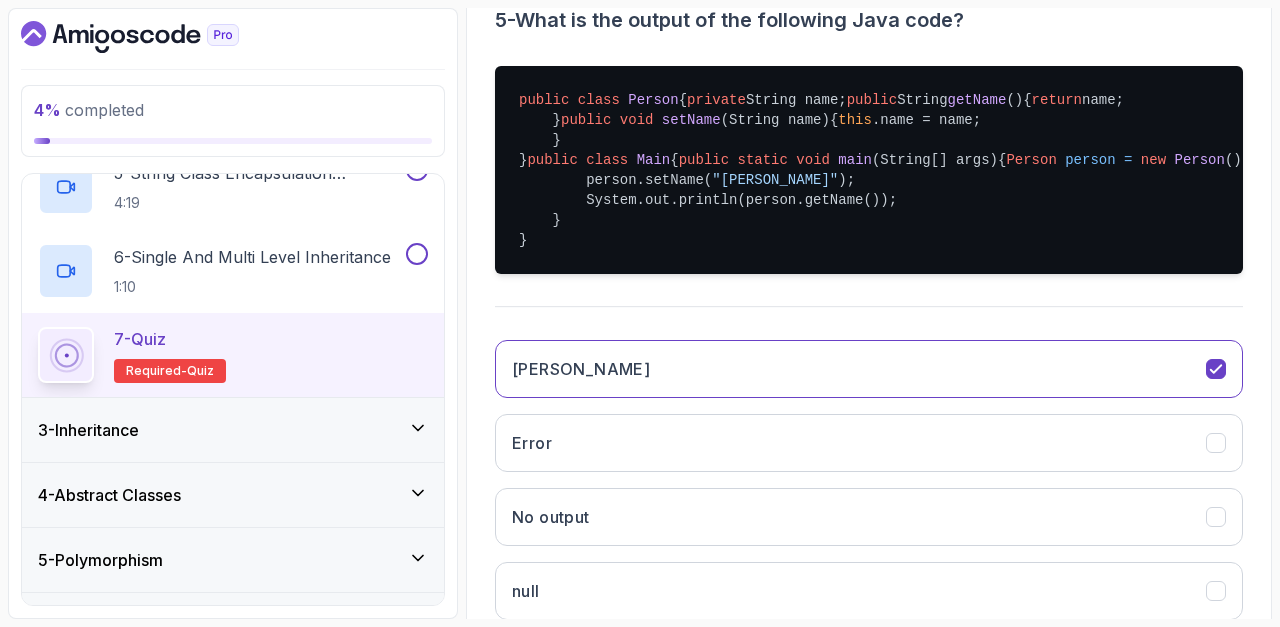 scroll, scrollTop: 146, scrollLeft: 0, axis: vertical 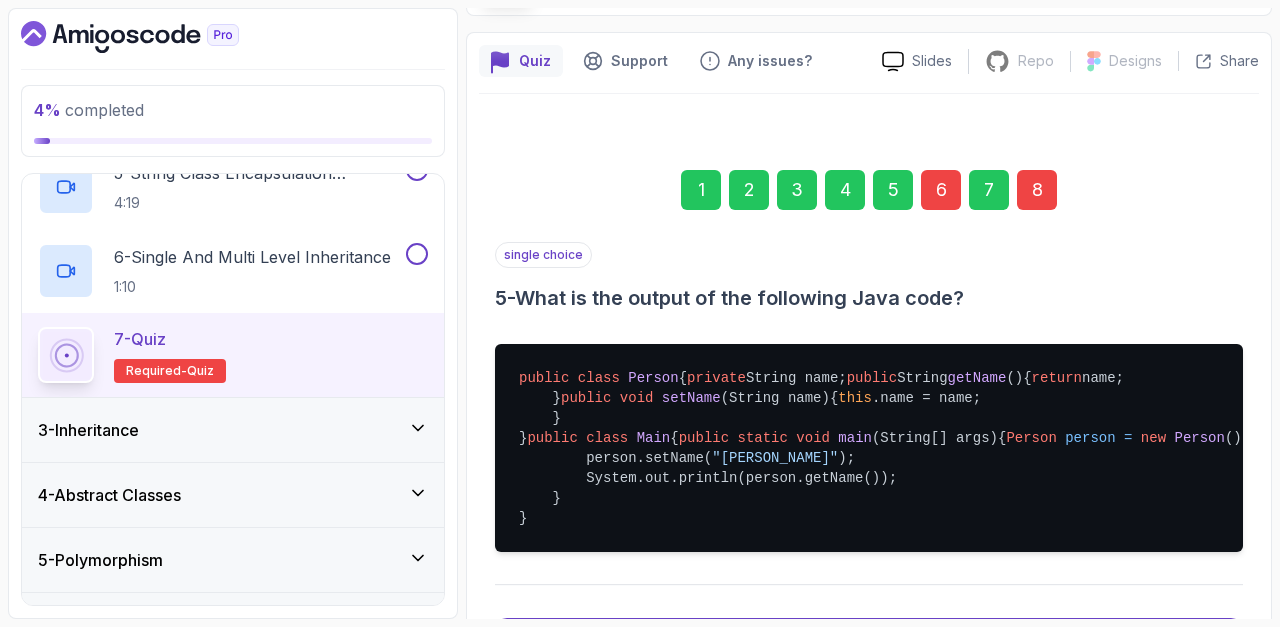 click on "8" at bounding box center [1037, 190] 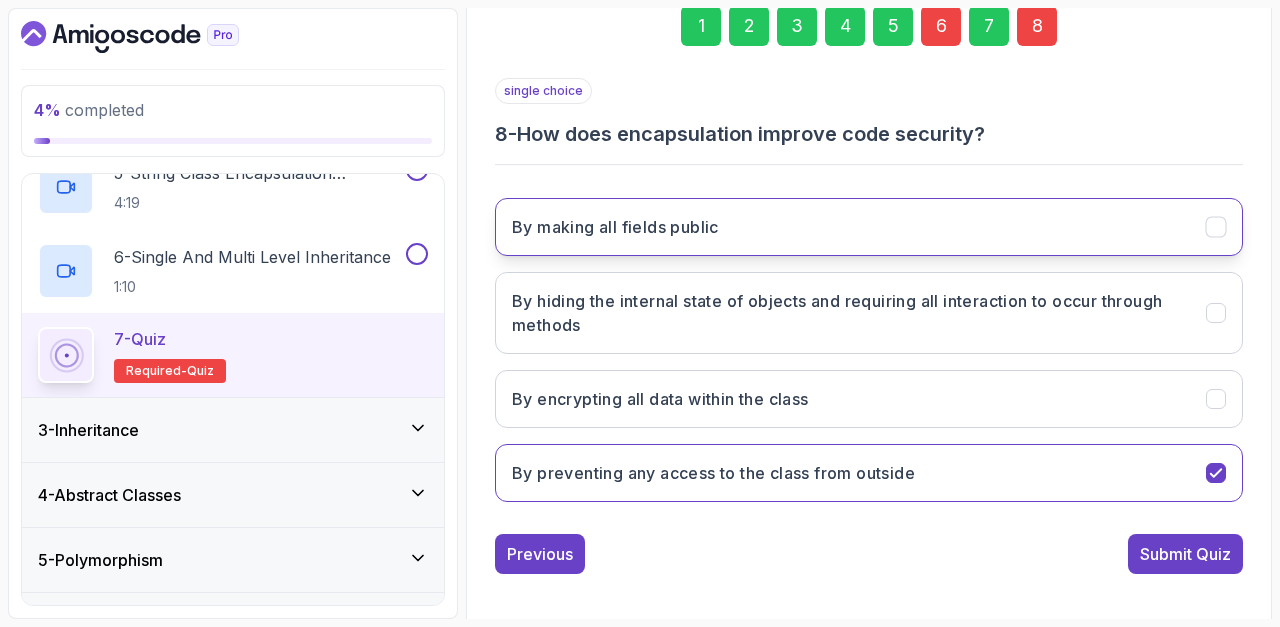 scroll, scrollTop: 322, scrollLeft: 0, axis: vertical 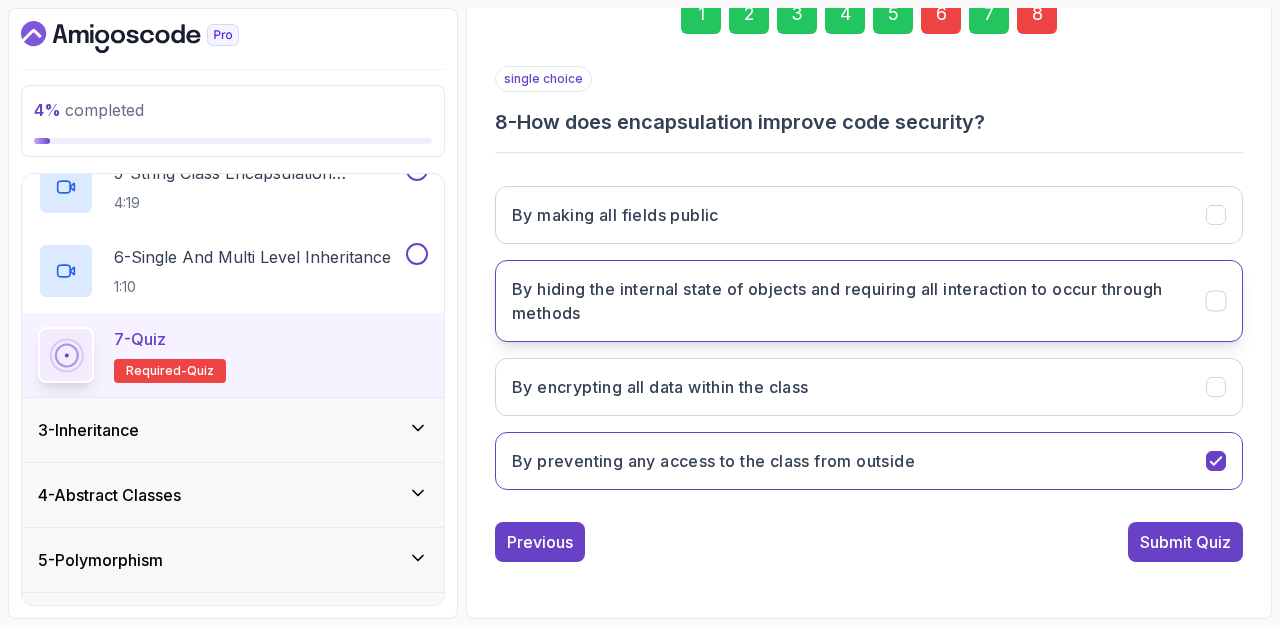 click 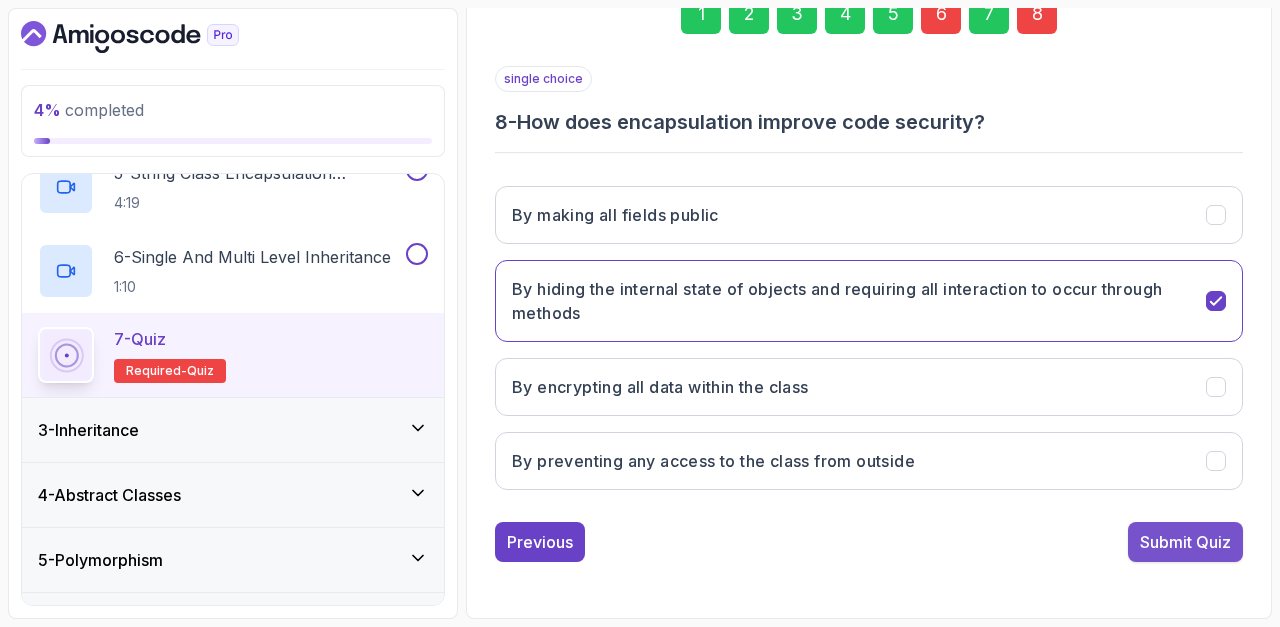 click on "Submit Quiz" at bounding box center [1185, 542] 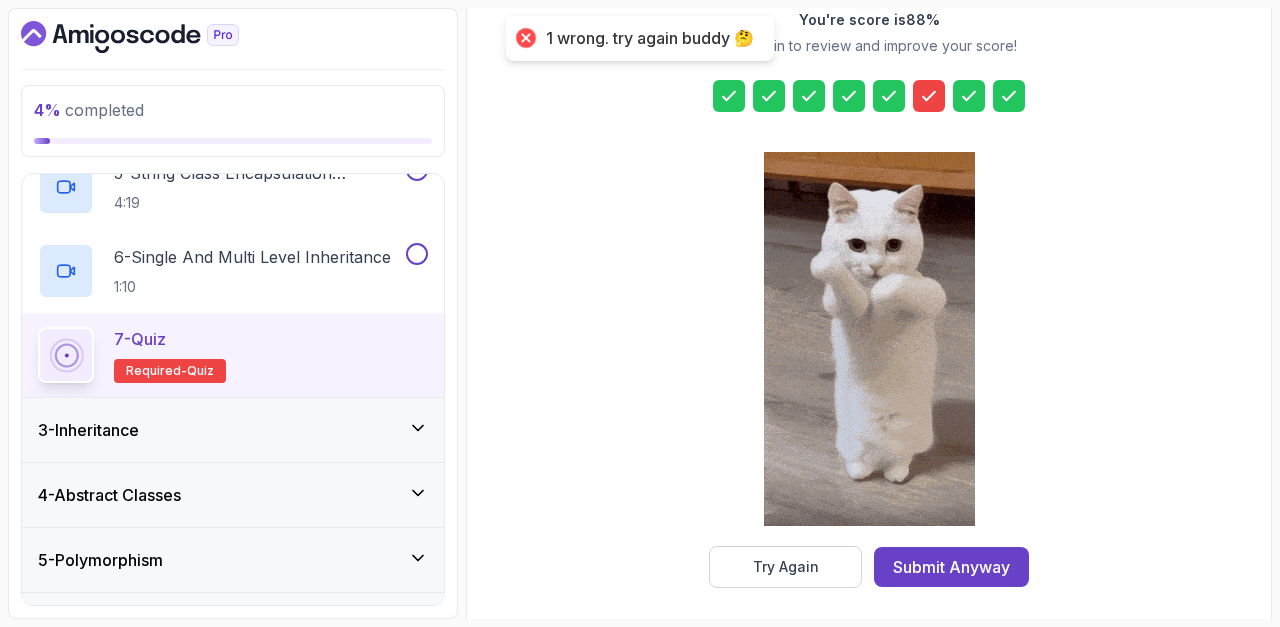click 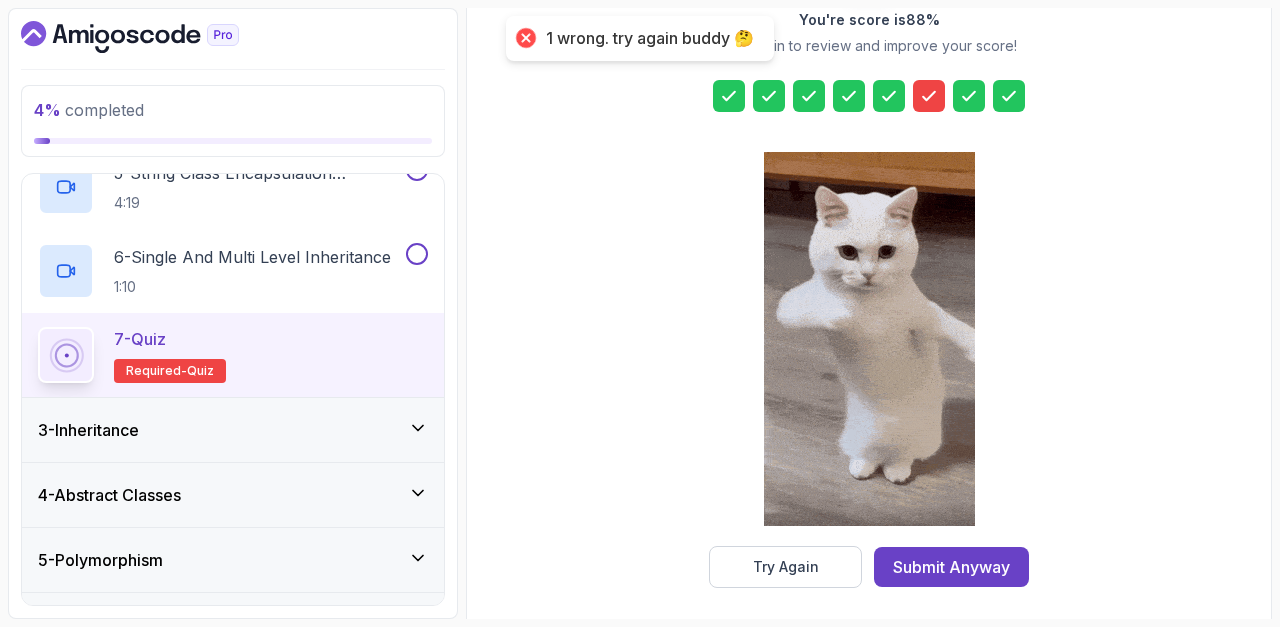 scroll, scrollTop: 332, scrollLeft: 0, axis: vertical 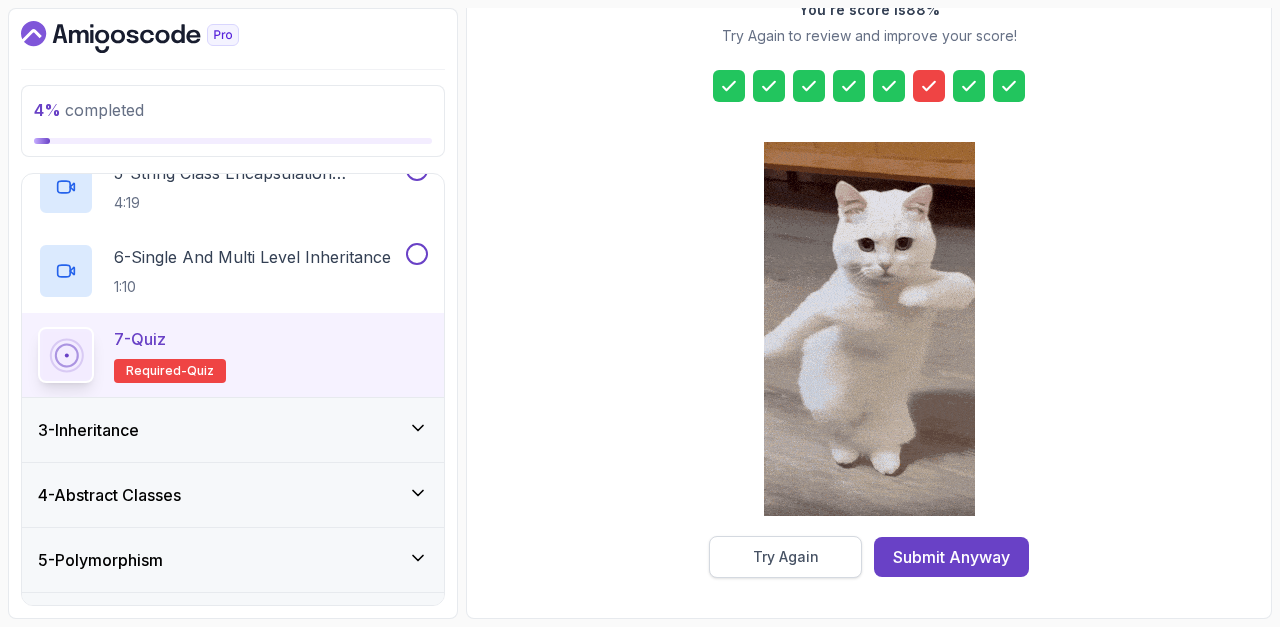click on "Try Again" at bounding box center (785, 557) 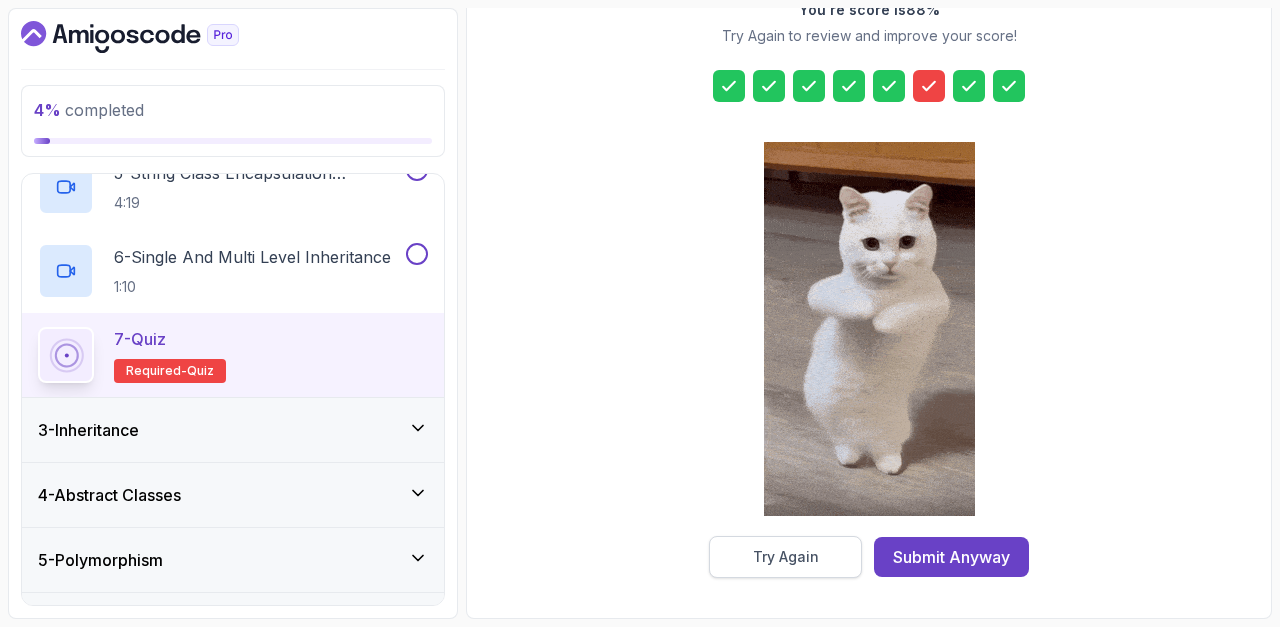 scroll, scrollTop: 326, scrollLeft: 0, axis: vertical 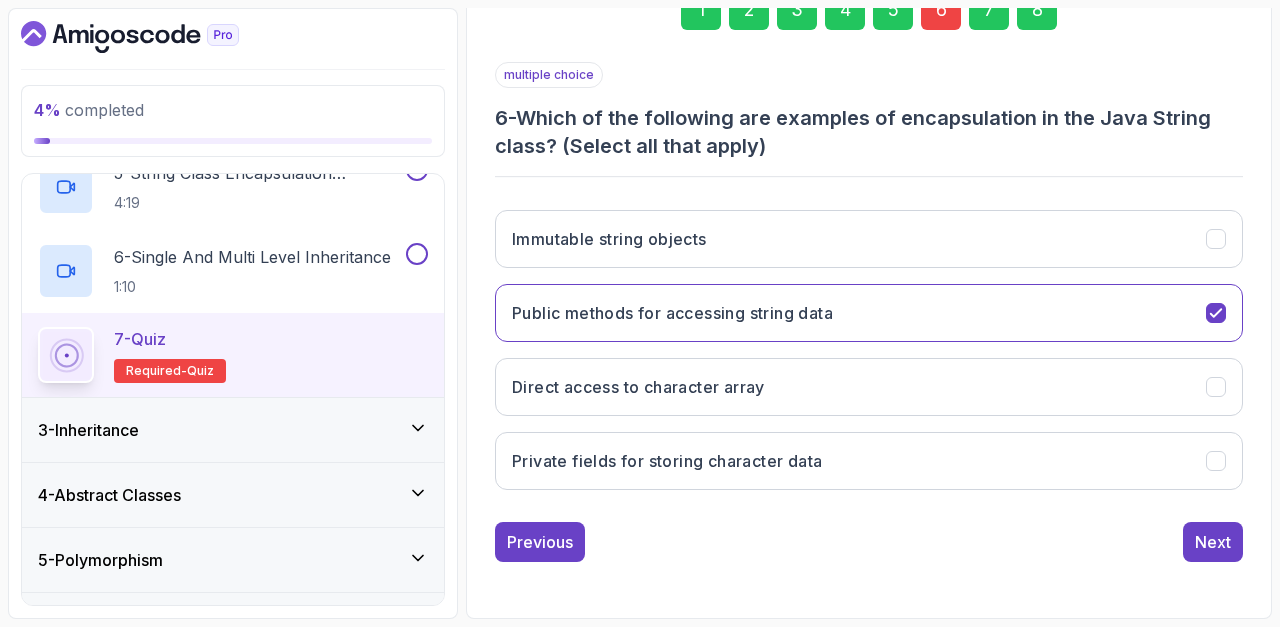 click on "6" at bounding box center (941, 10) 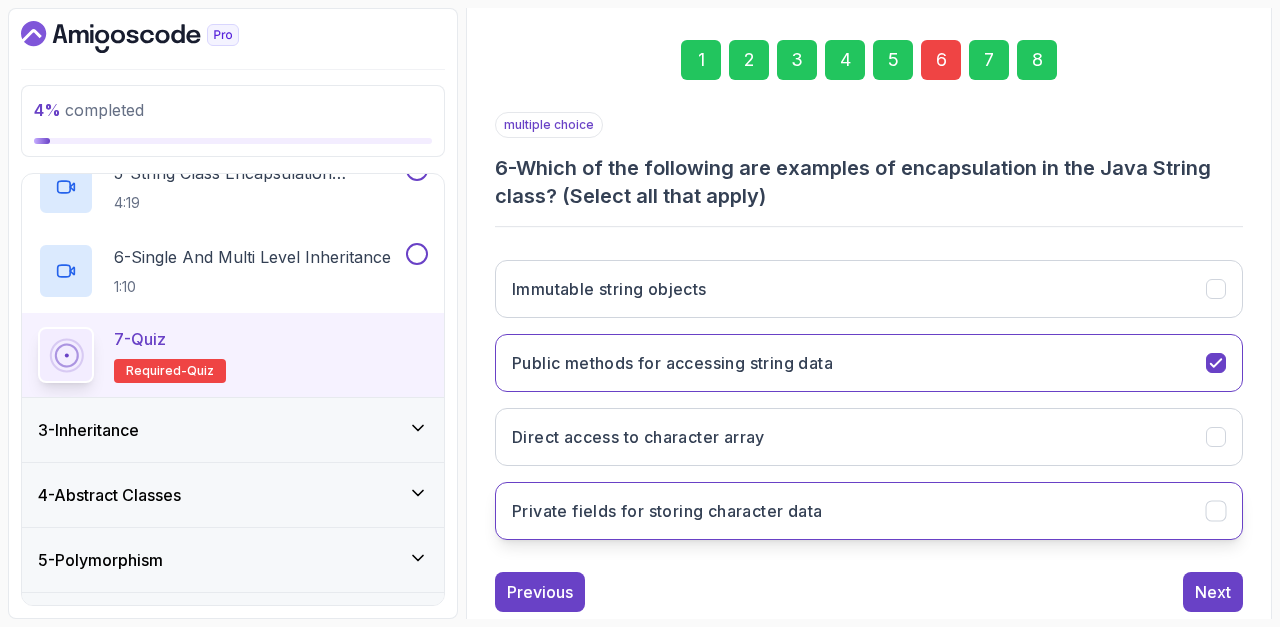 scroll, scrollTop: 275, scrollLeft: 0, axis: vertical 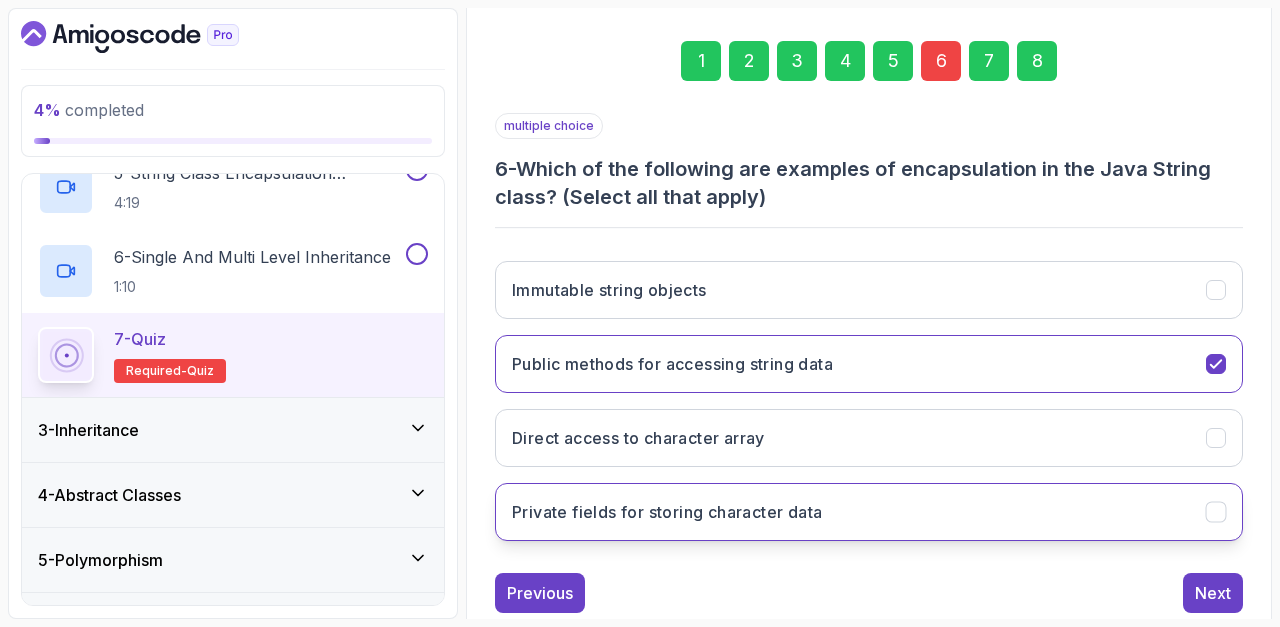 click 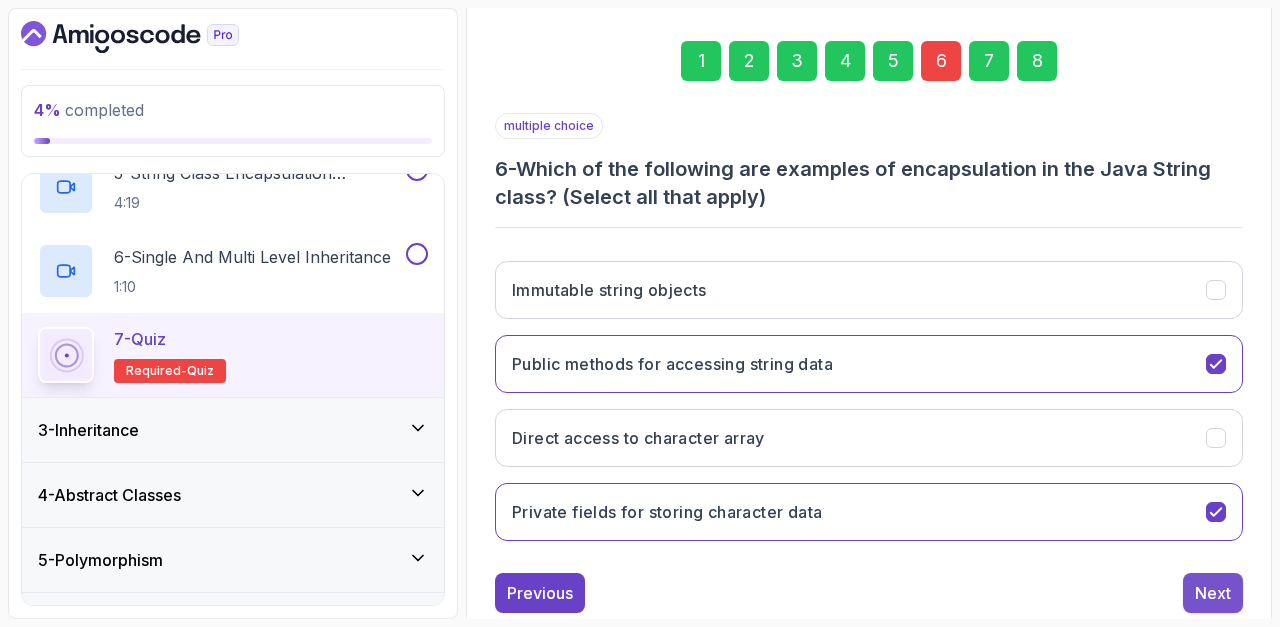 click on "Next" at bounding box center [1213, 593] 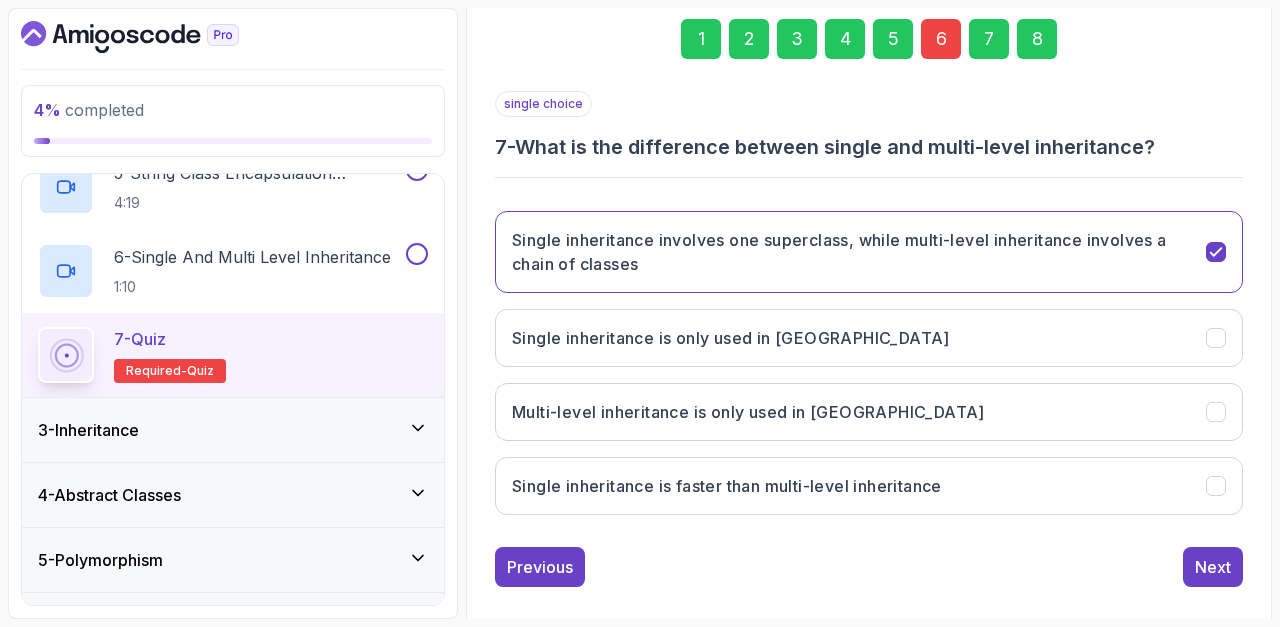 scroll, scrollTop: 322, scrollLeft: 0, axis: vertical 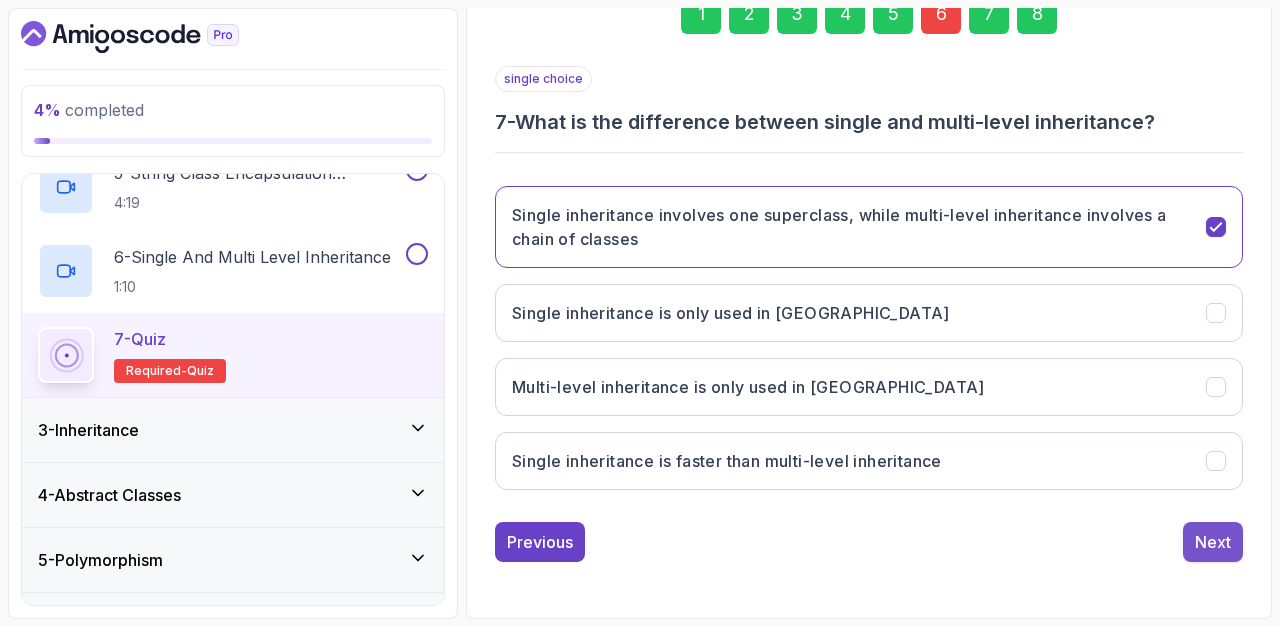 click on "Next" at bounding box center [1213, 542] 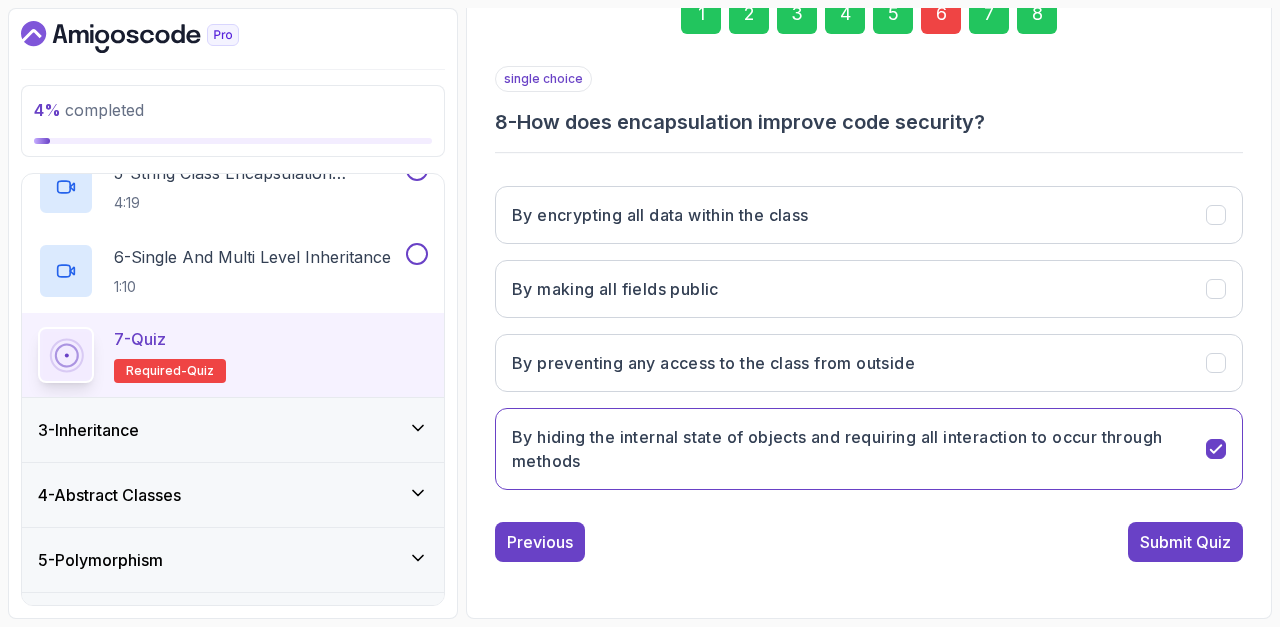click on "Submit Quiz" at bounding box center [1185, 542] 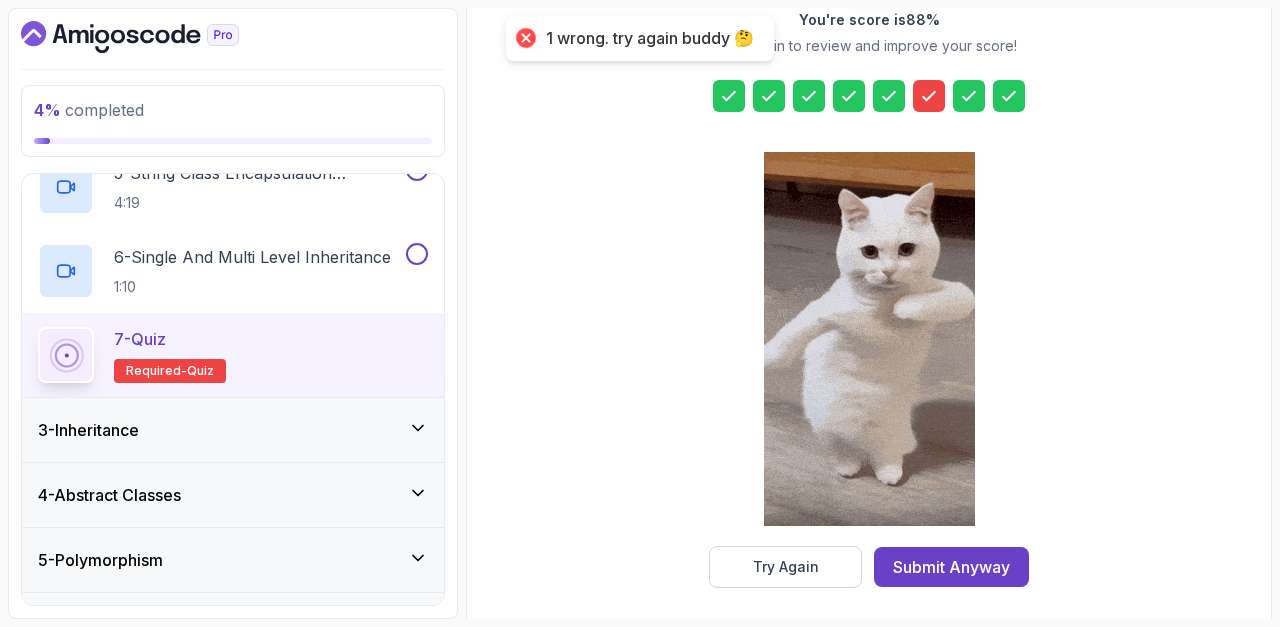 click 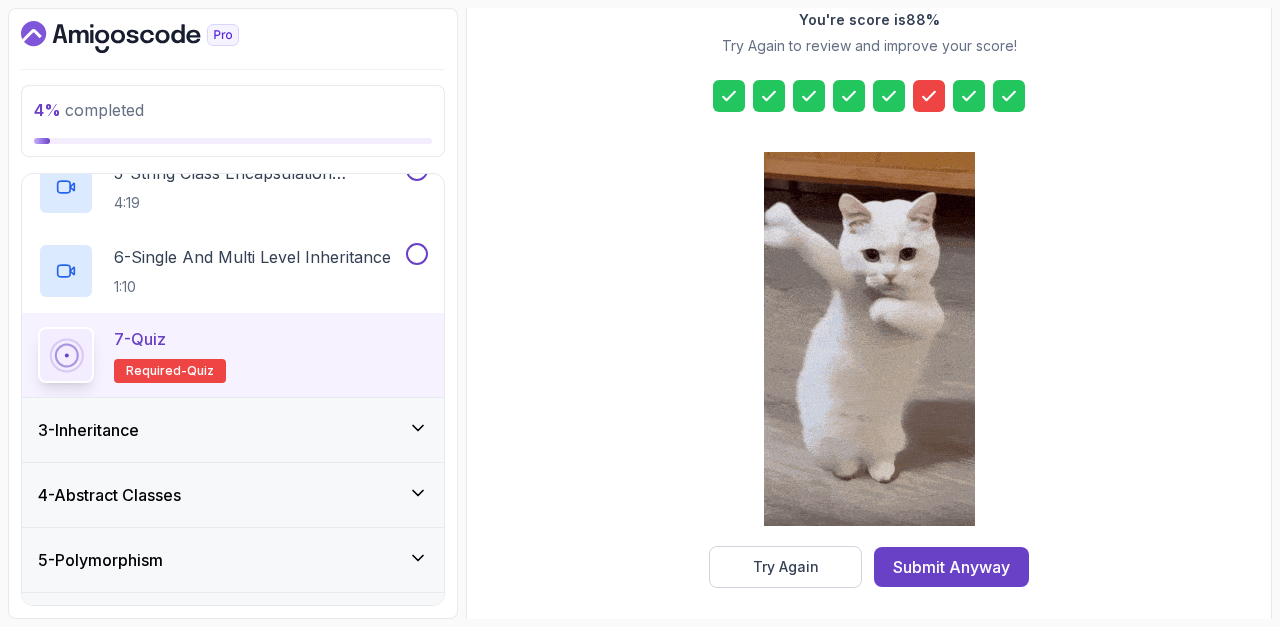 scroll, scrollTop: 332, scrollLeft: 0, axis: vertical 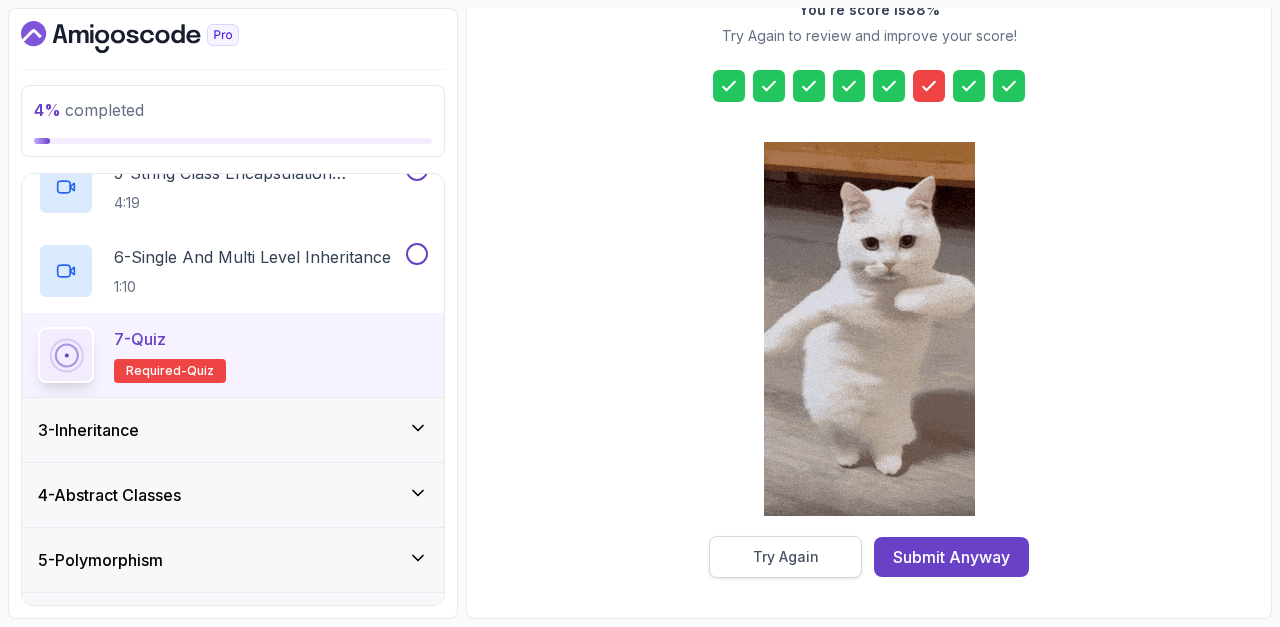 click on "Try Again" at bounding box center [785, 557] 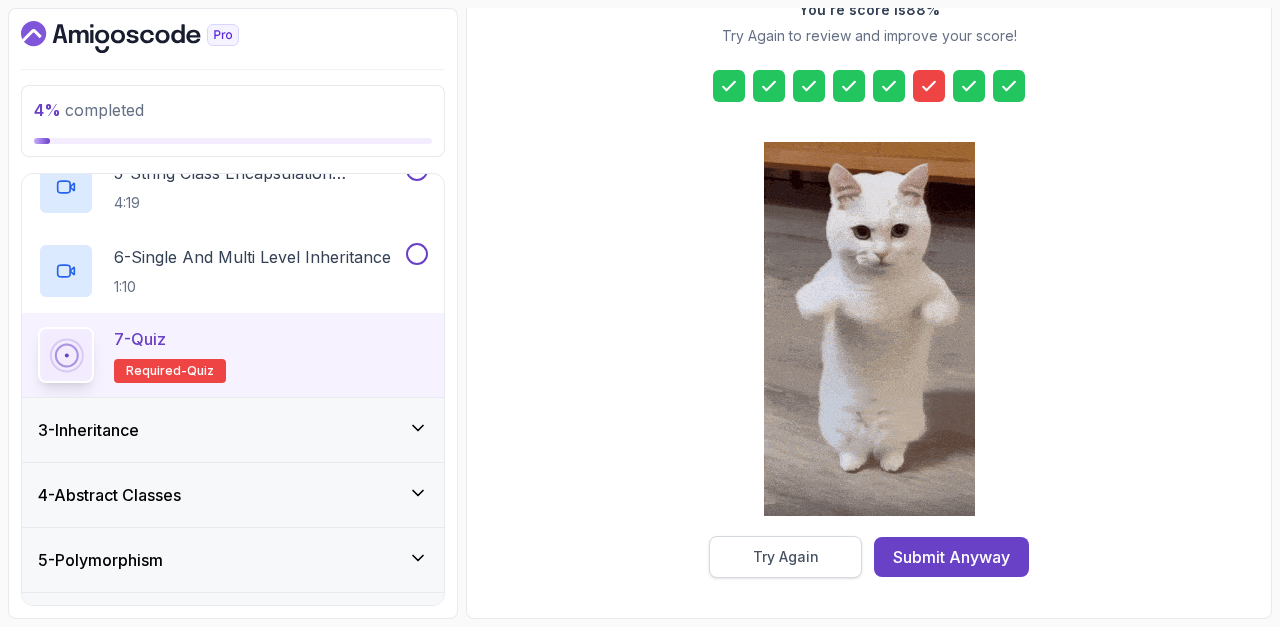scroll, scrollTop: 326, scrollLeft: 0, axis: vertical 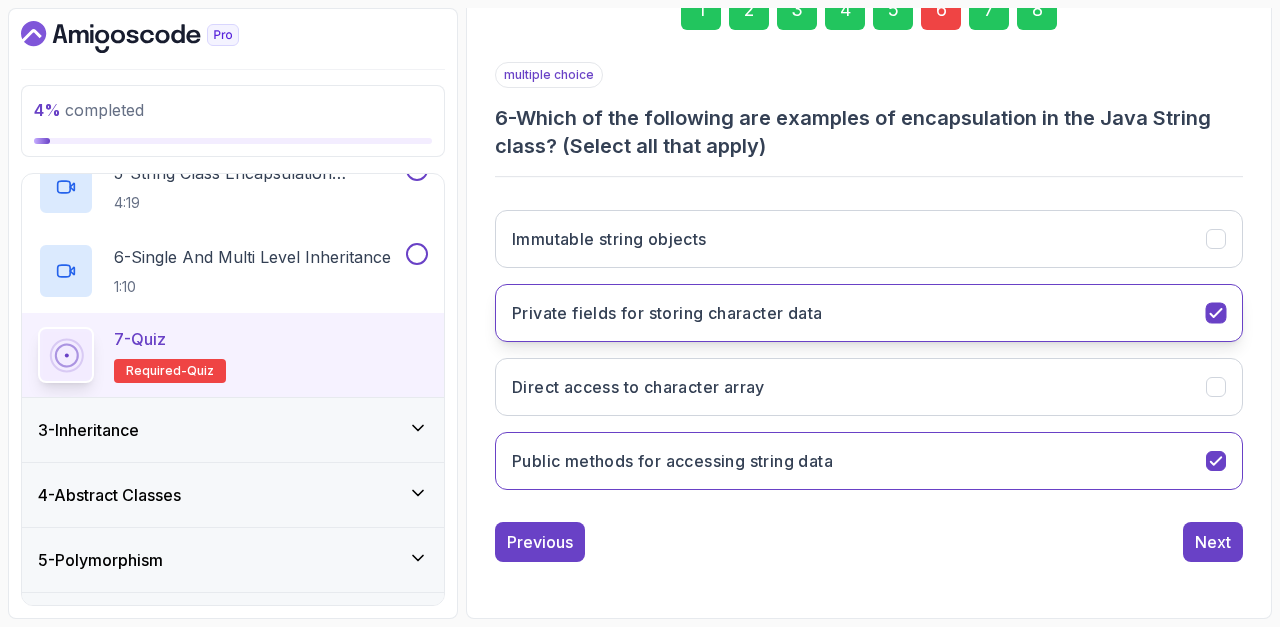 click 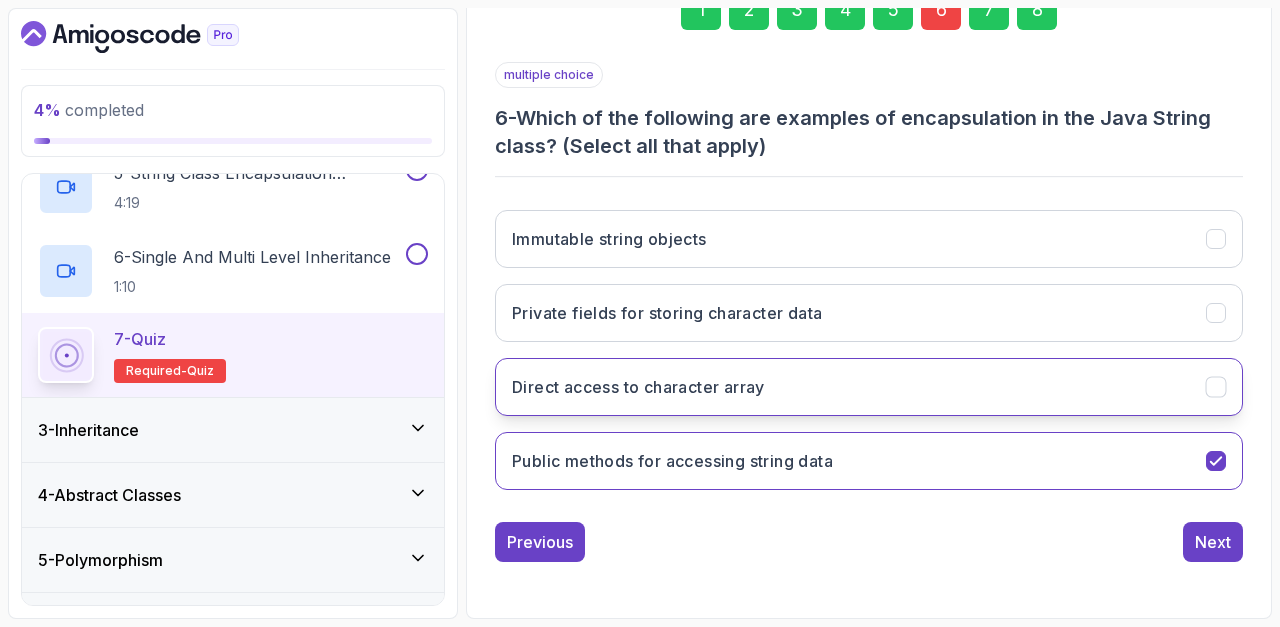 click 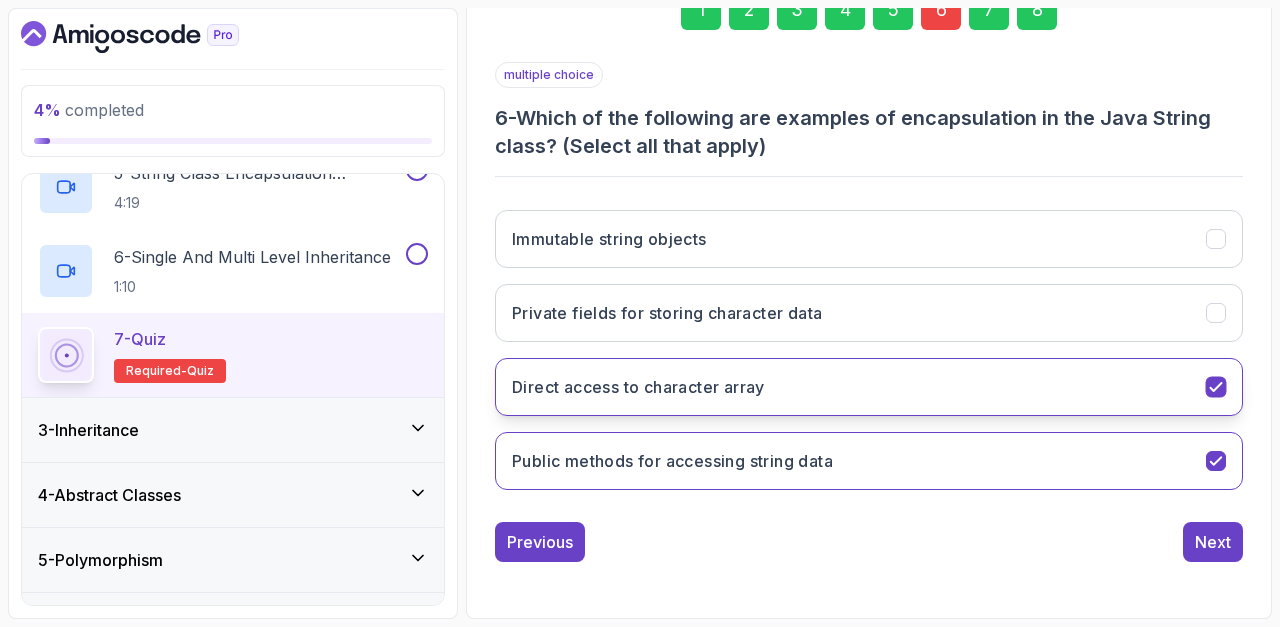 click 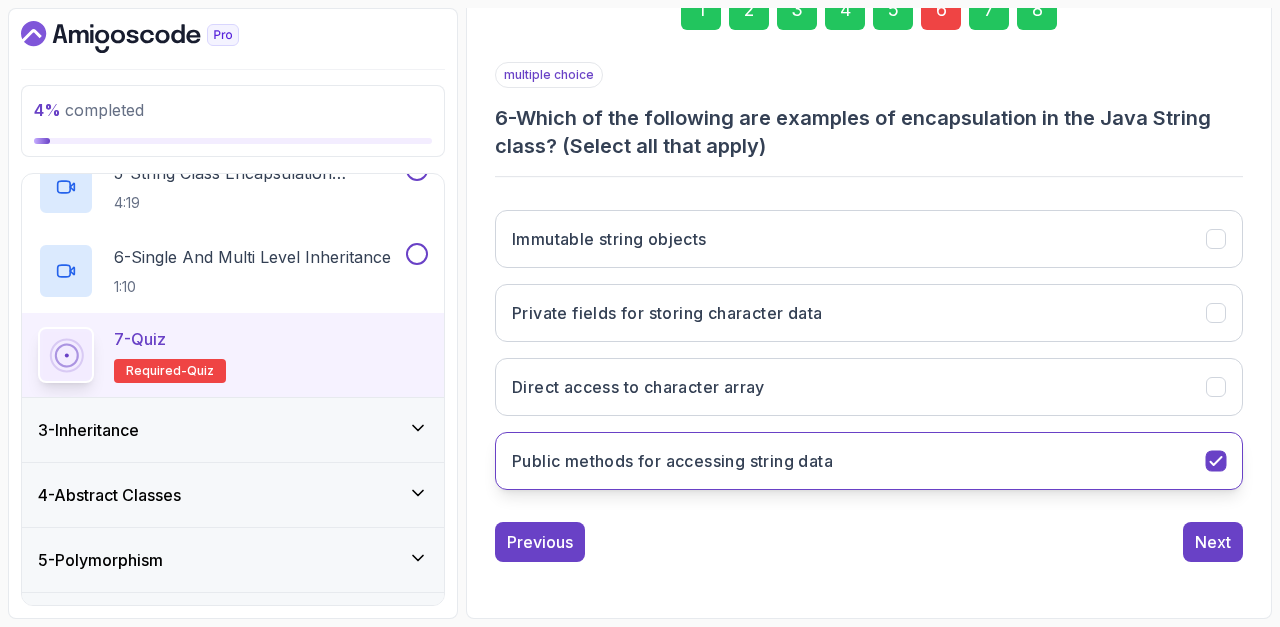click 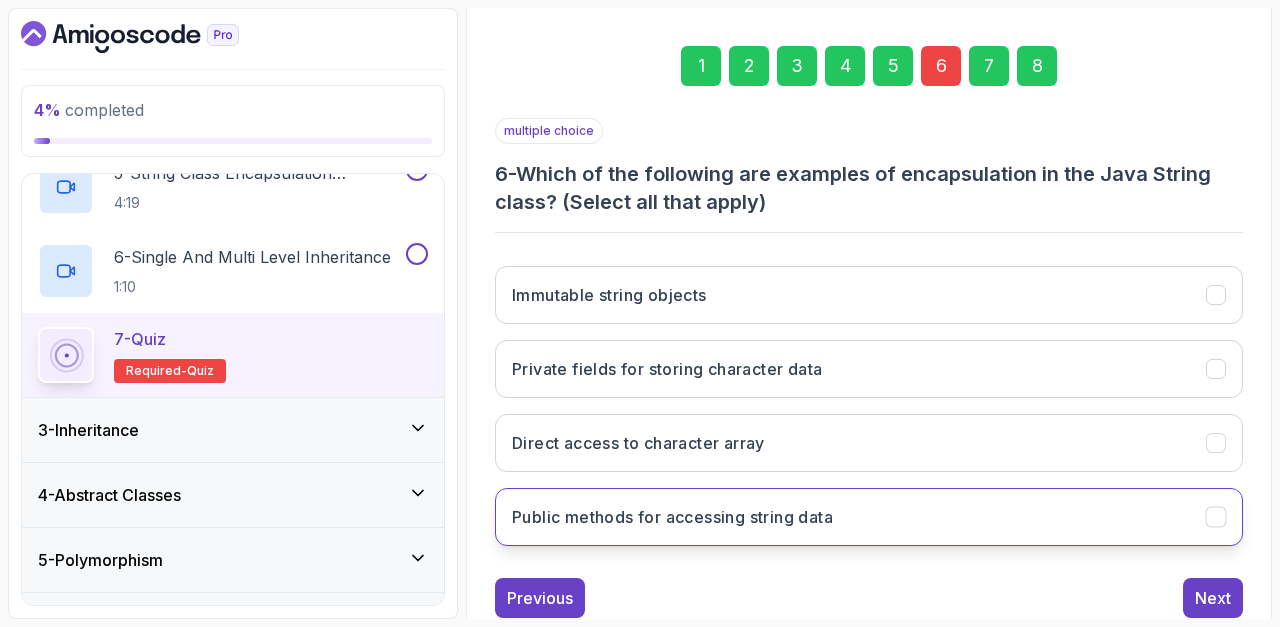 scroll, scrollTop: 255, scrollLeft: 0, axis: vertical 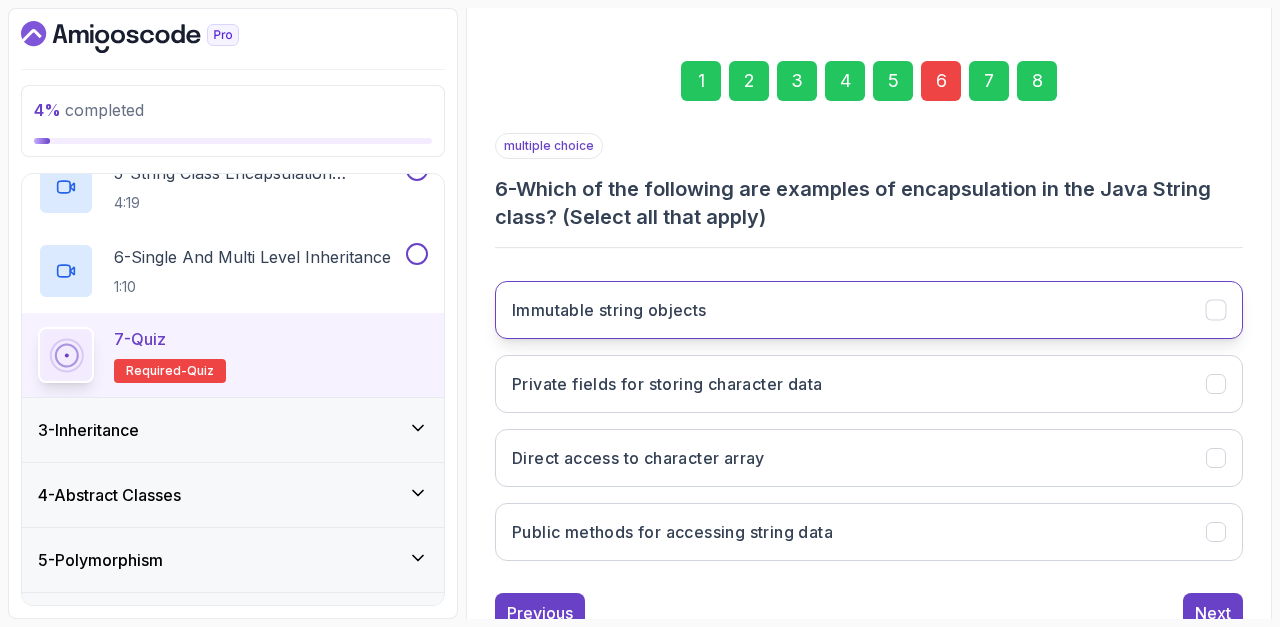 click 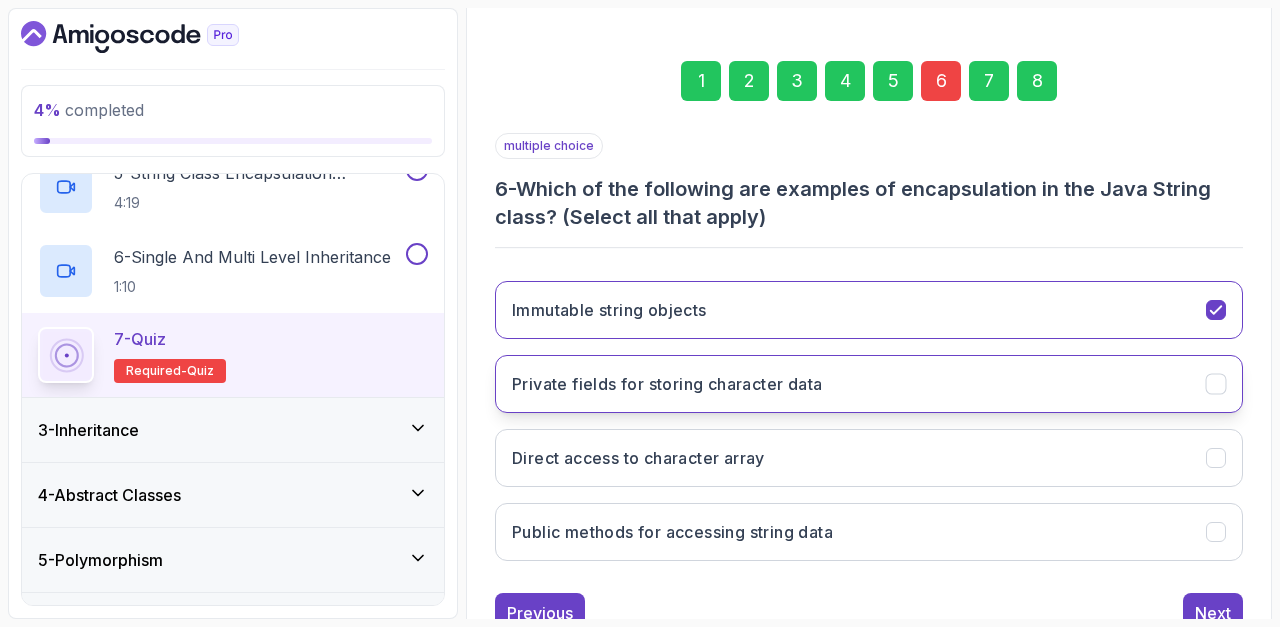 click 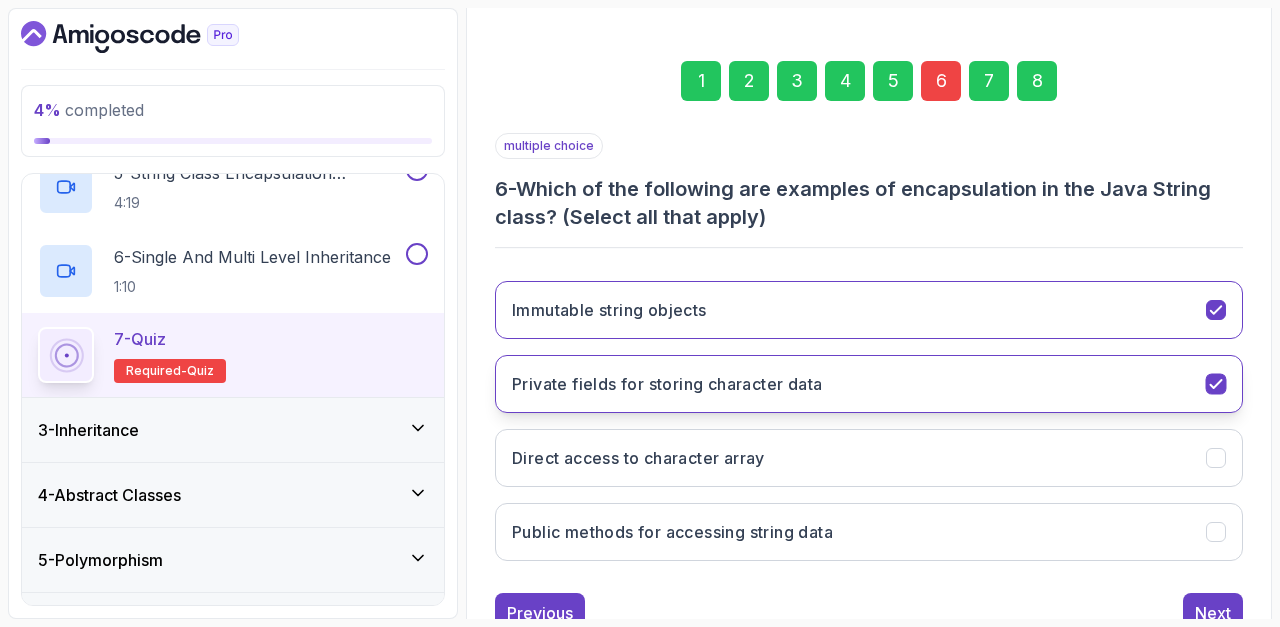 scroll, scrollTop: 326, scrollLeft: 0, axis: vertical 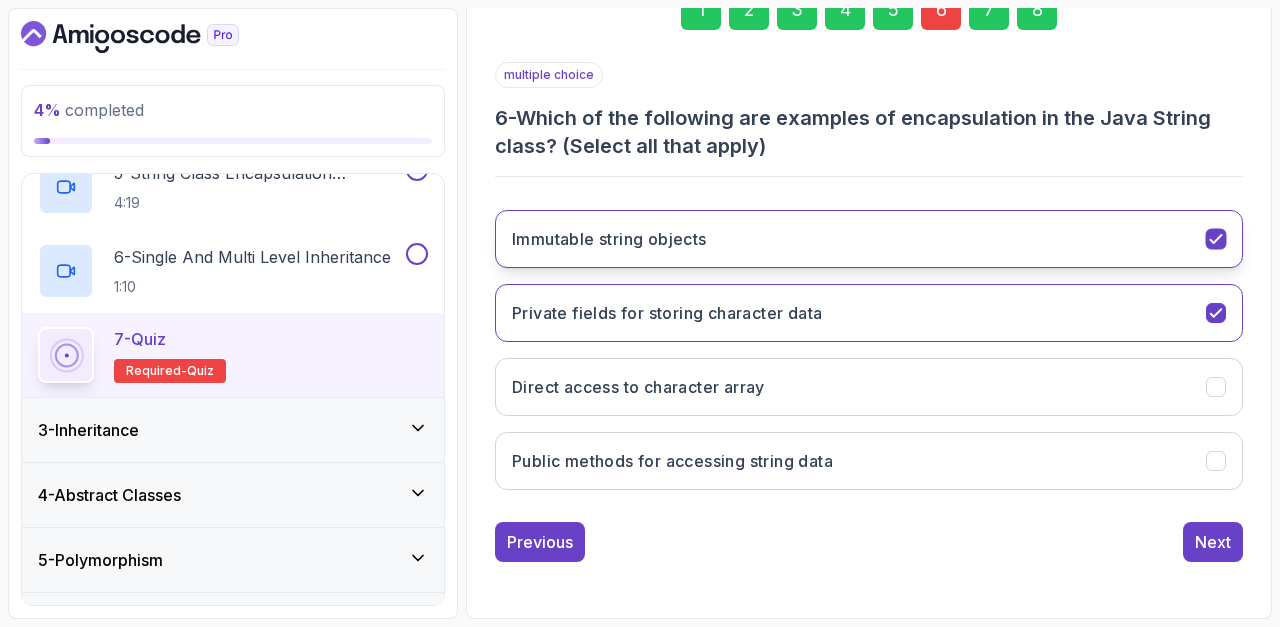 click 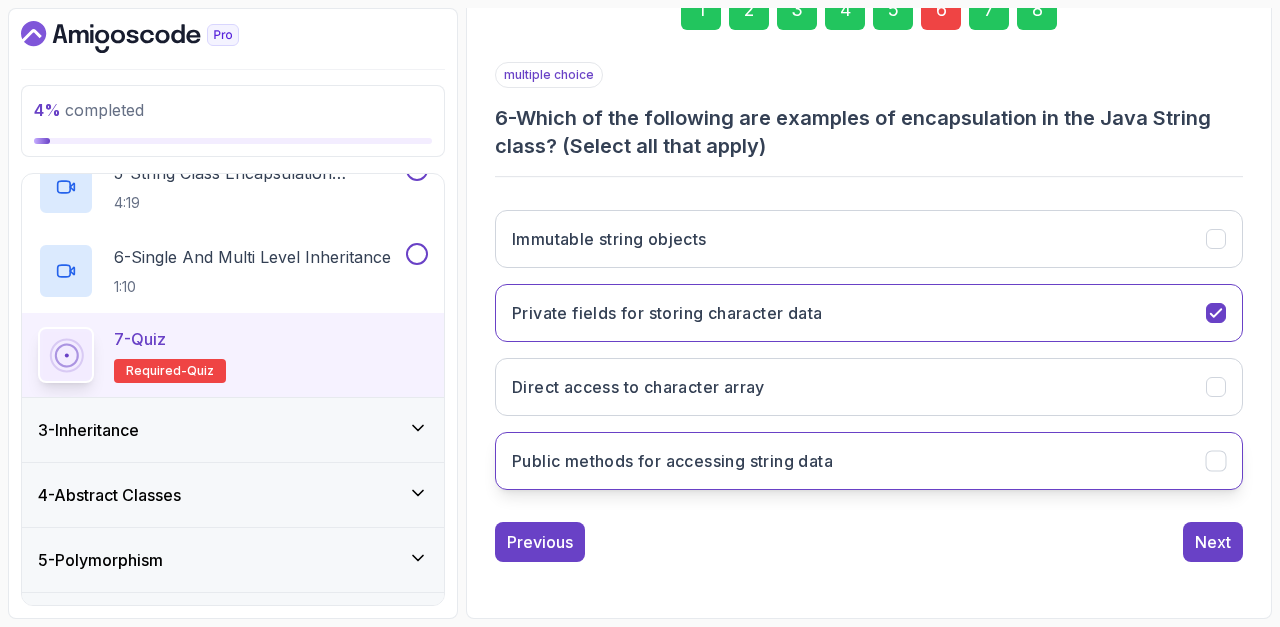 click 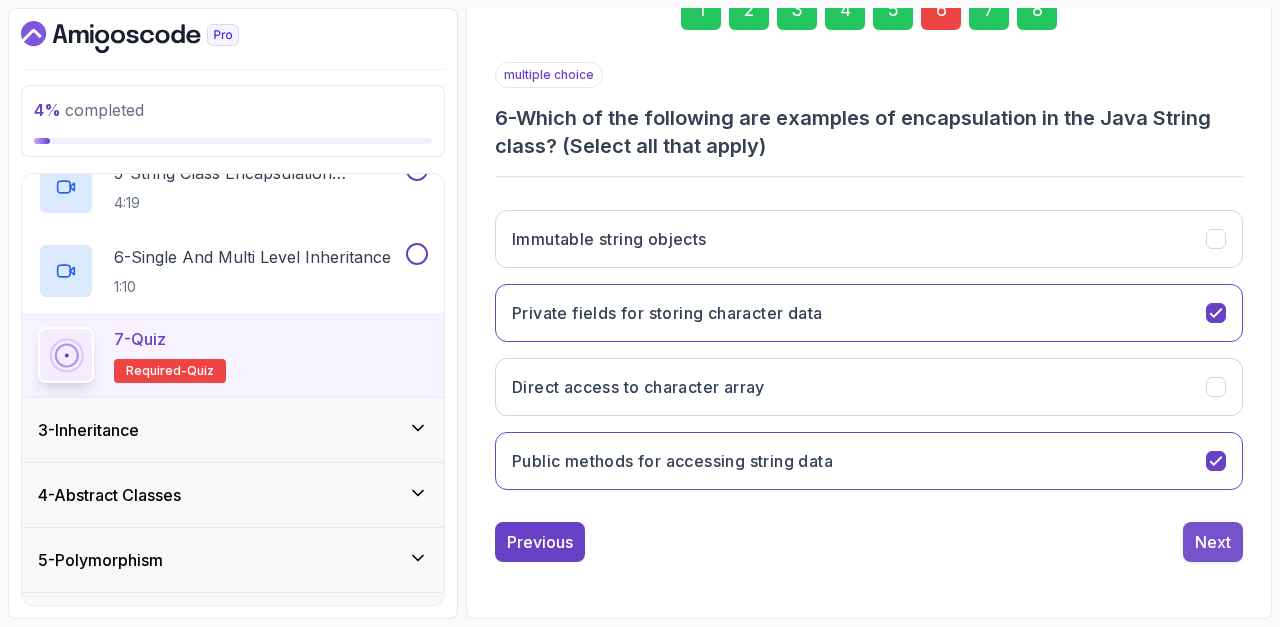 click on "Next" at bounding box center (1213, 542) 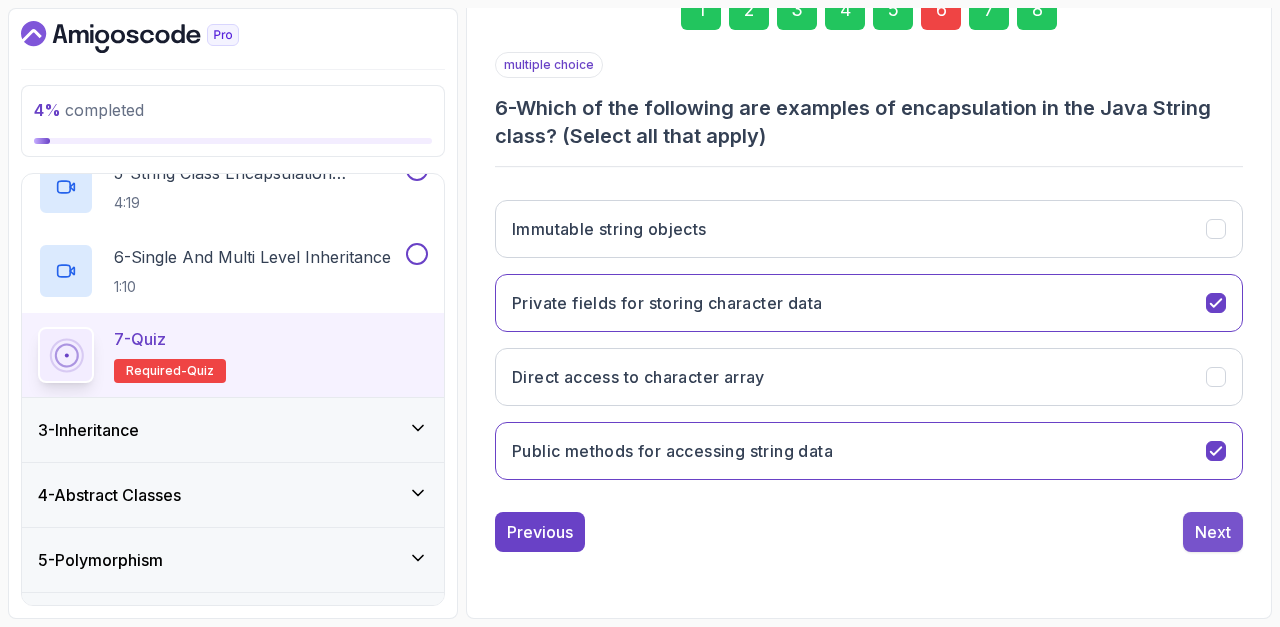 scroll, scrollTop: 322, scrollLeft: 0, axis: vertical 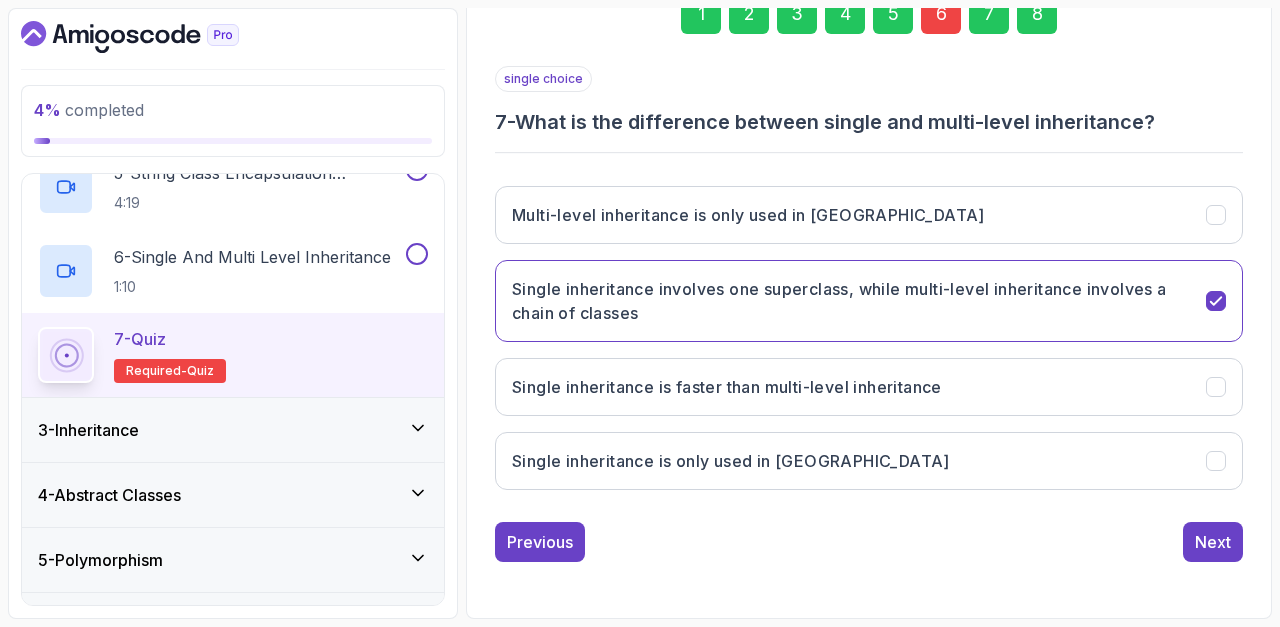 click on "Next" at bounding box center [1213, 542] 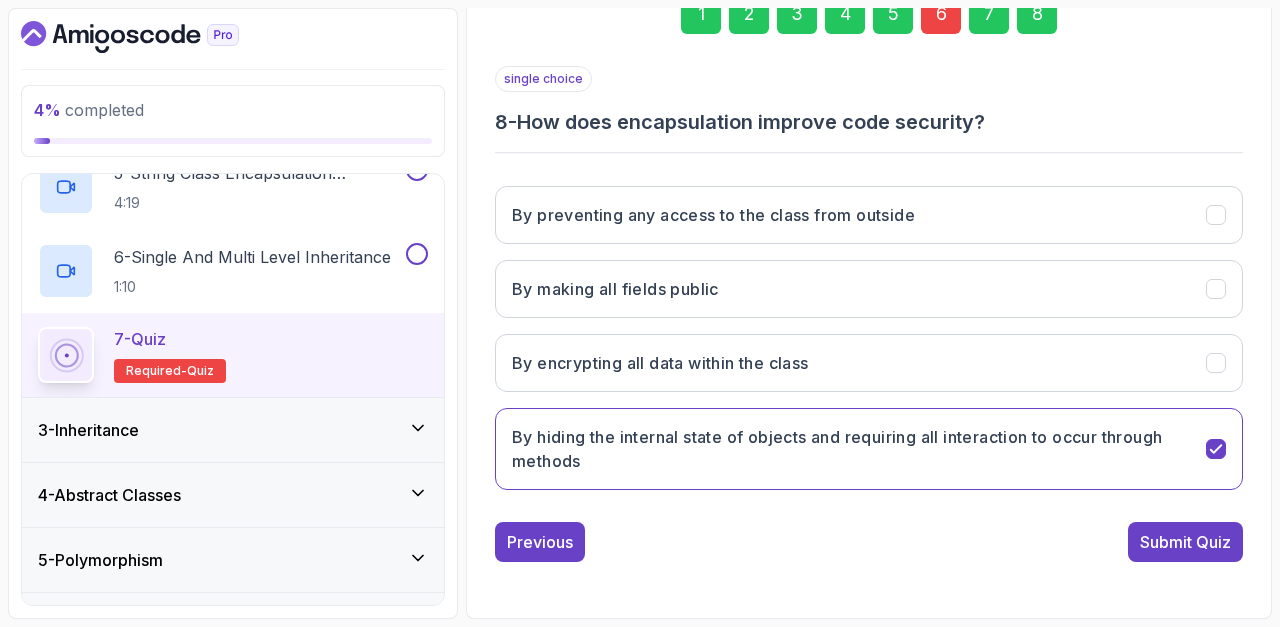 click on "Submit Quiz" at bounding box center [1185, 542] 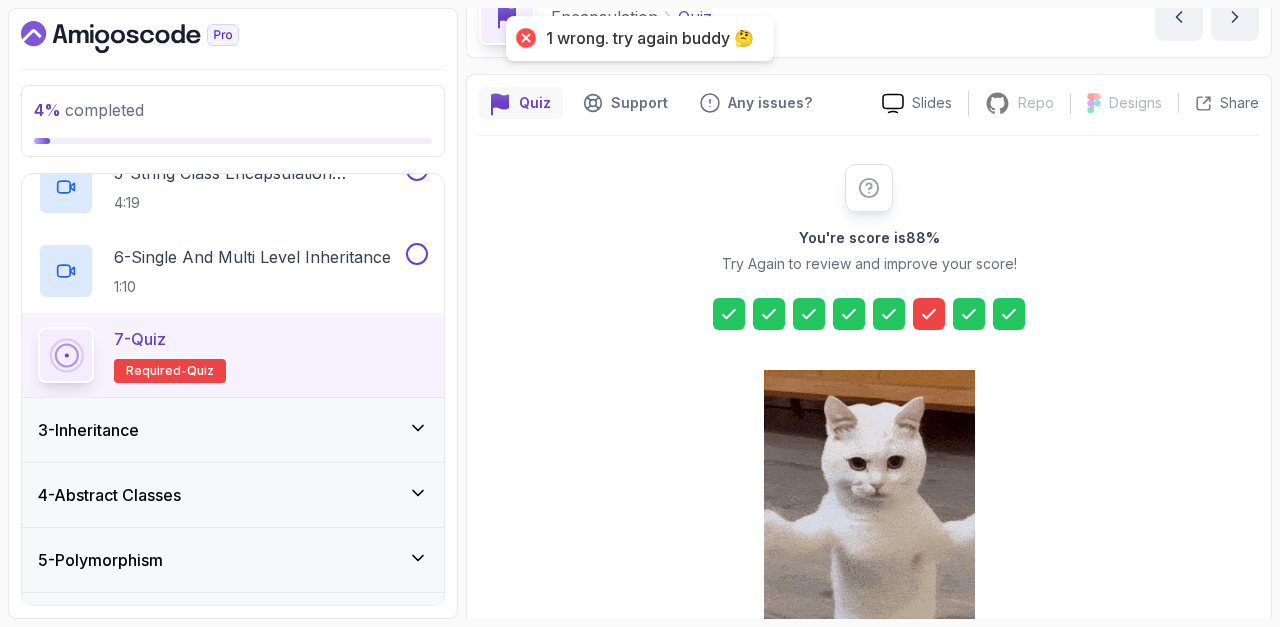 scroll, scrollTop: 0, scrollLeft: 0, axis: both 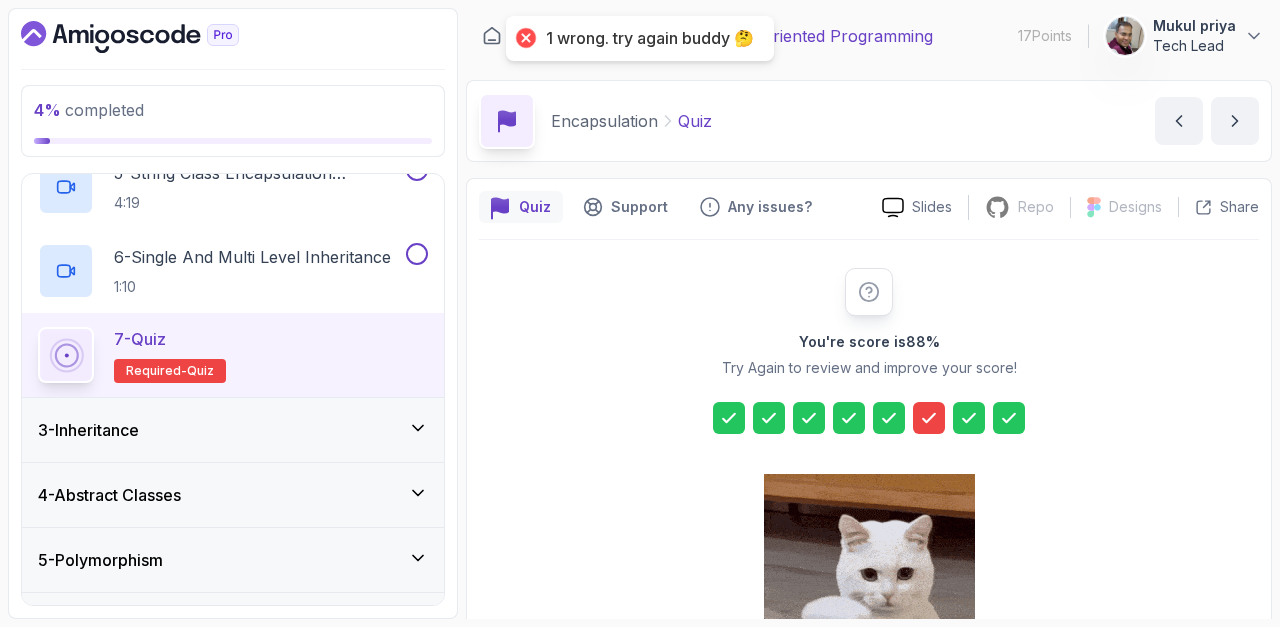 click on "3  -  Inheritance" at bounding box center (233, 430) 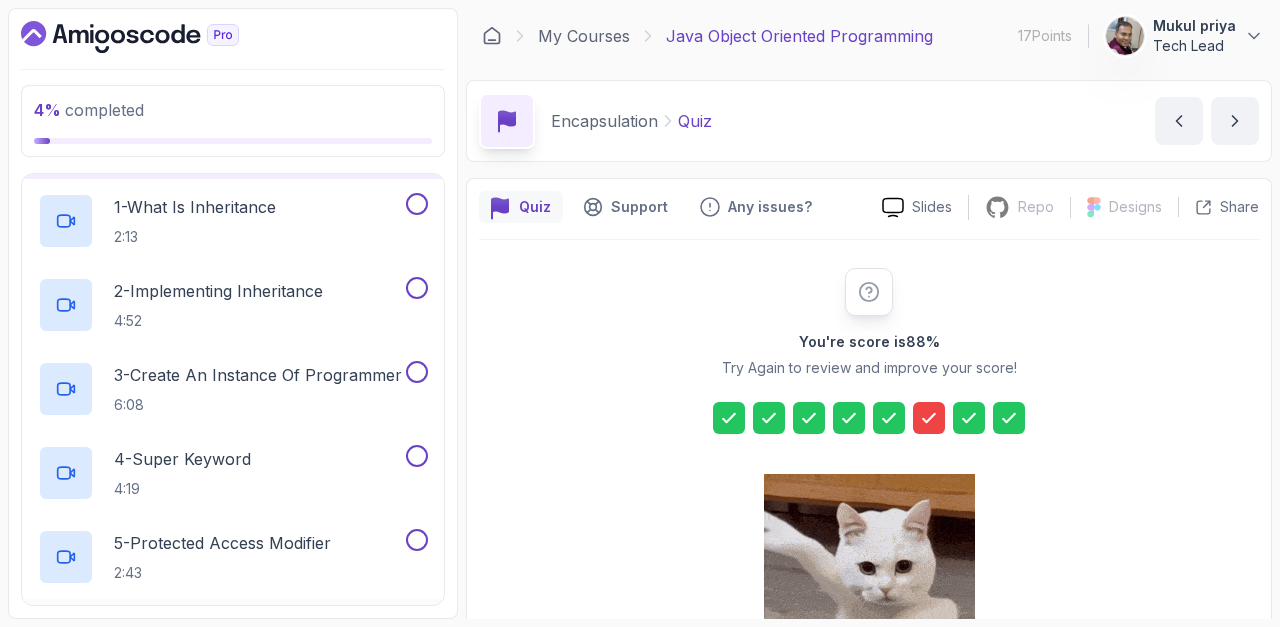 scroll, scrollTop: 160, scrollLeft: 0, axis: vertical 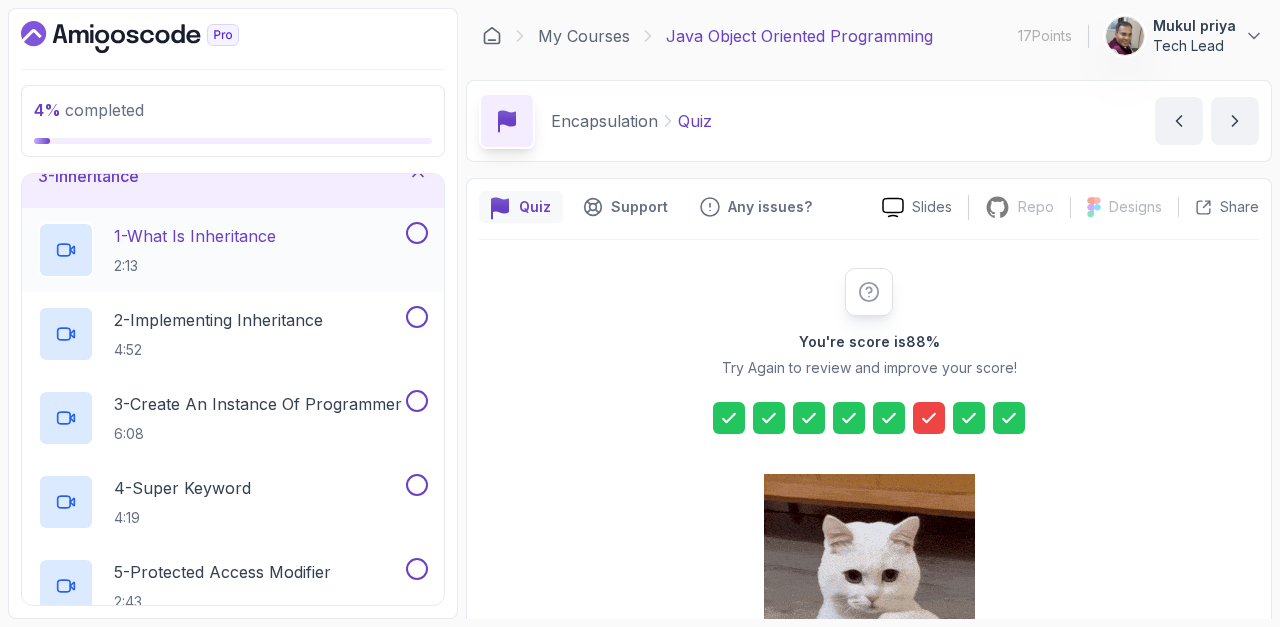 click on "1  -  What Is Inheritance 2:13" at bounding box center [220, 250] 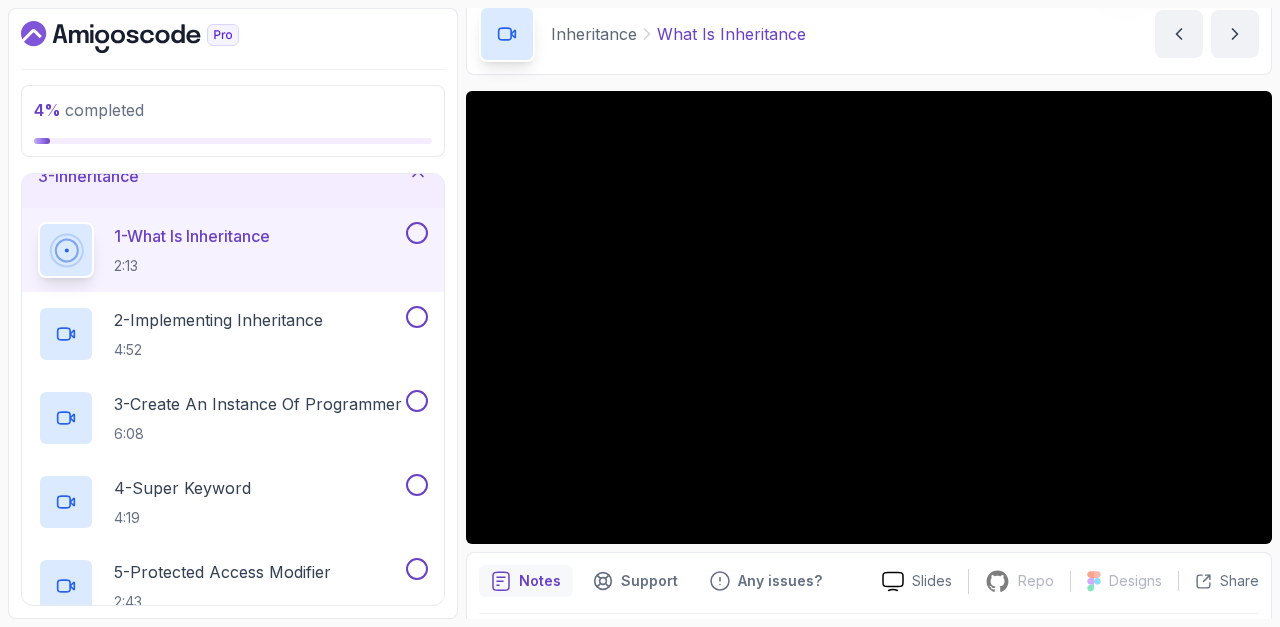 scroll, scrollTop: 94, scrollLeft: 0, axis: vertical 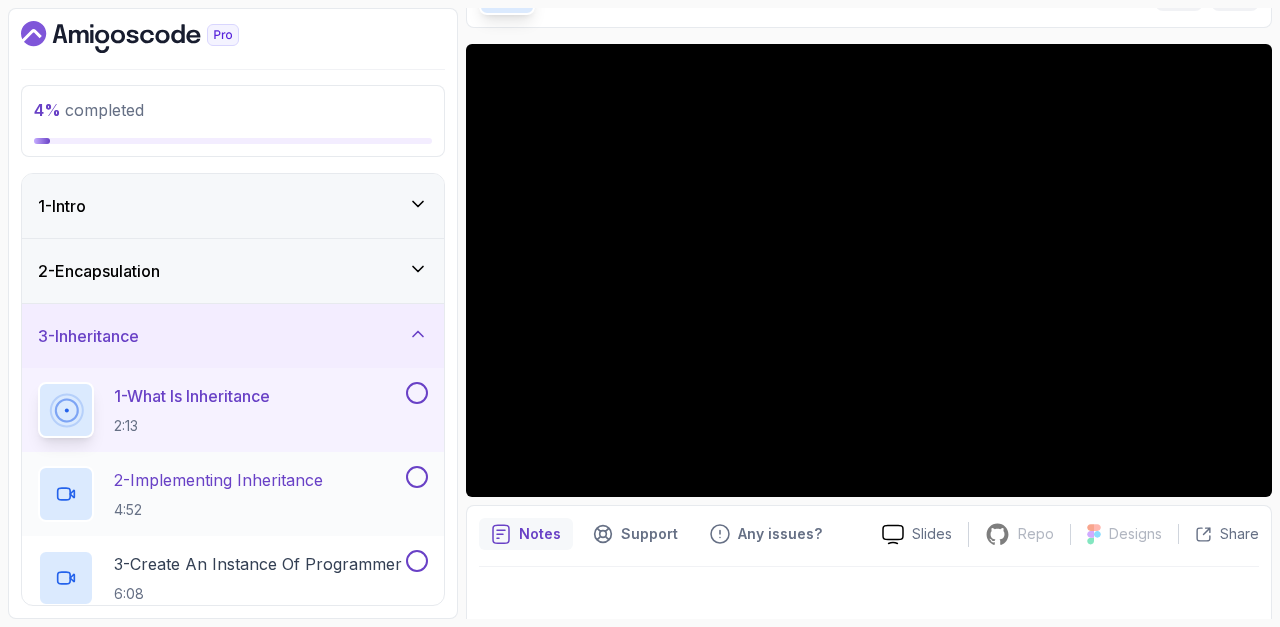click on "4:52" at bounding box center [218, 510] 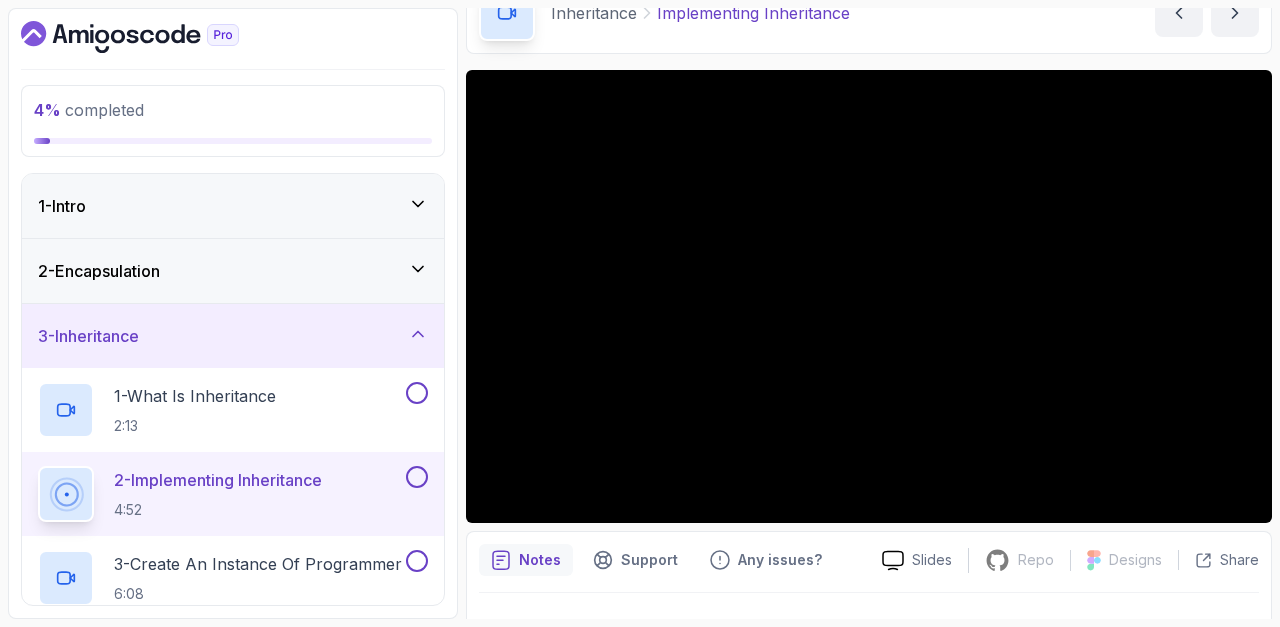 scroll, scrollTop: 151, scrollLeft: 0, axis: vertical 